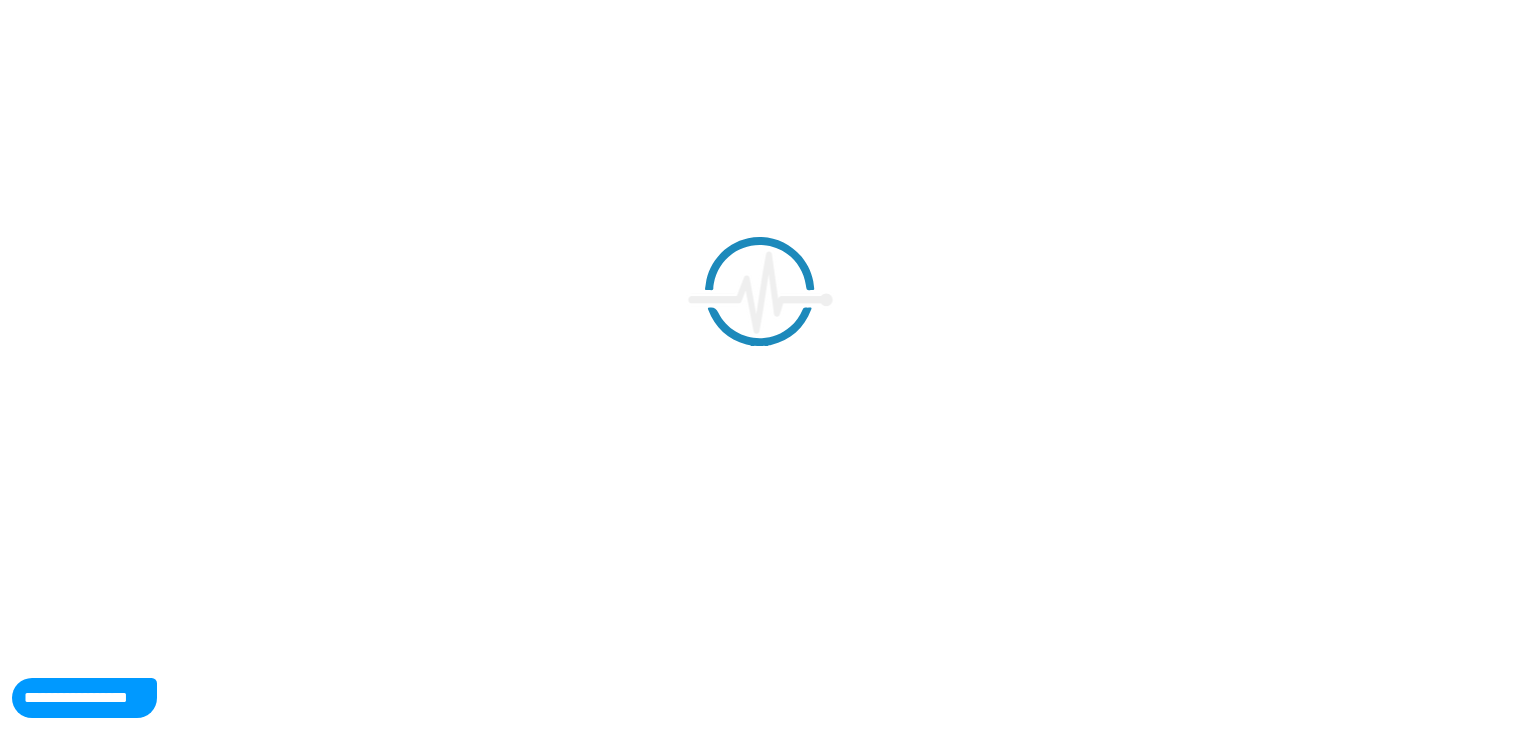 scroll, scrollTop: 0, scrollLeft: 0, axis: both 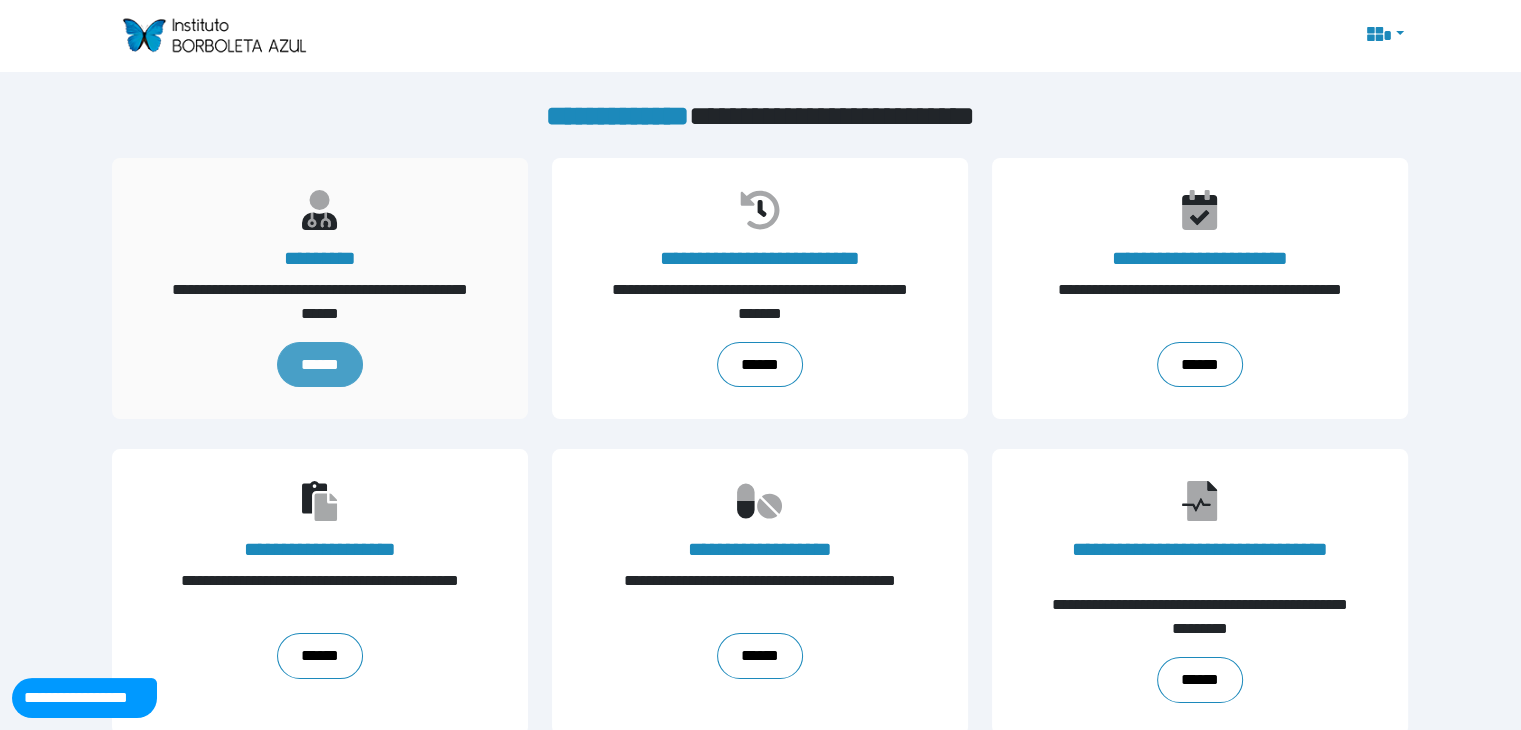 click on "******" at bounding box center [320, 365] 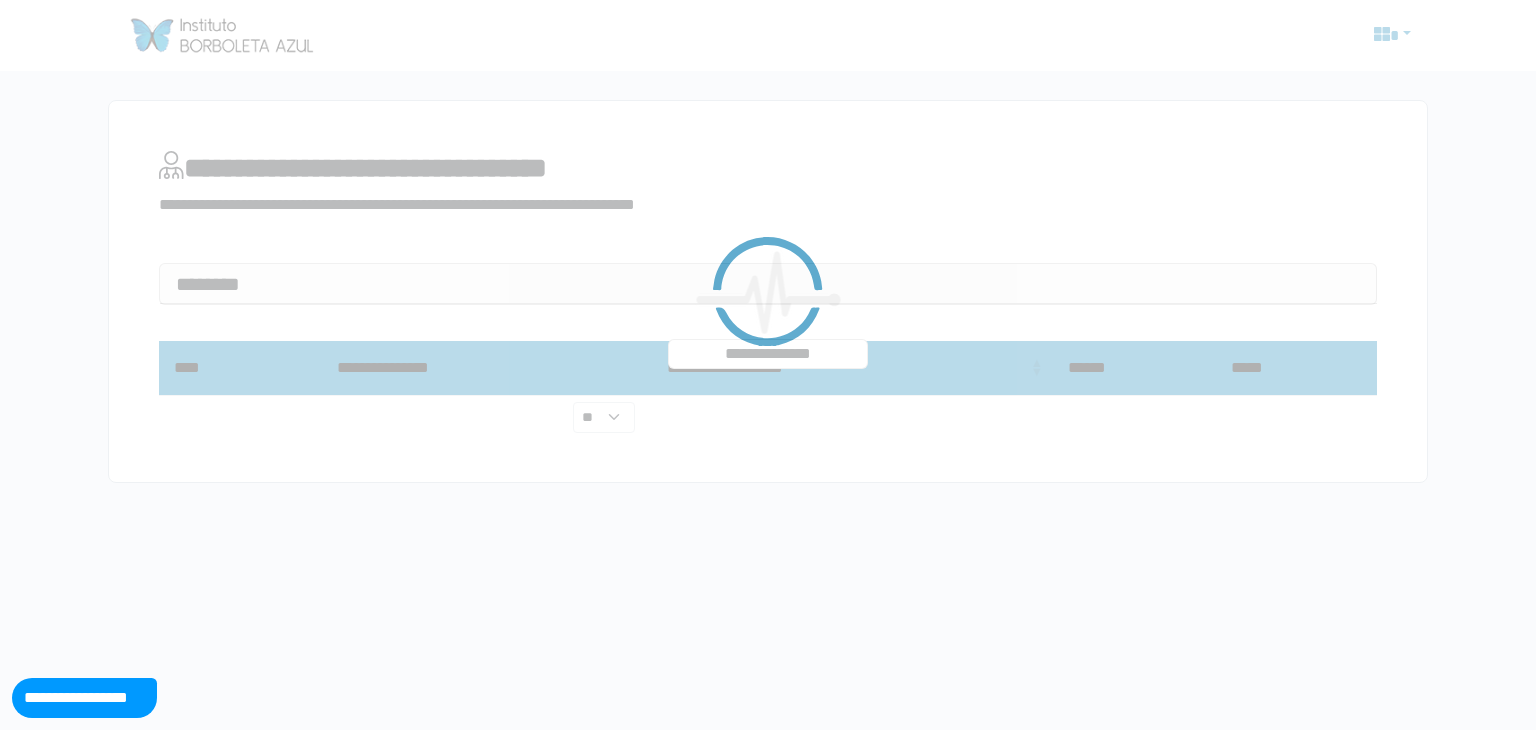 scroll, scrollTop: 0, scrollLeft: 0, axis: both 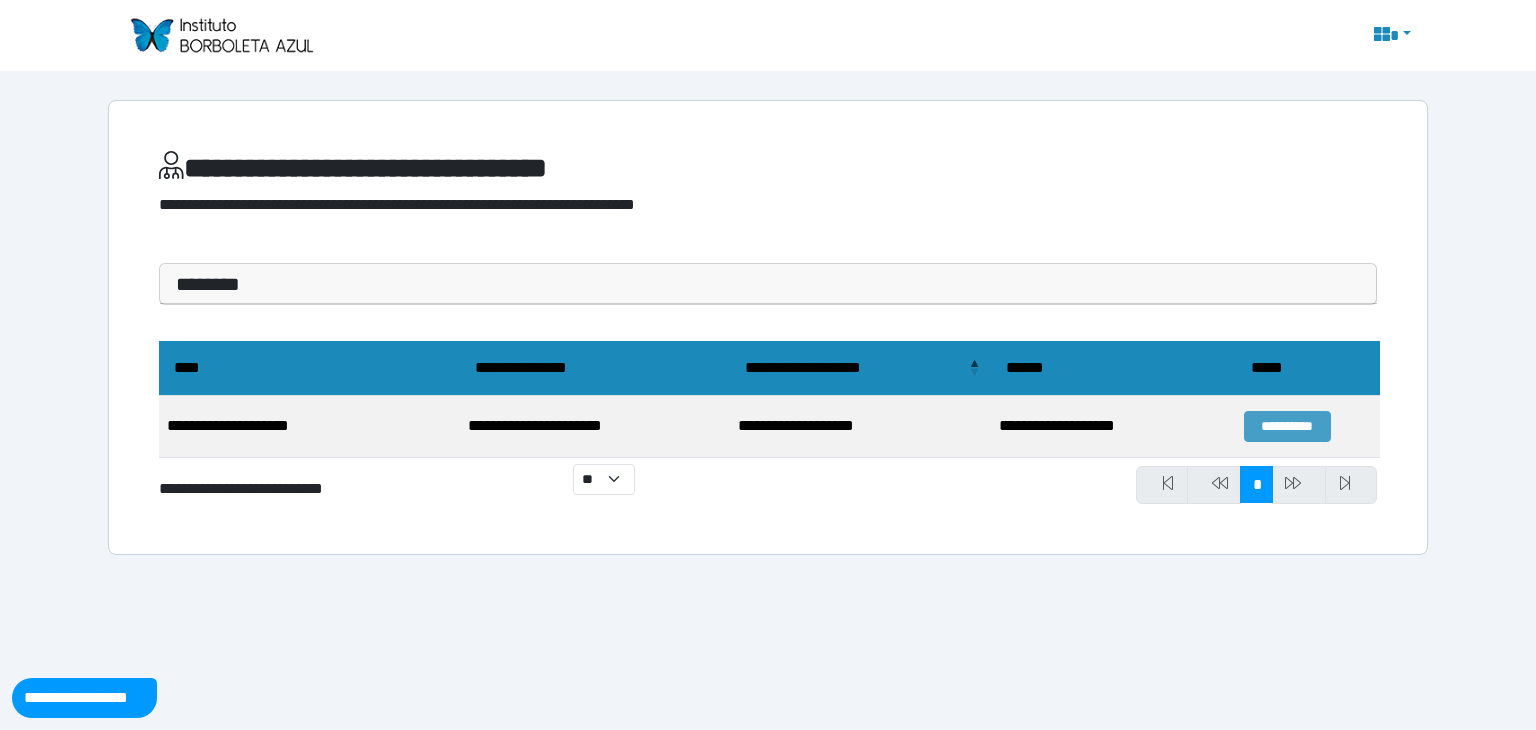 click on "**********" at bounding box center [1287, 426] 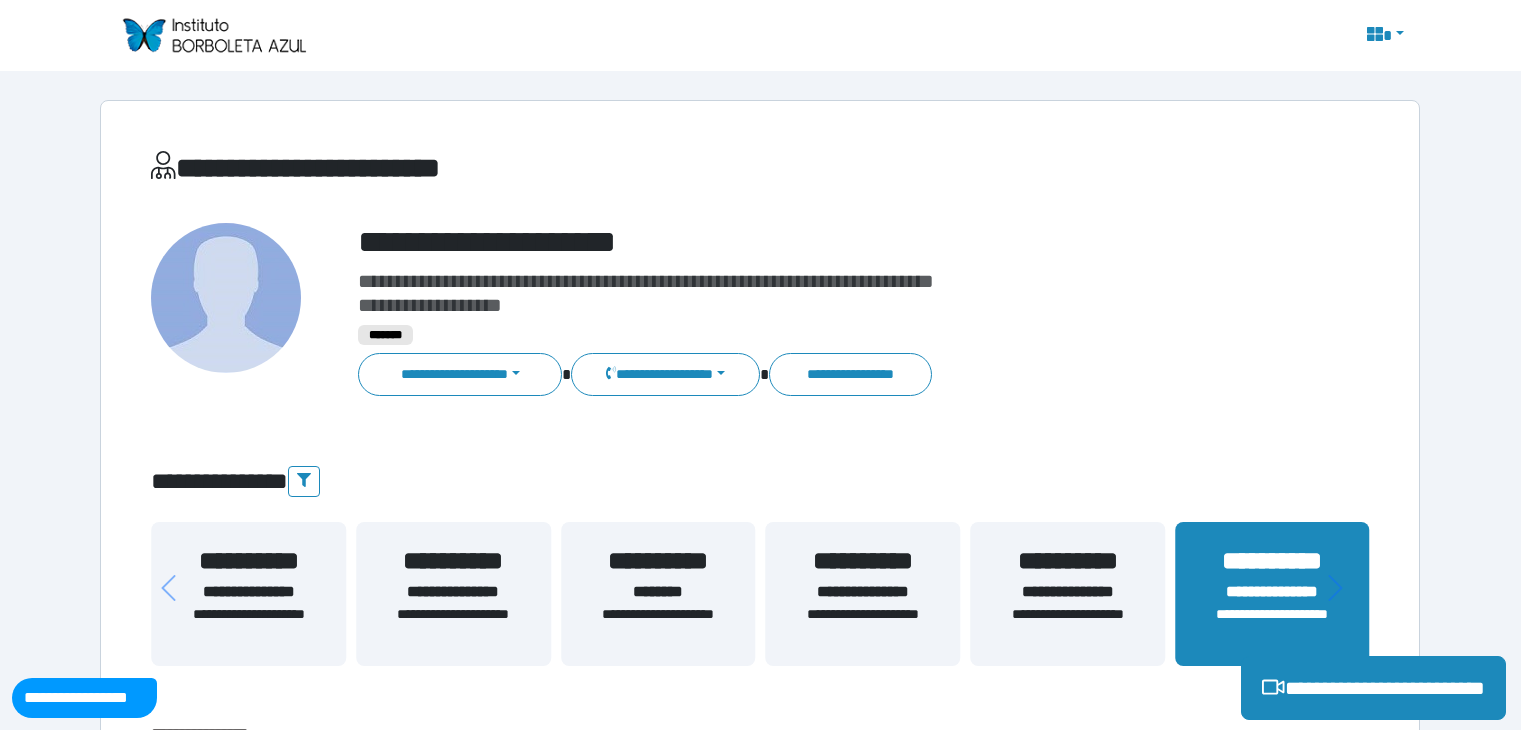 scroll, scrollTop: 0, scrollLeft: 0, axis: both 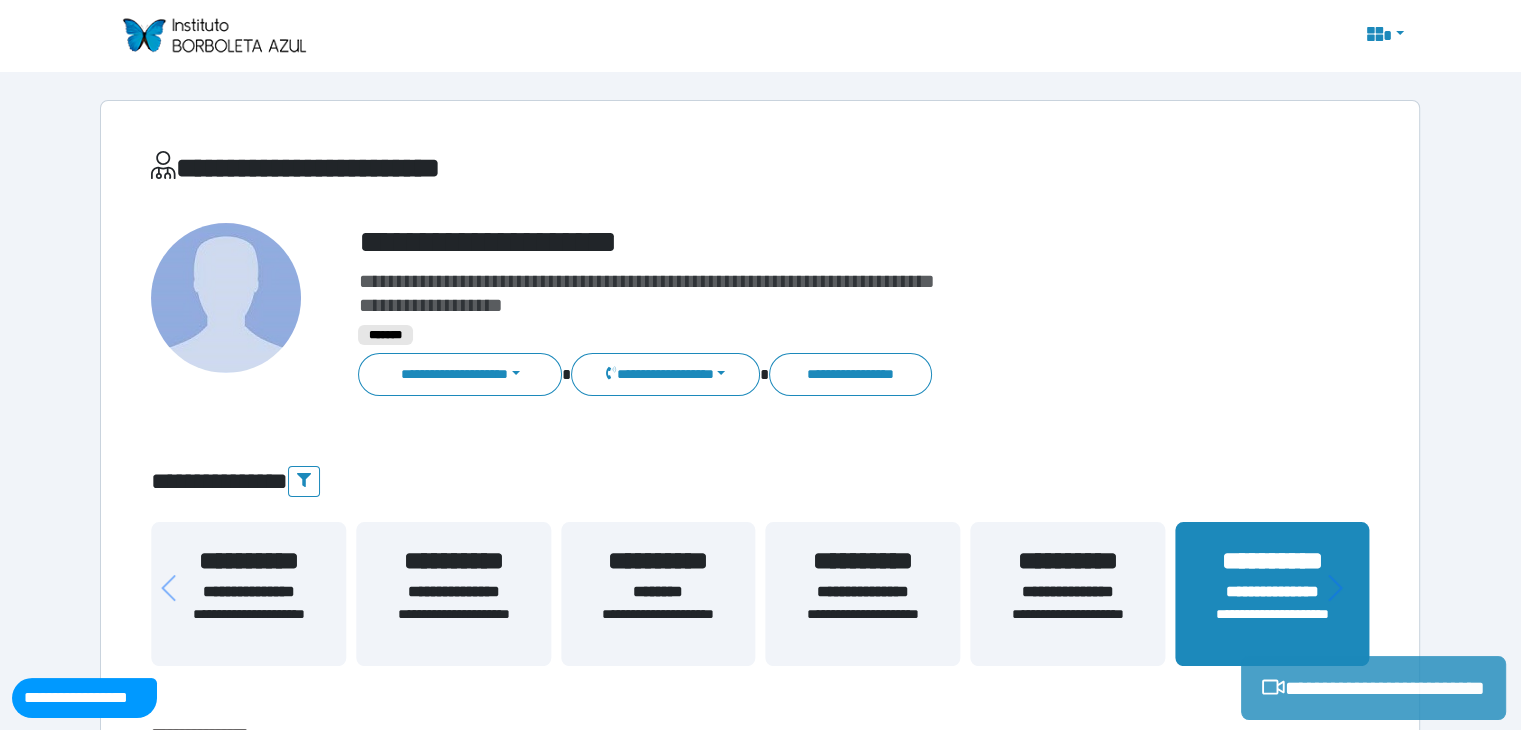 click on "**********" at bounding box center [1373, 688] 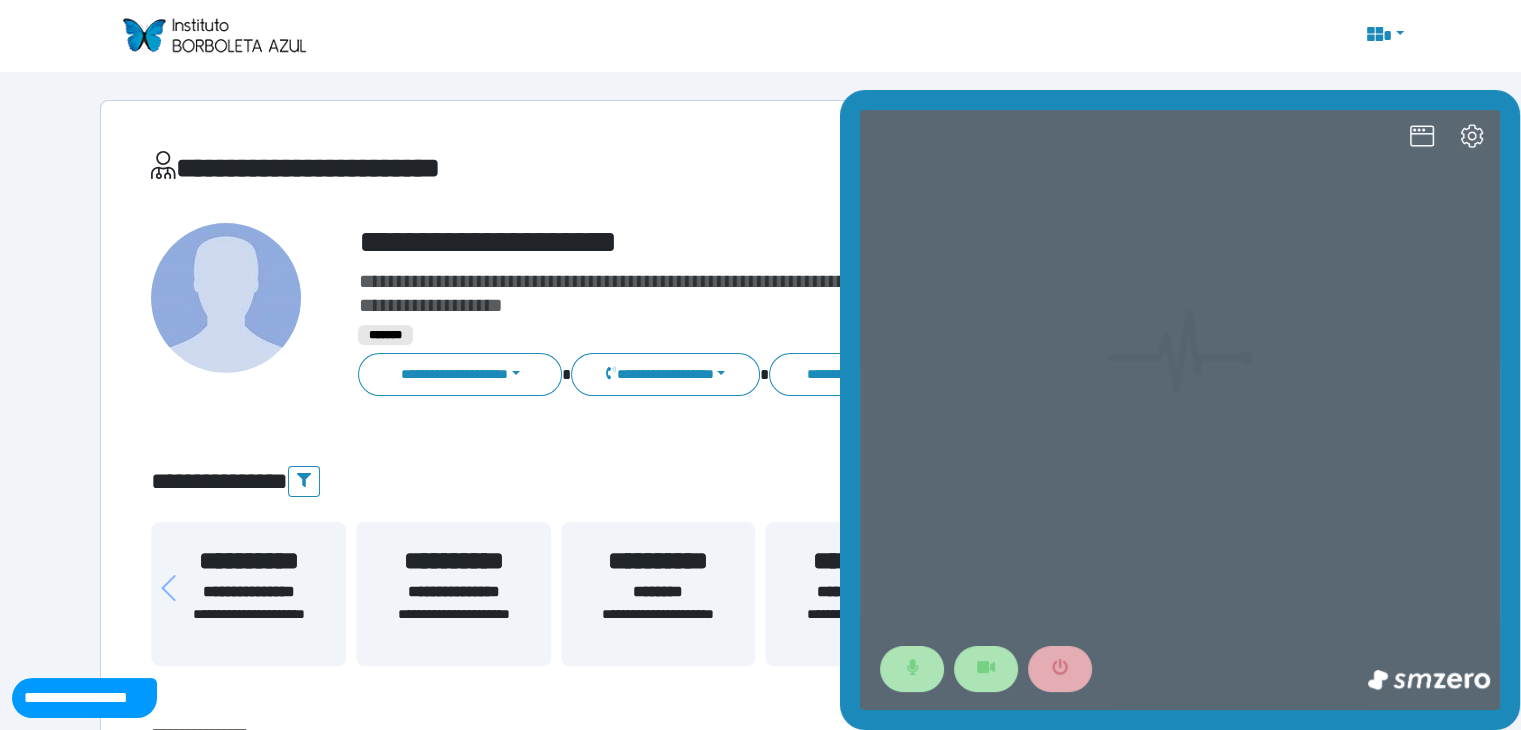 scroll, scrollTop: 0, scrollLeft: 0, axis: both 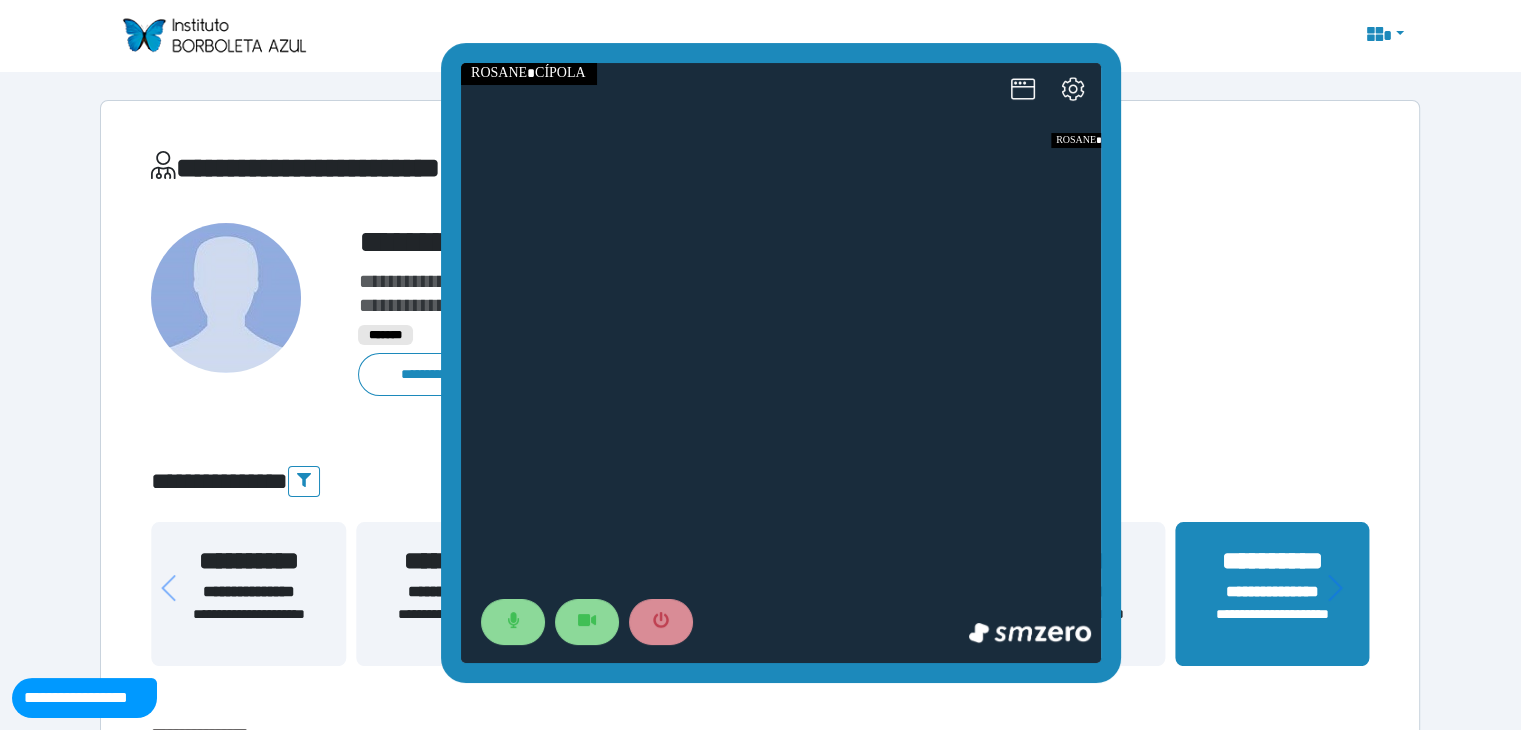drag, startPoint x: 1084, startPoint y: 100, endPoint x: 685, endPoint y: 53, distance: 401.75864 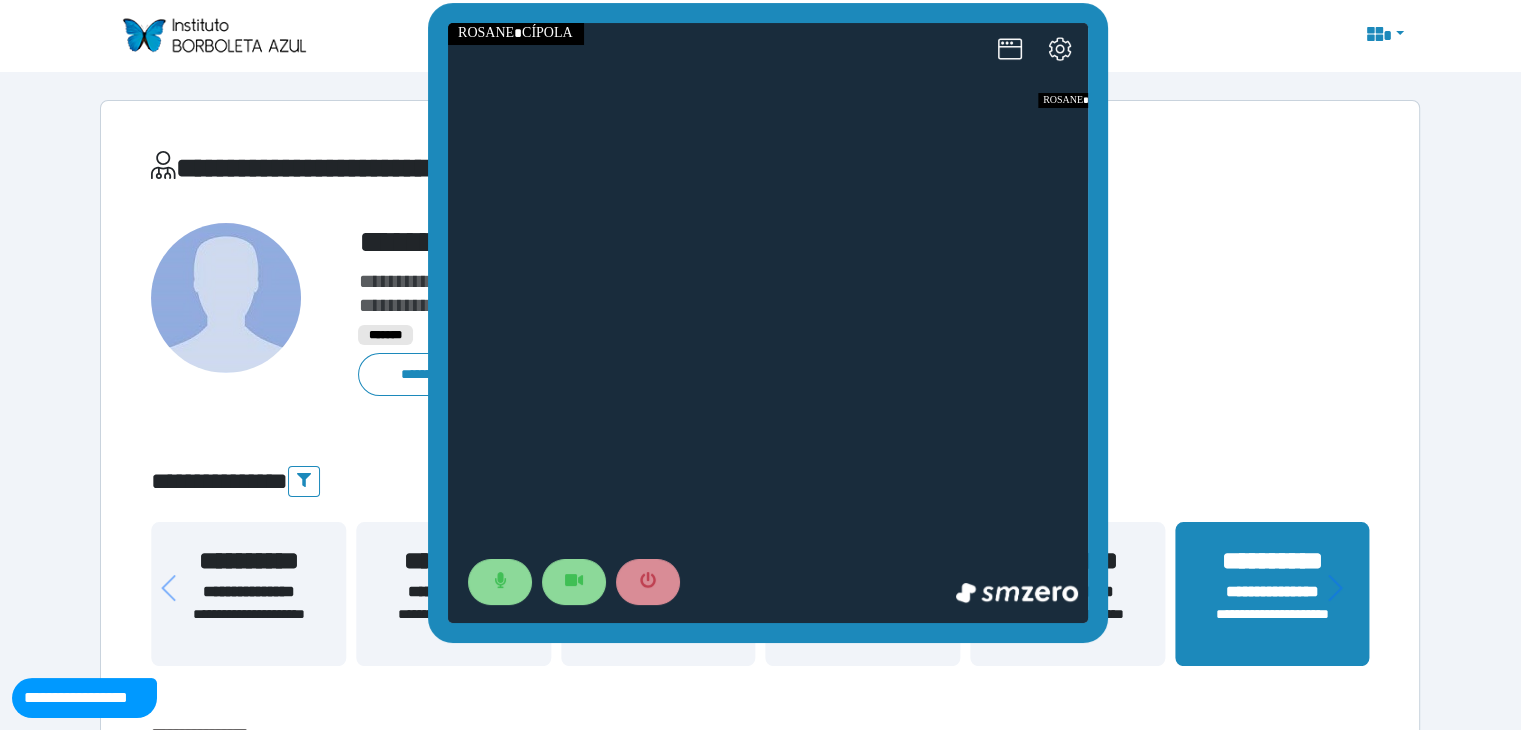 drag, startPoint x: 685, startPoint y: 53, endPoint x: 672, endPoint y: 13, distance: 42.059483 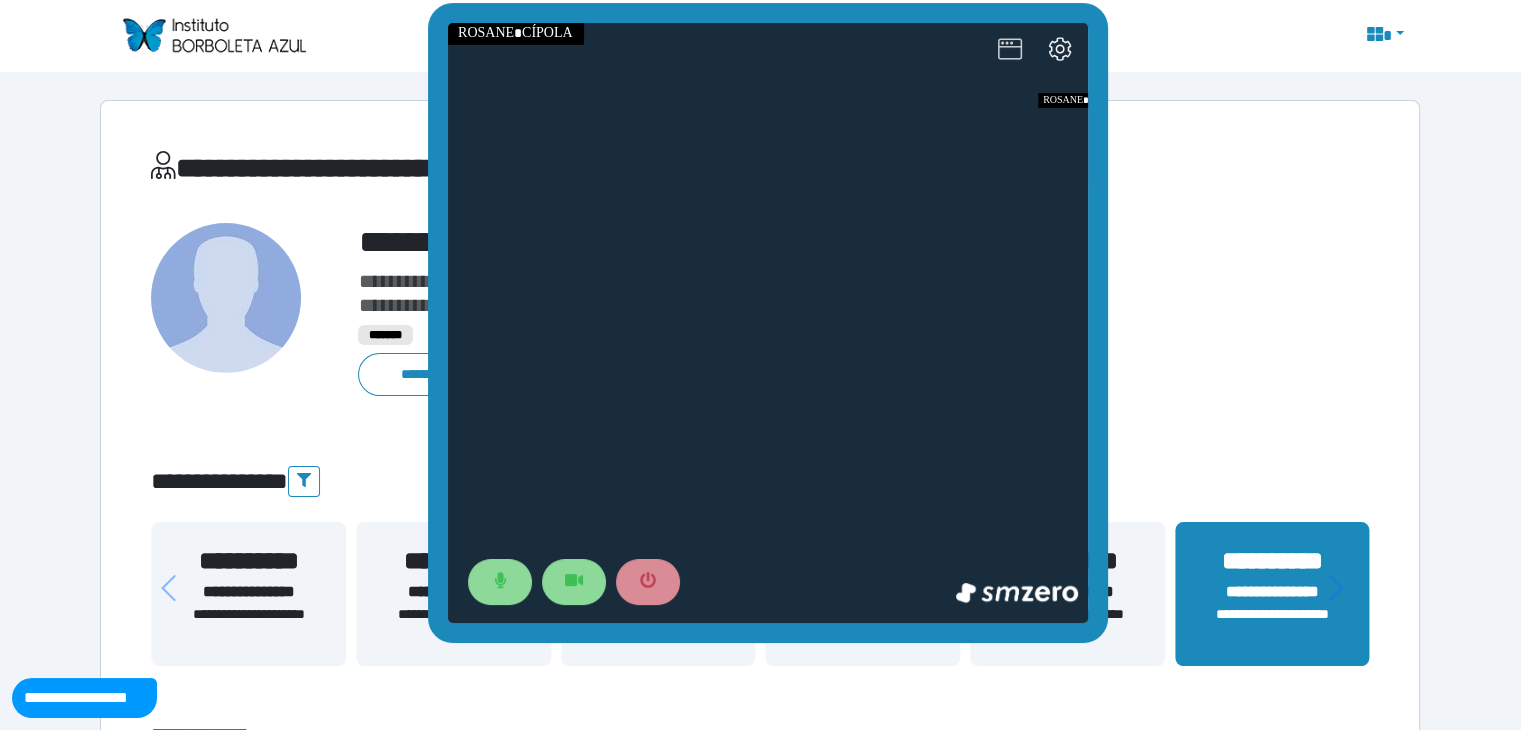click at bounding box center [1009, 50] 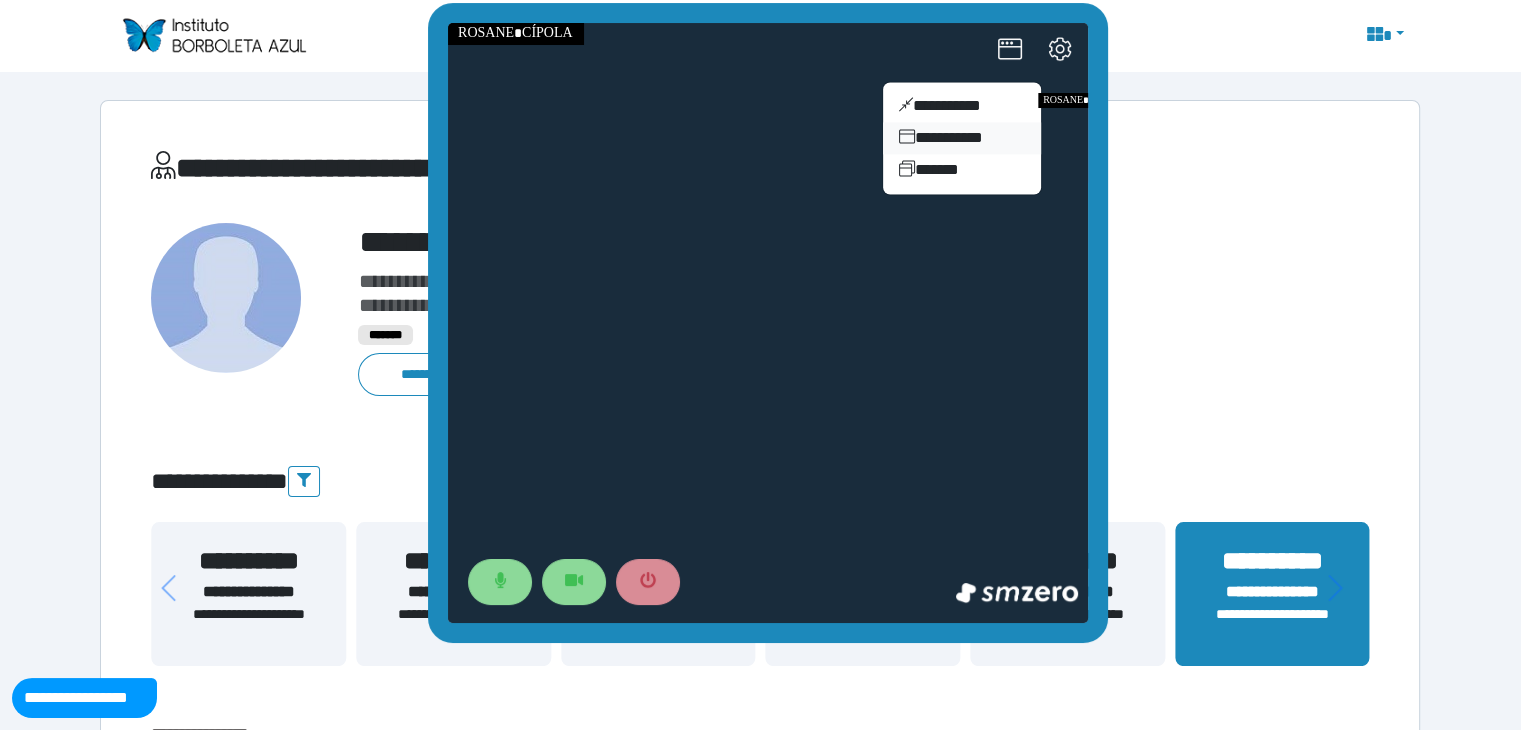 click on "**********" at bounding box center [961, 137] 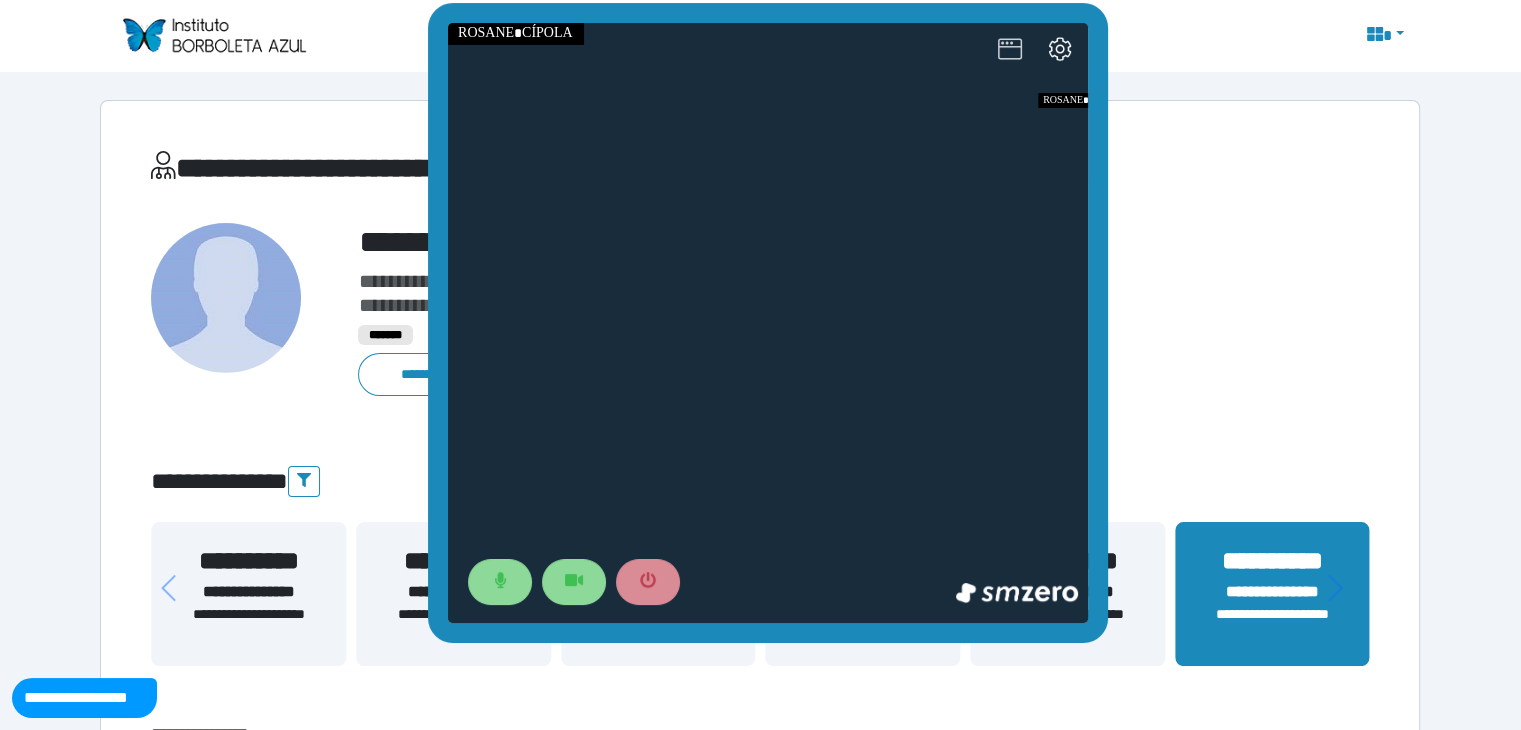click 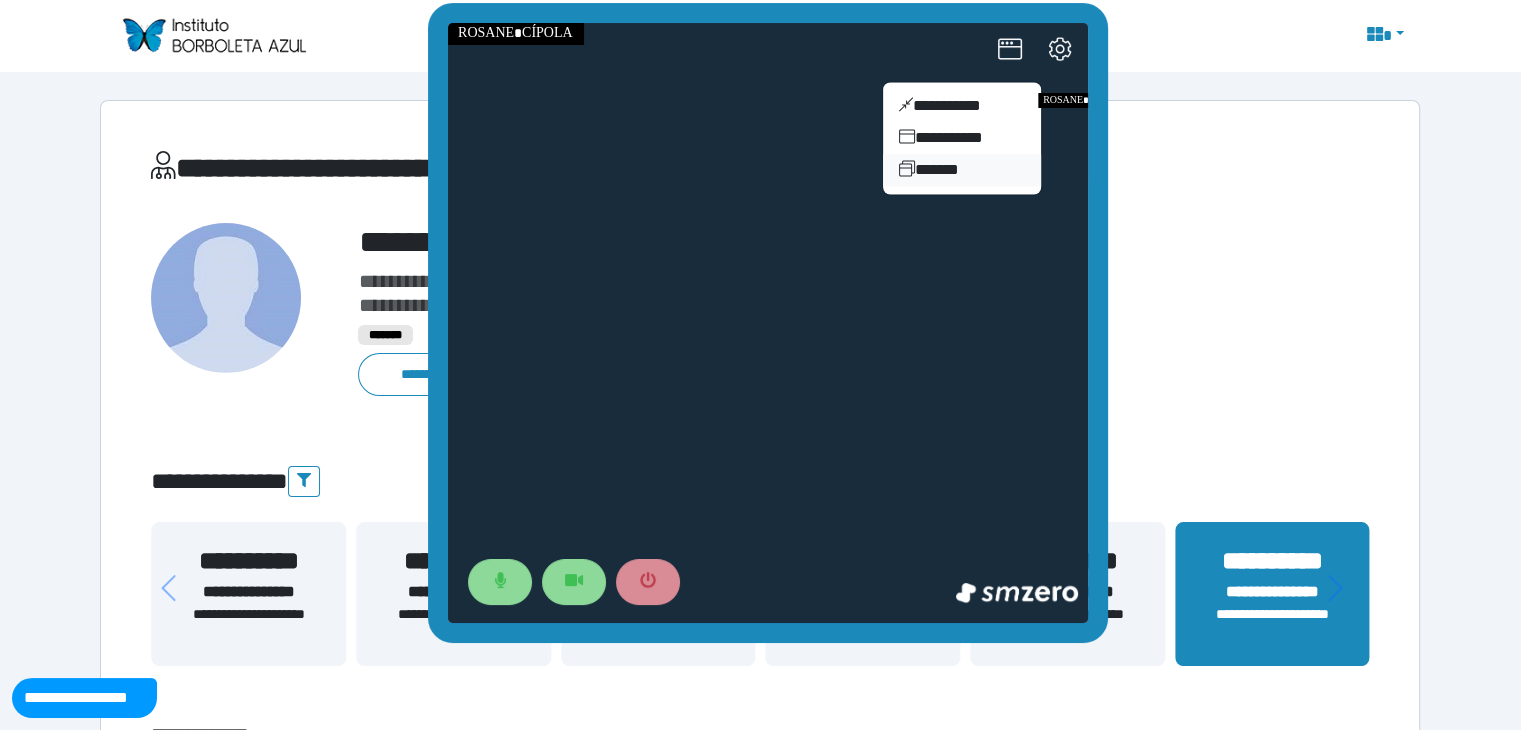 click on "******" at bounding box center [961, 169] 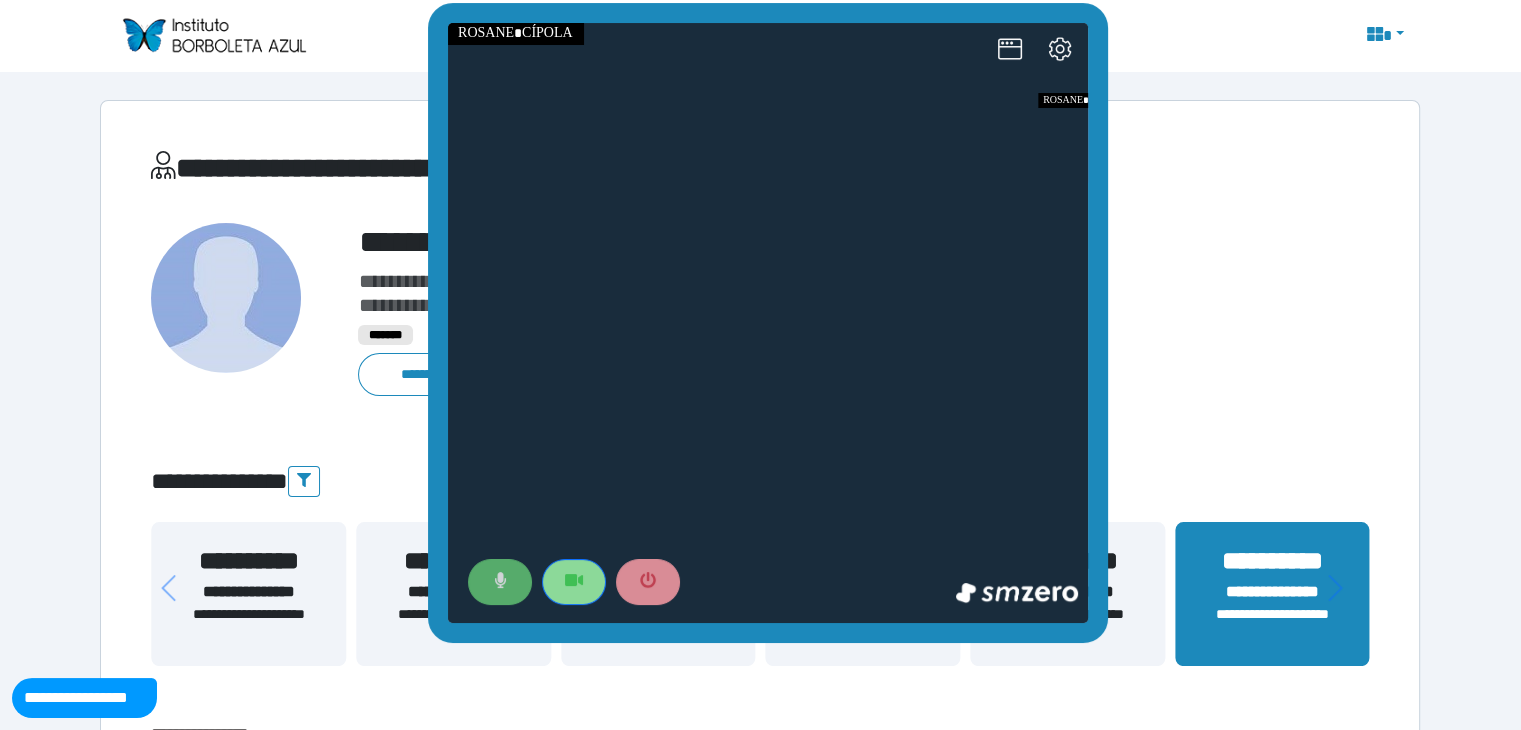drag, startPoint x: 581, startPoint y: 575, endPoint x: 525, endPoint y: 578, distance: 56.0803 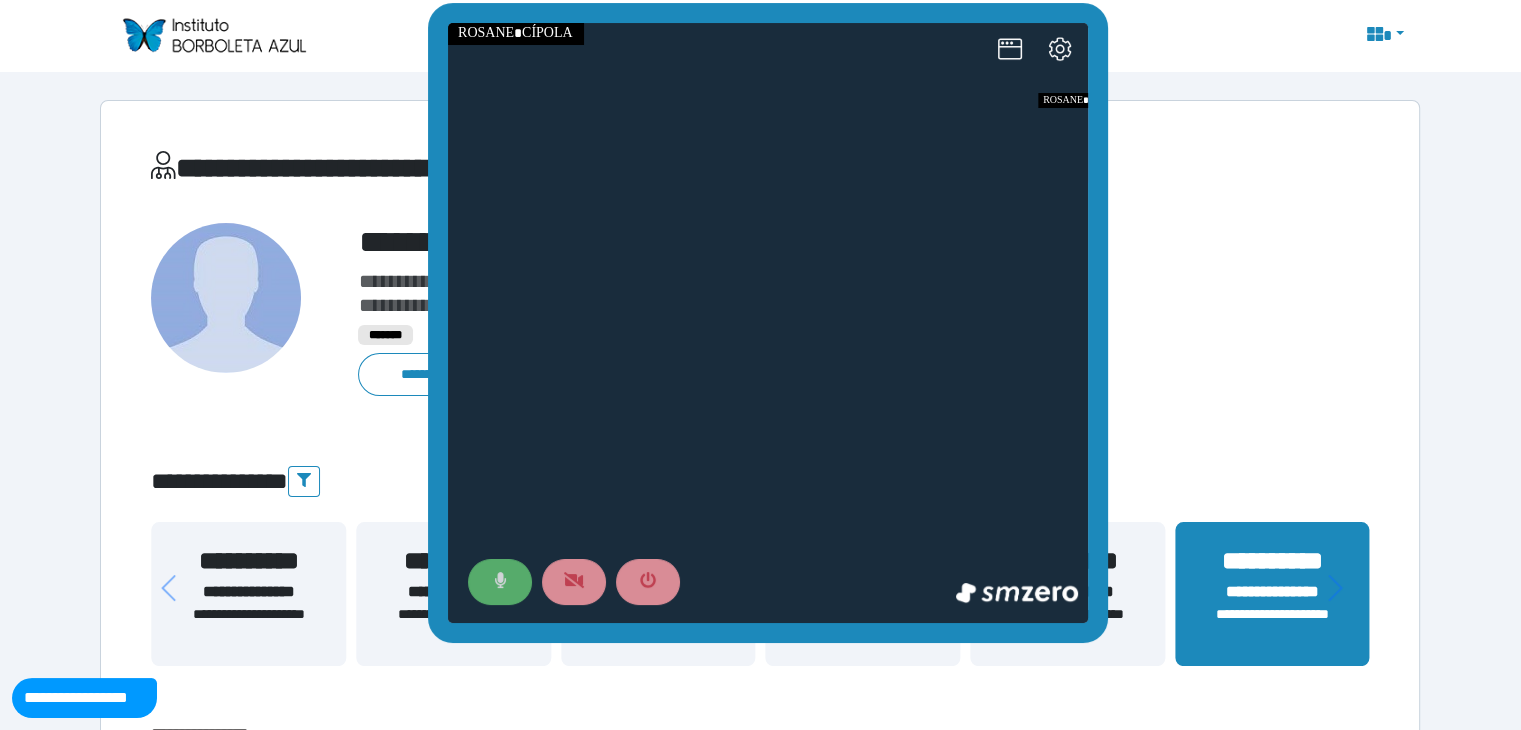 click at bounding box center [499, 581] 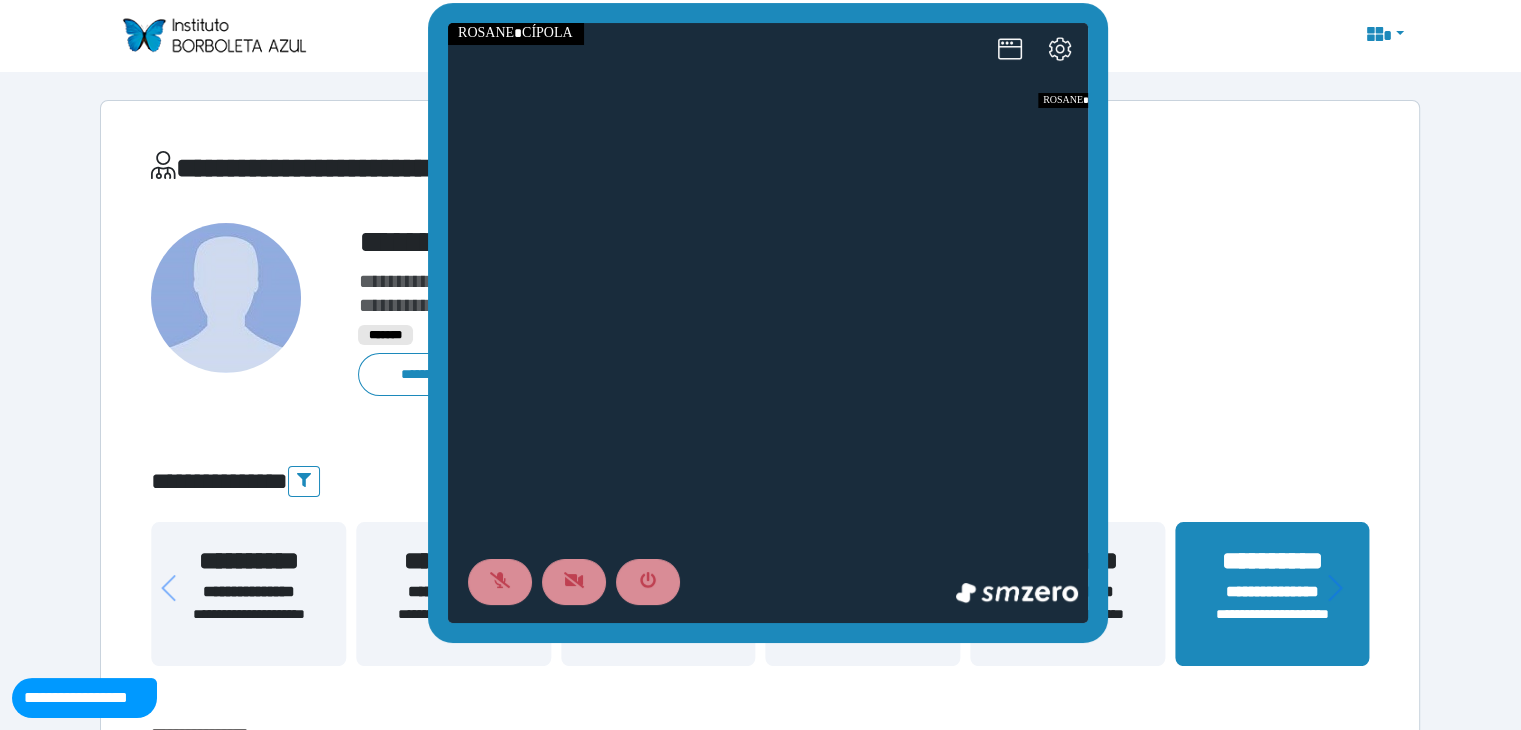 click on "**********" at bounding box center [760, 2231] 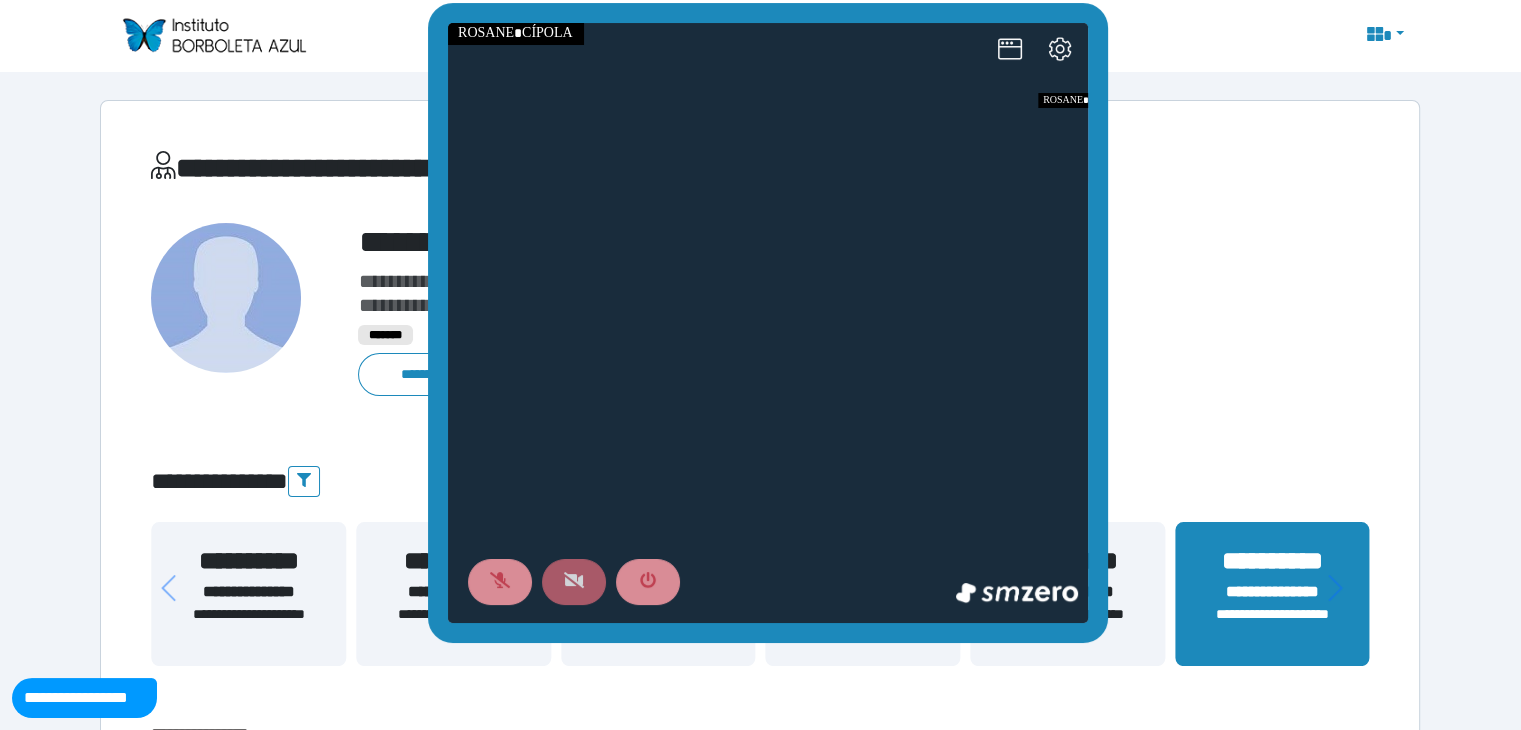 click at bounding box center (573, 581) 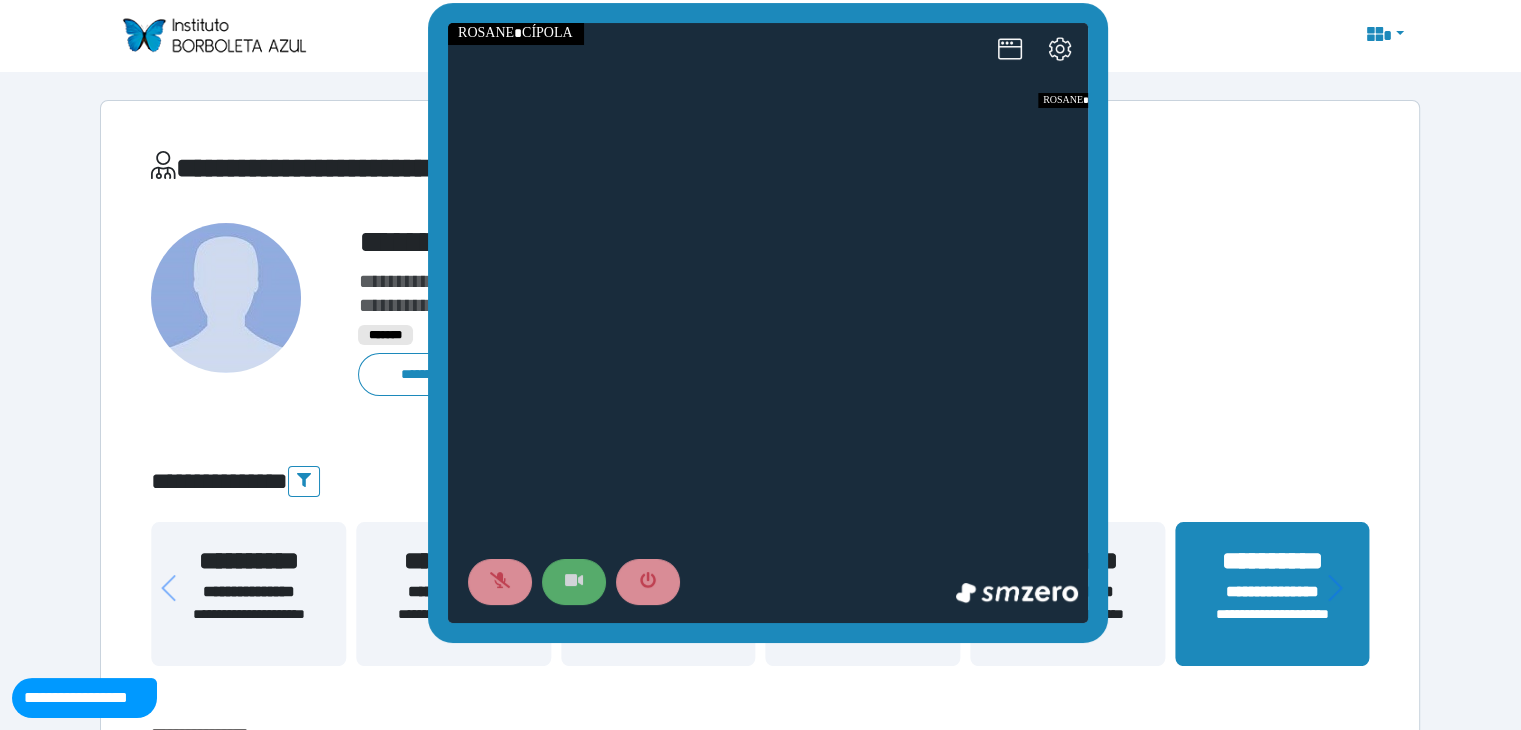 click at bounding box center (573, 581) 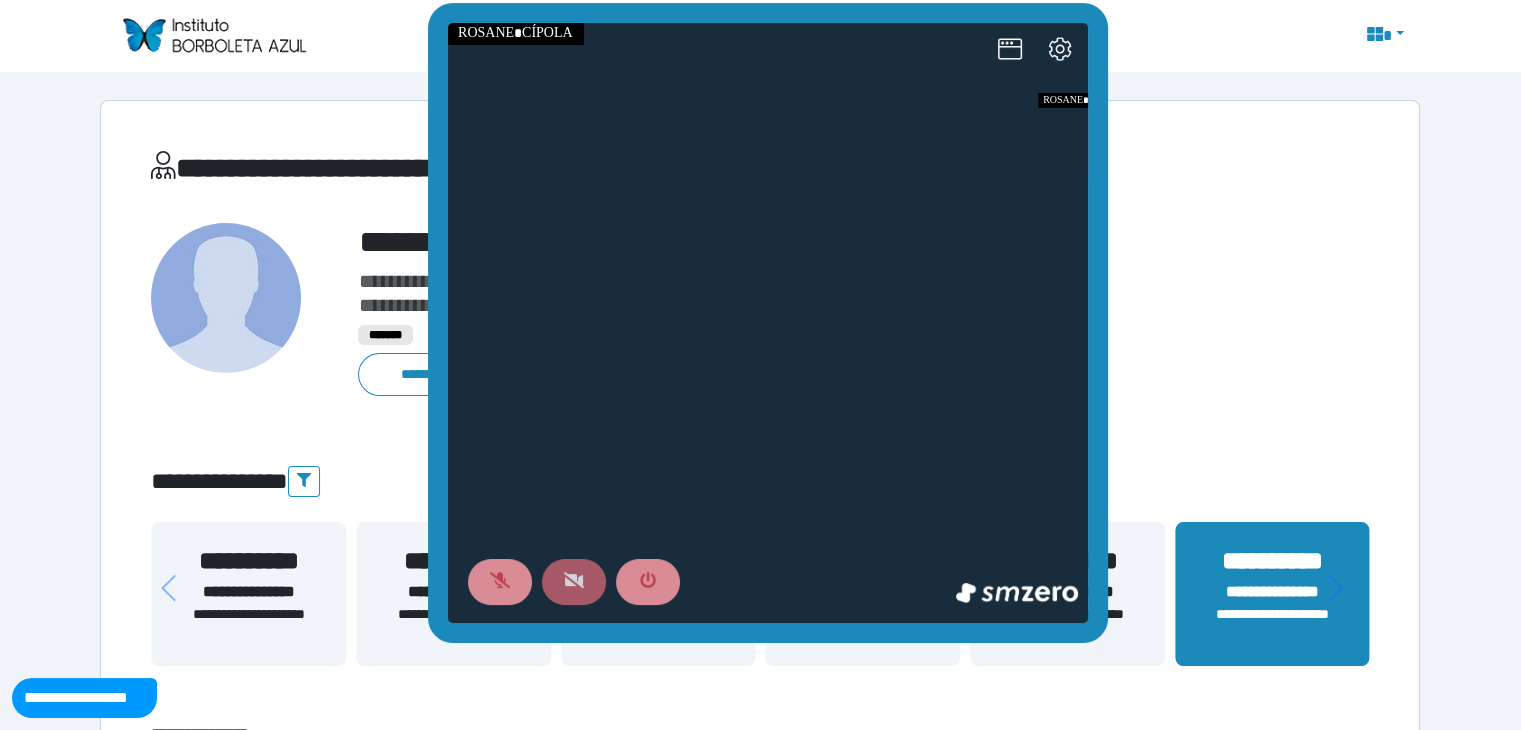 click at bounding box center [573, 581] 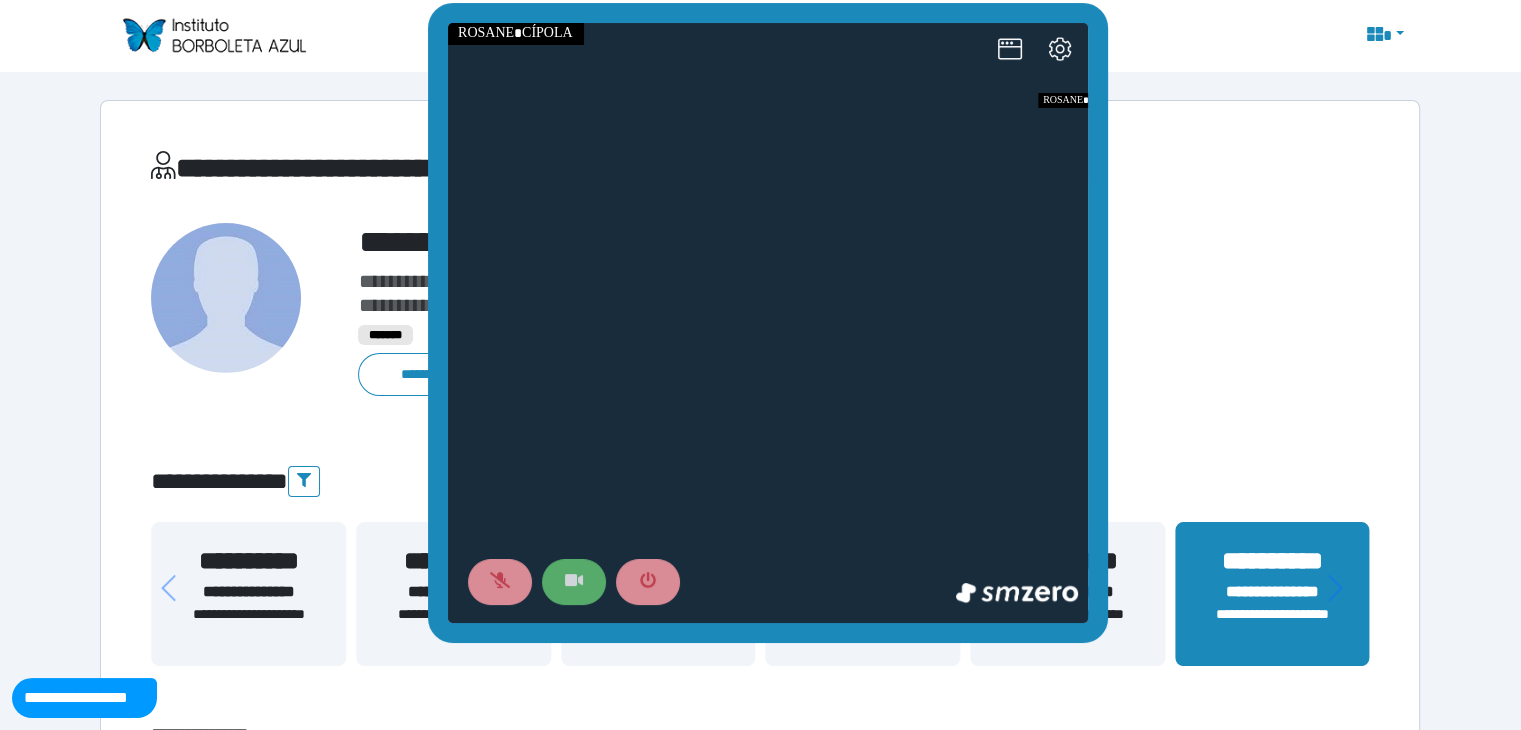 click at bounding box center [573, 581] 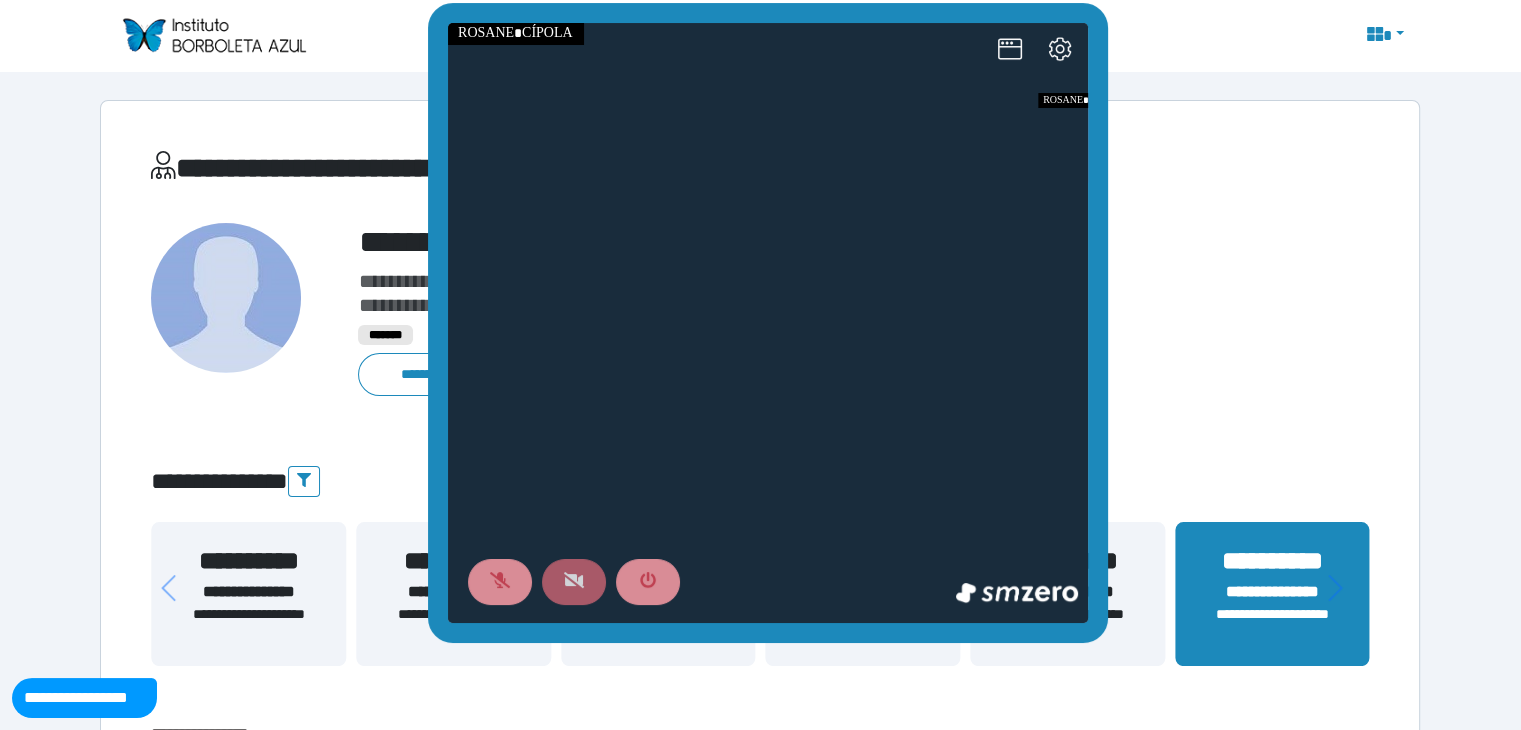 click at bounding box center [573, 581] 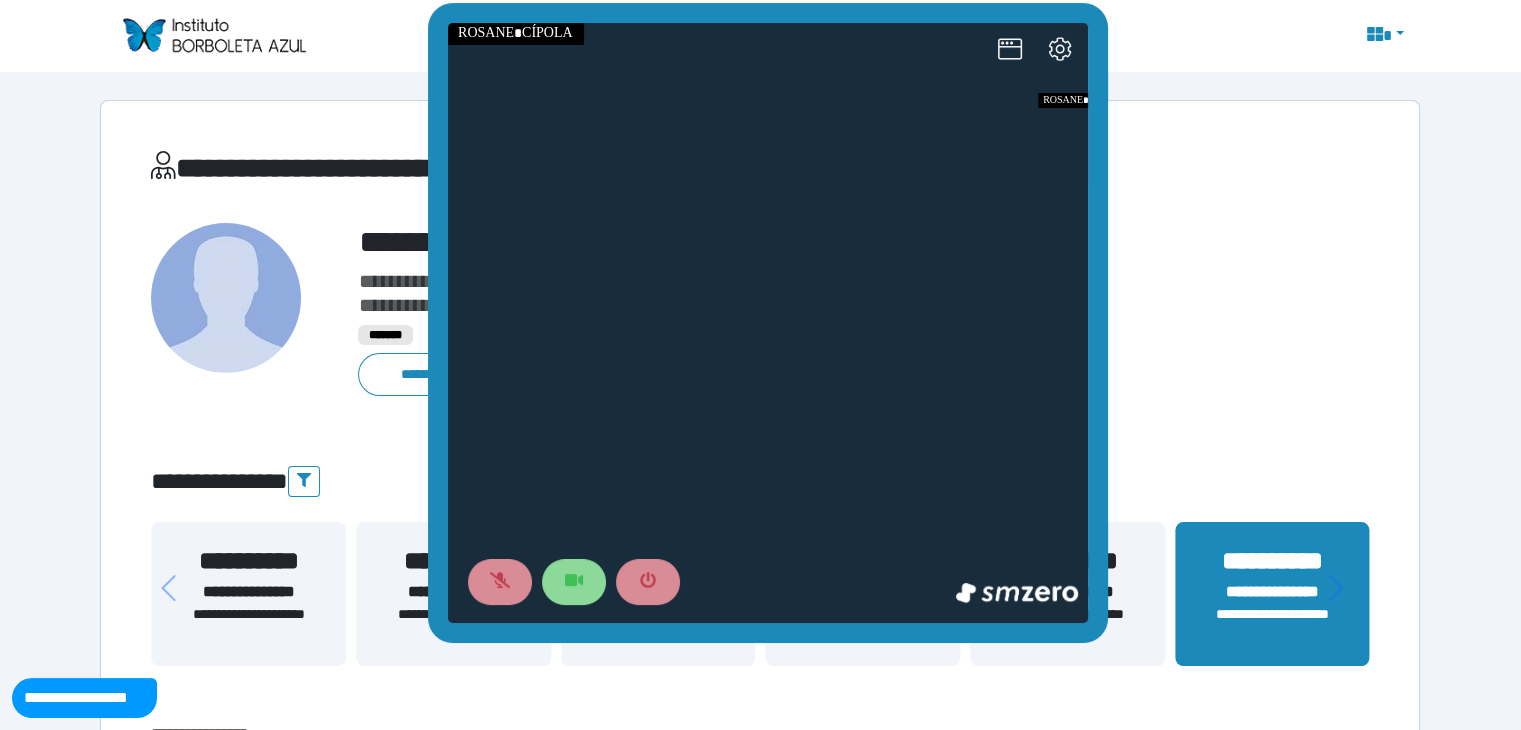 click at bounding box center [768, 323] 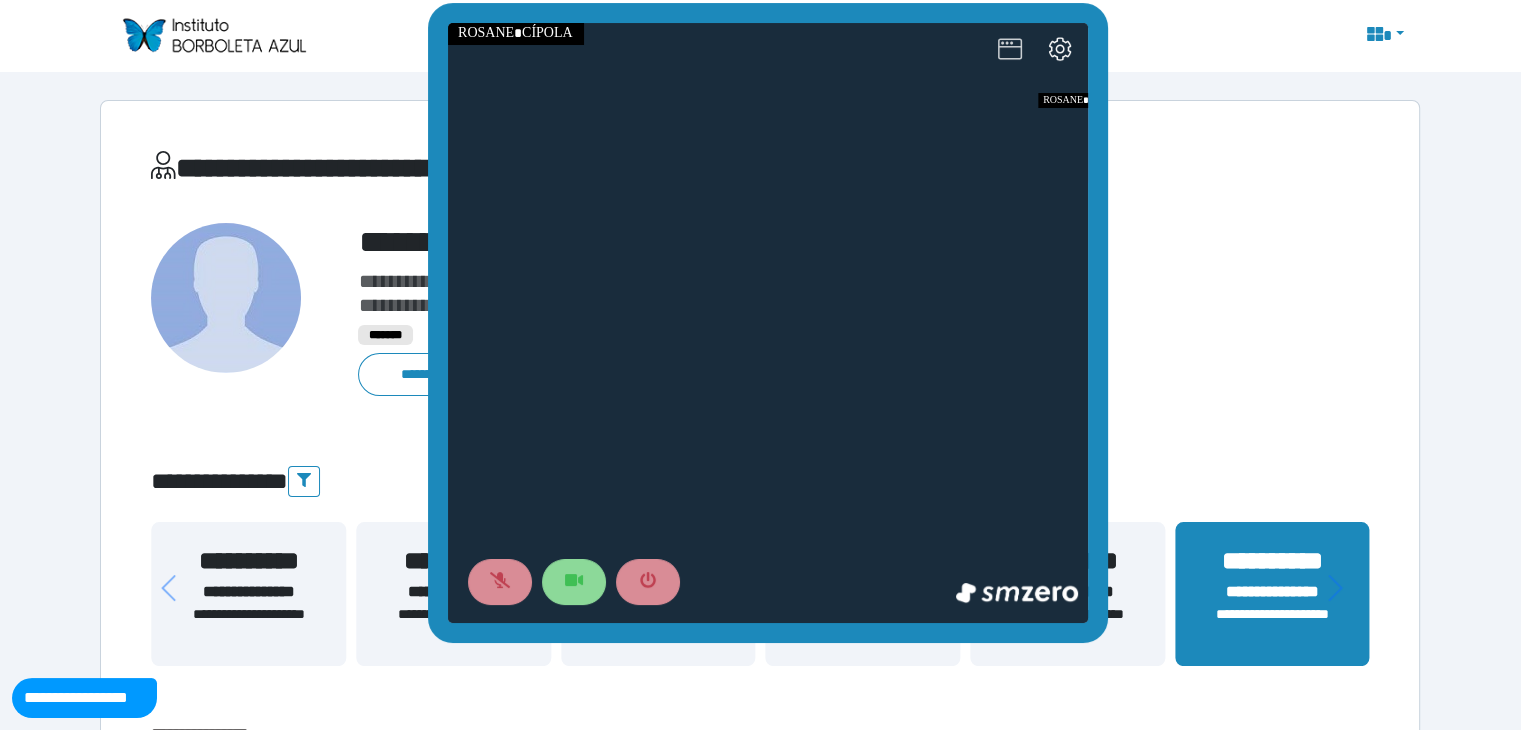 click at bounding box center [1009, 50] 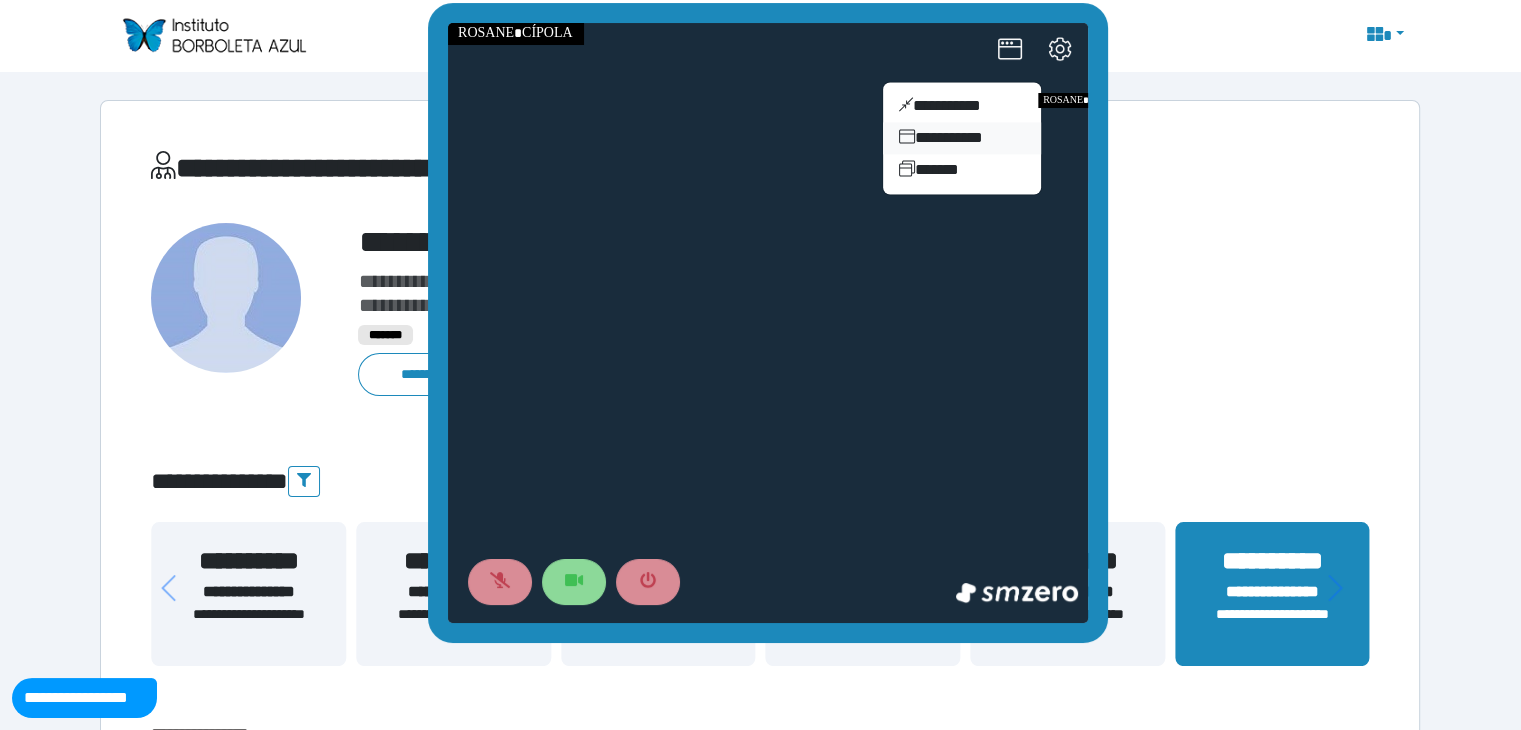 click on "**********" at bounding box center (961, 137) 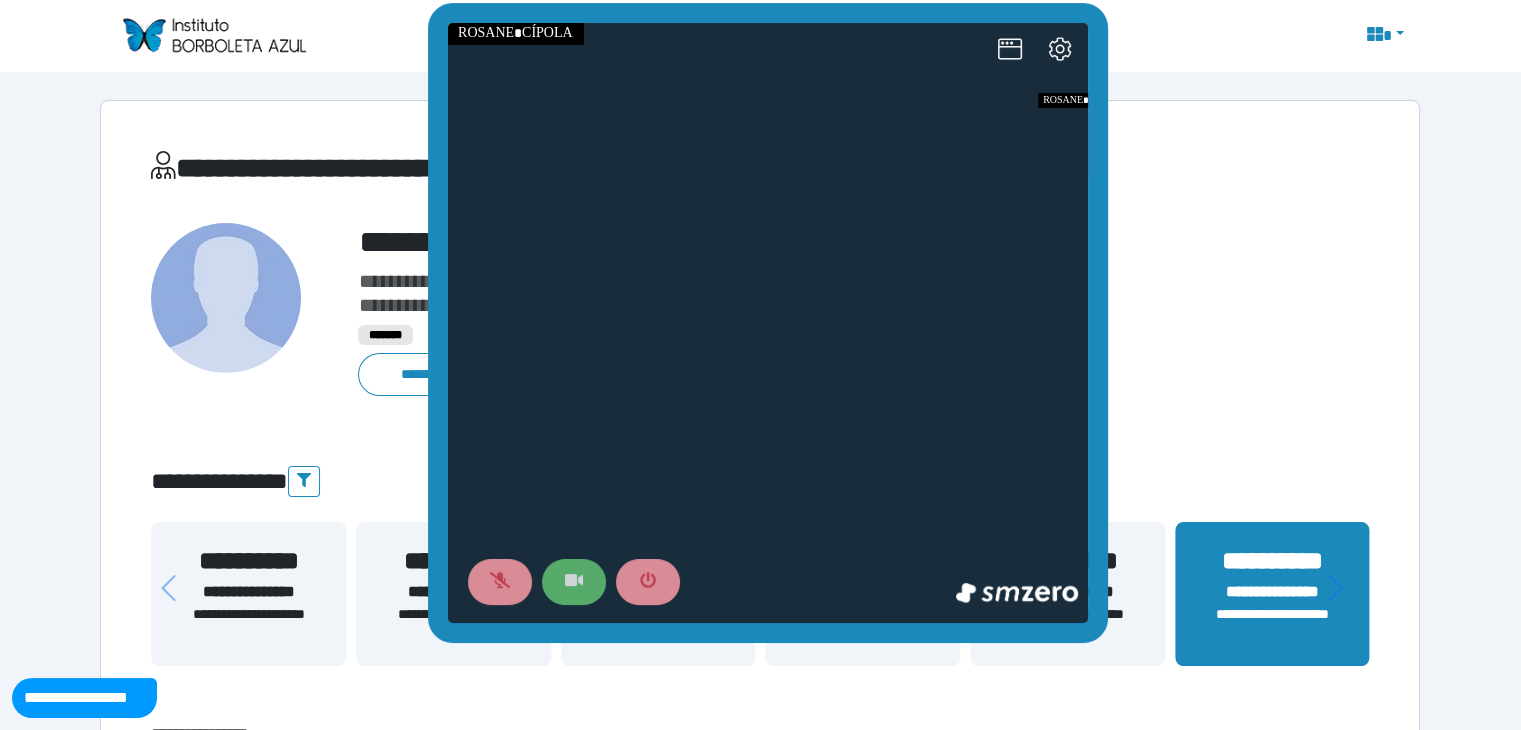 drag, startPoint x: 577, startPoint y: 571, endPoint x: 565, endPoint y: 562, distance: 15 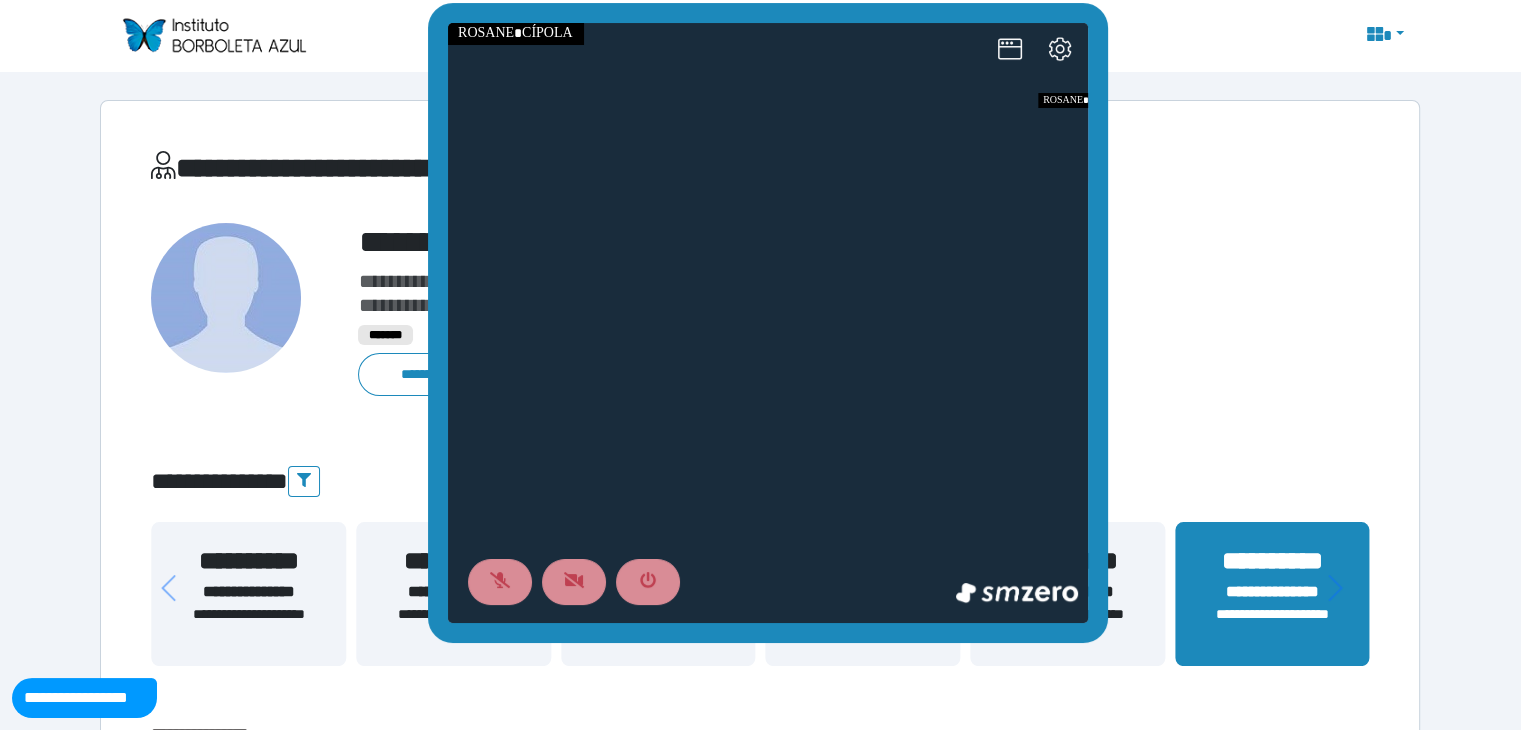 click on "**********" at bounding box center [760, 2271] 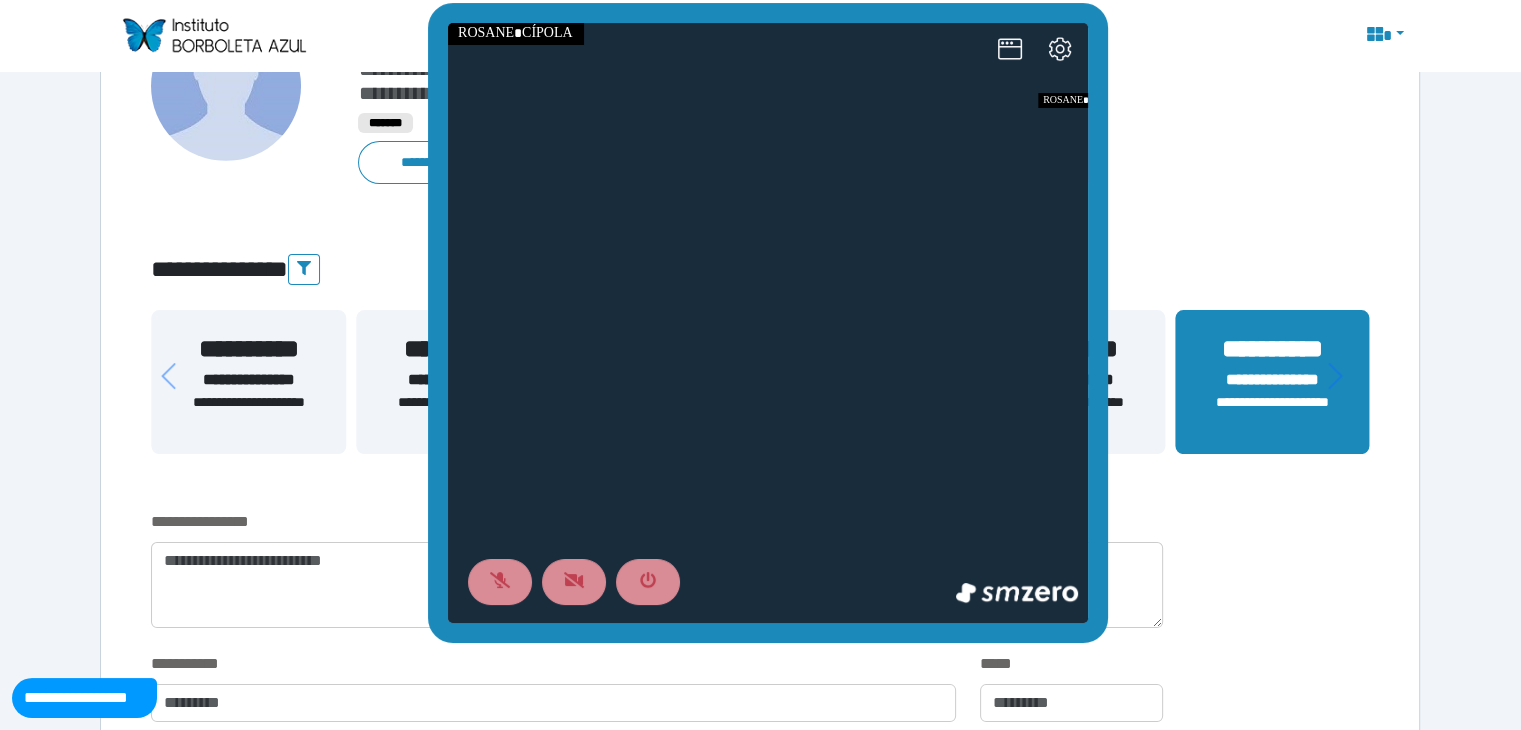 scroll, scrollTop: 400, scrollLeft: 0, axis: vertical 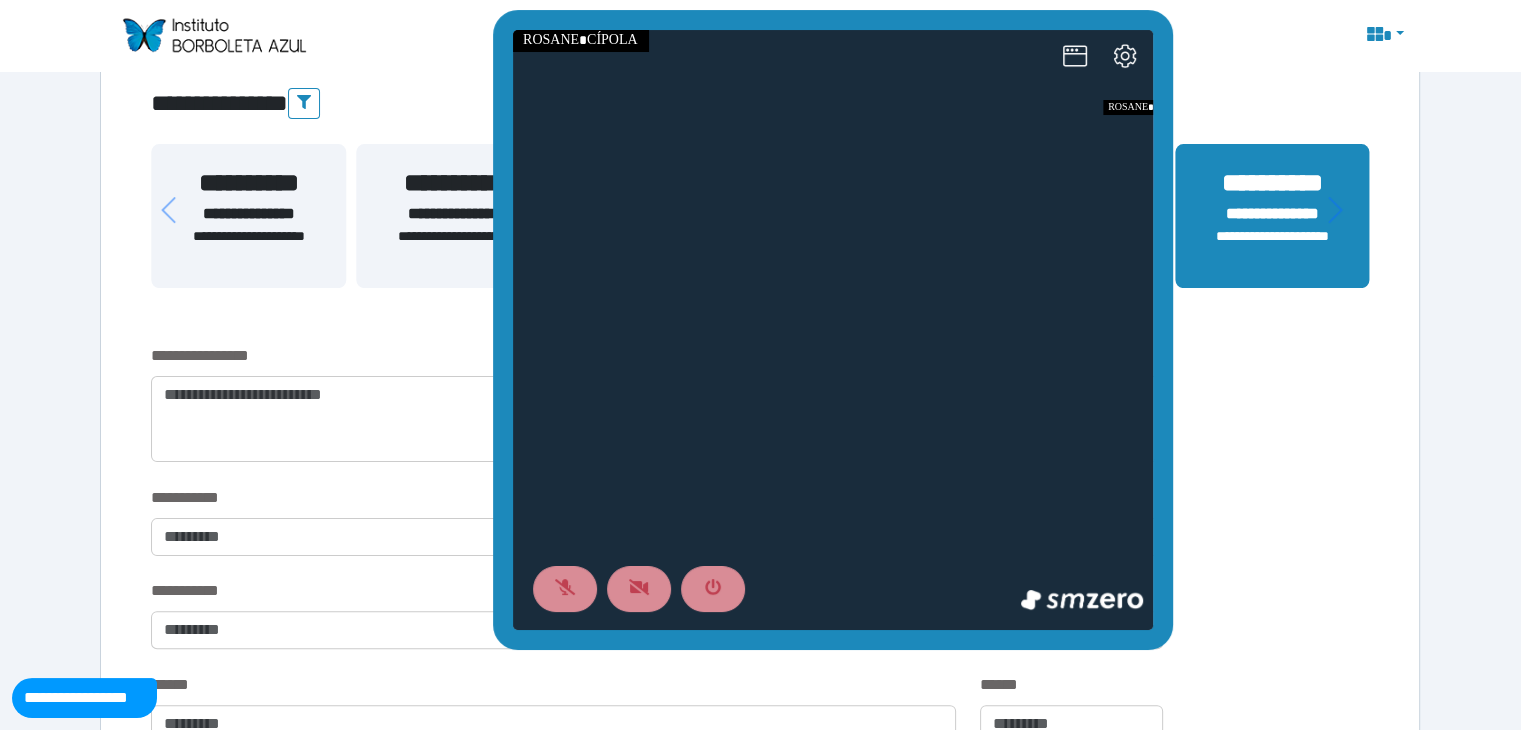 drag, startPoint x: 1104, startPoint y: 44, endPoint x: 674, endPoint y: 82, distance: 431.6758 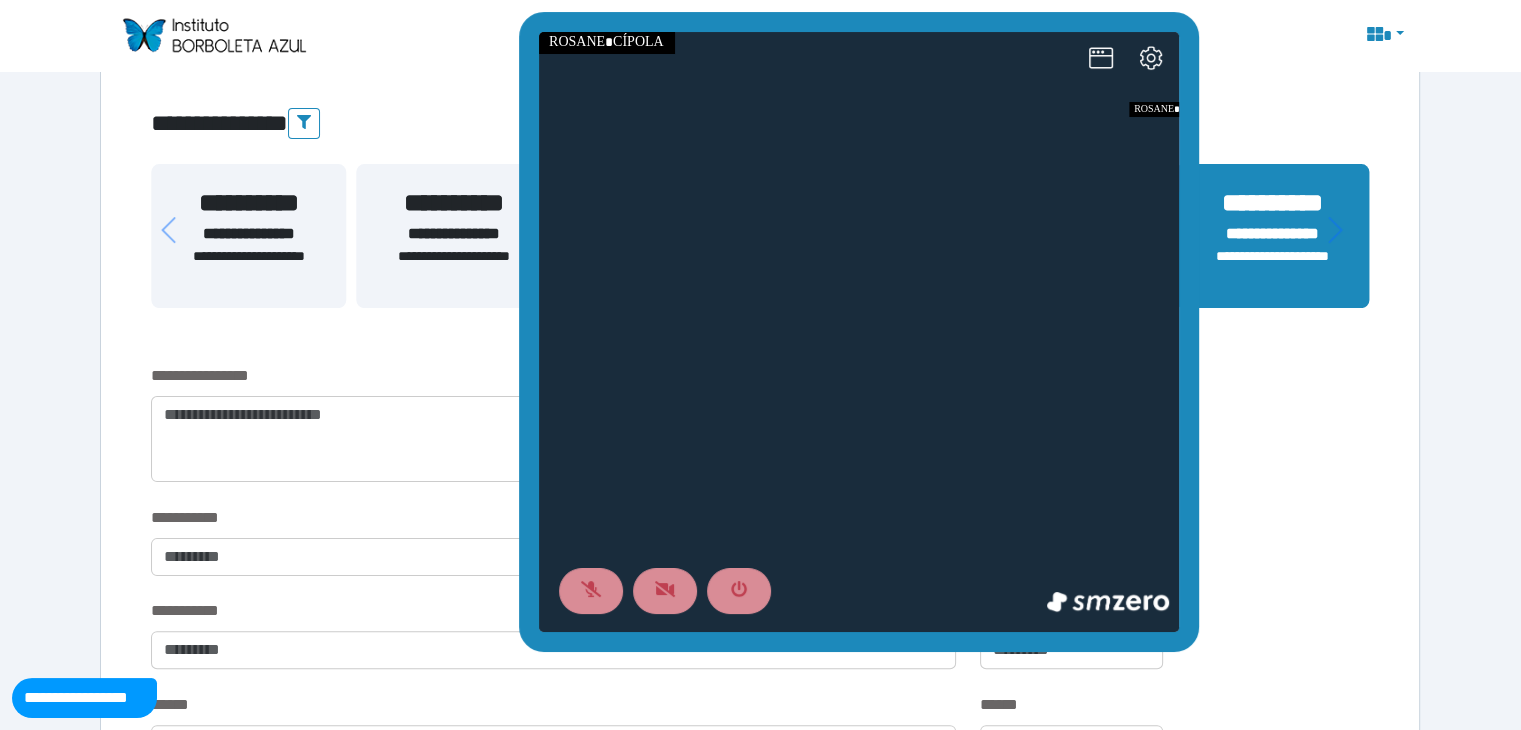 drag, startPoint x: 1202, startPoint y: 49, endPoint x: 844, endPoint y: 122, distance: 365.36694 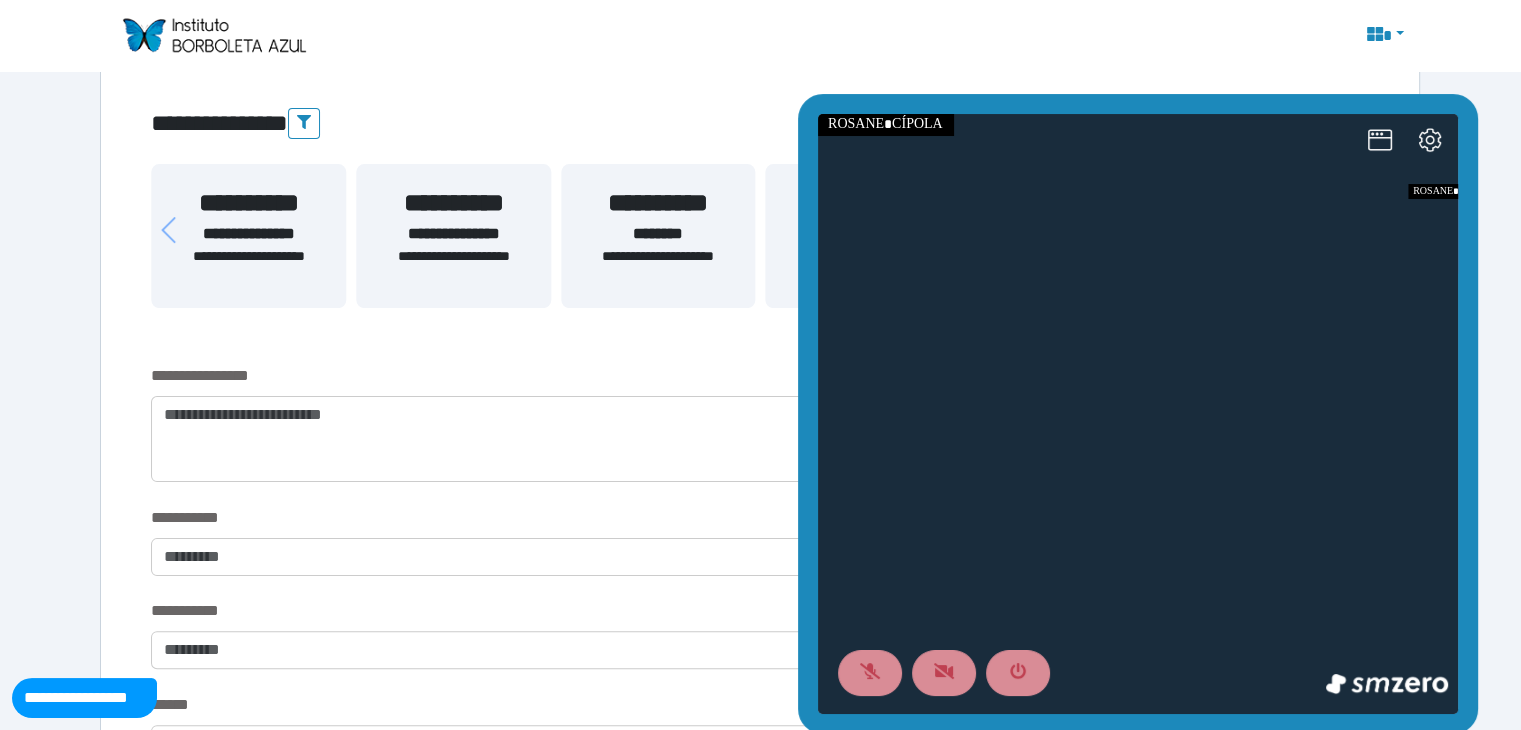 drag, startPoint x: 748, startPoint y: 22, endPoint x: 1027, endPoint y: 104, distance: 290.80063 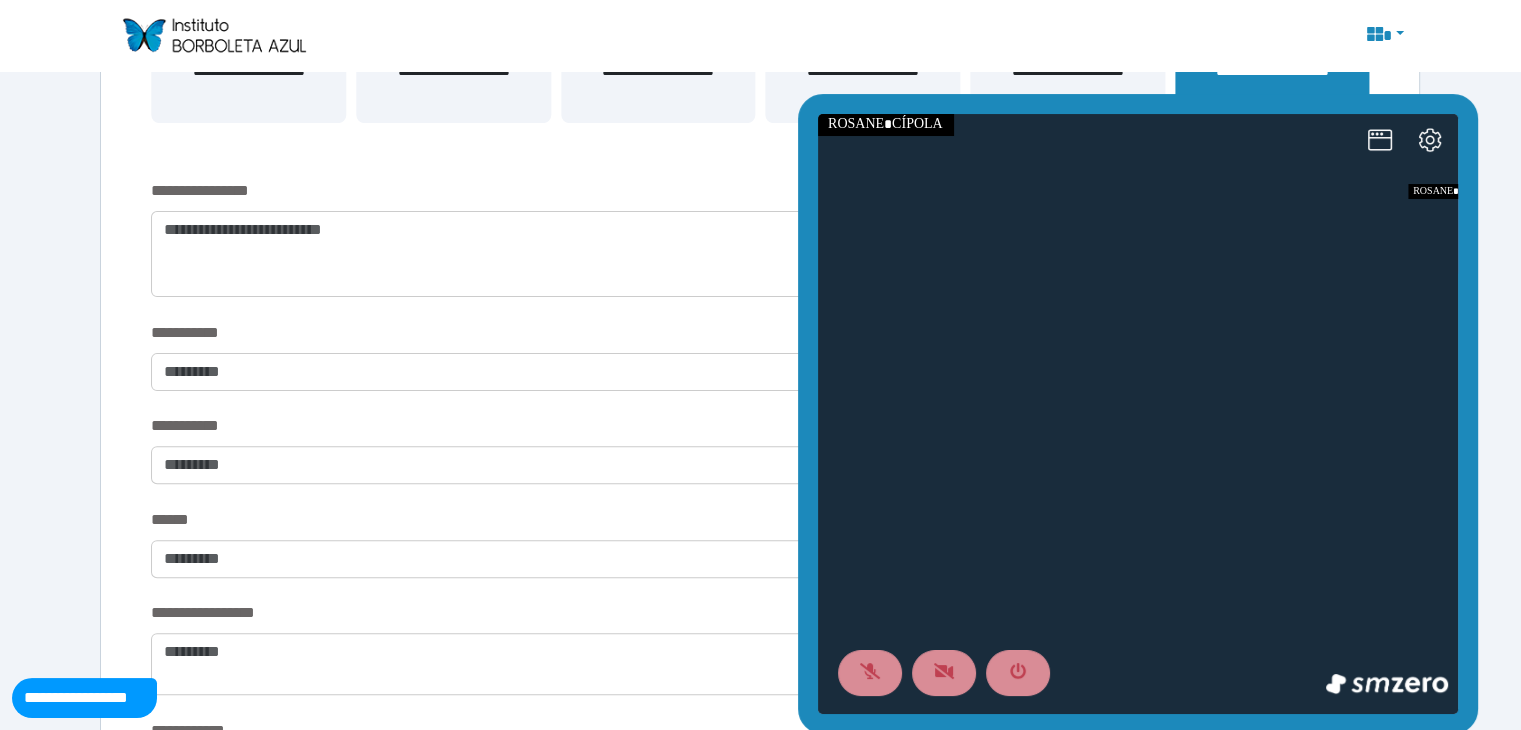scroll, scrollTop: 558, scrollLeft: 0, axis: vertical 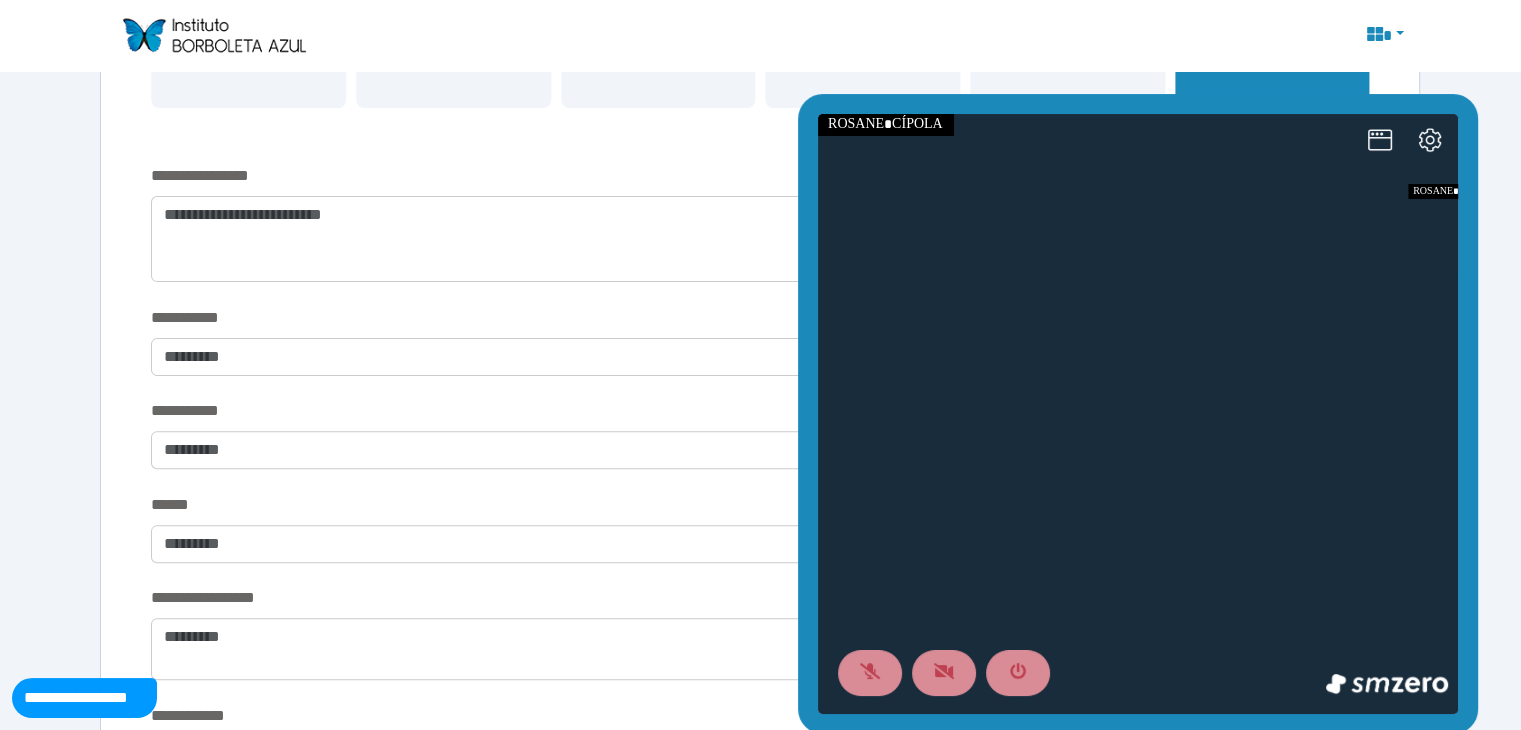 click on "**********" at bounding box center [863, 36] 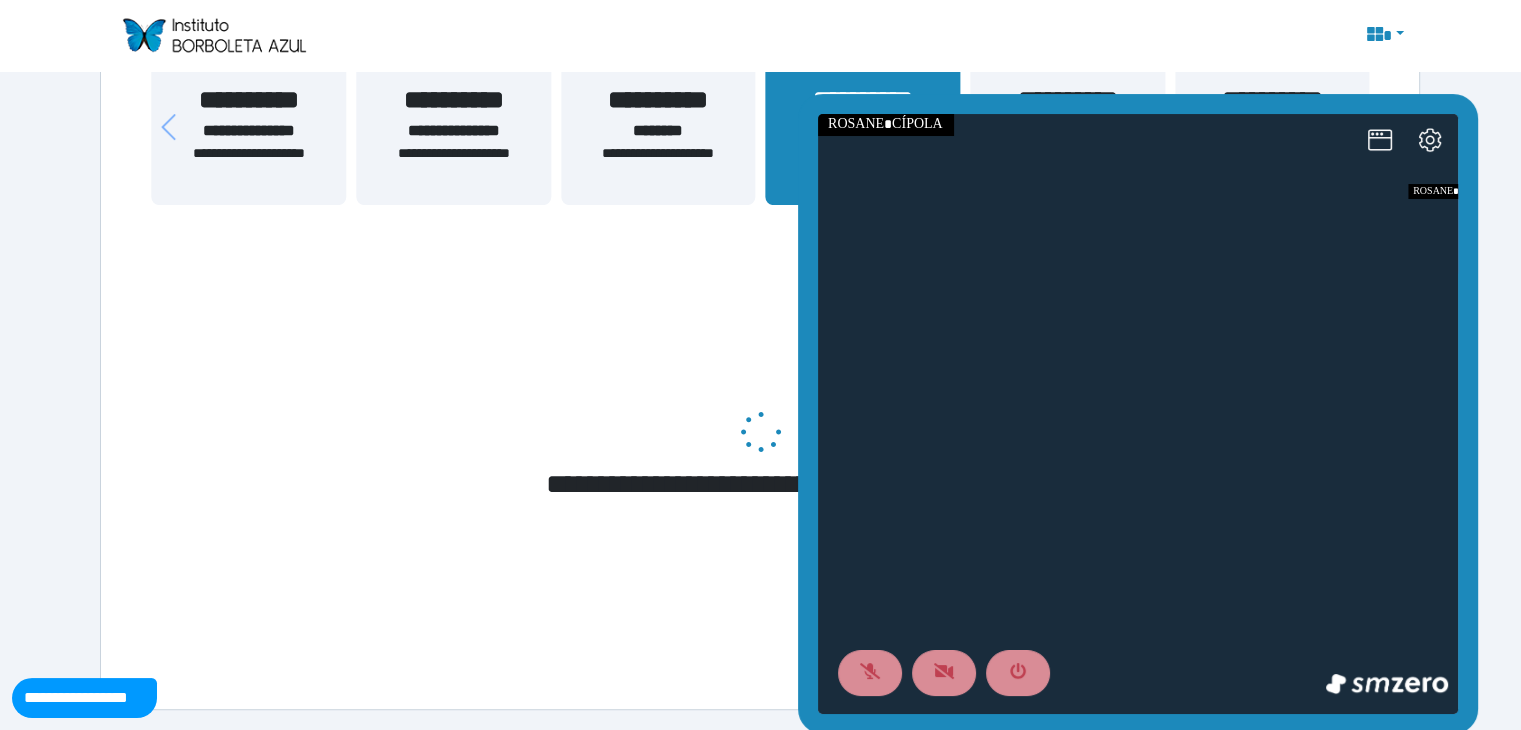scroll, scrollTop: 461, scrollLeft: 0, axis: vertical 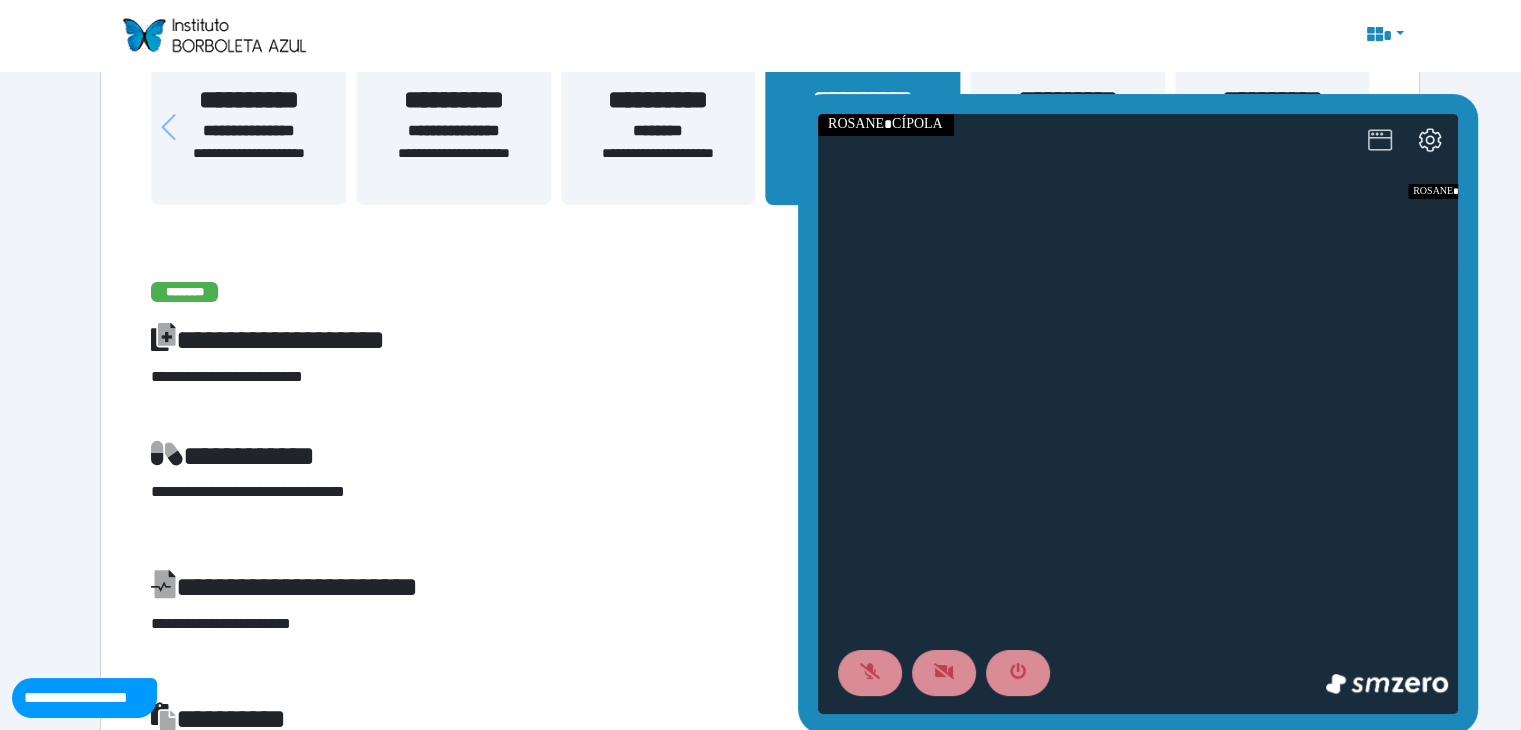 click at bounding box center [1379, 141] 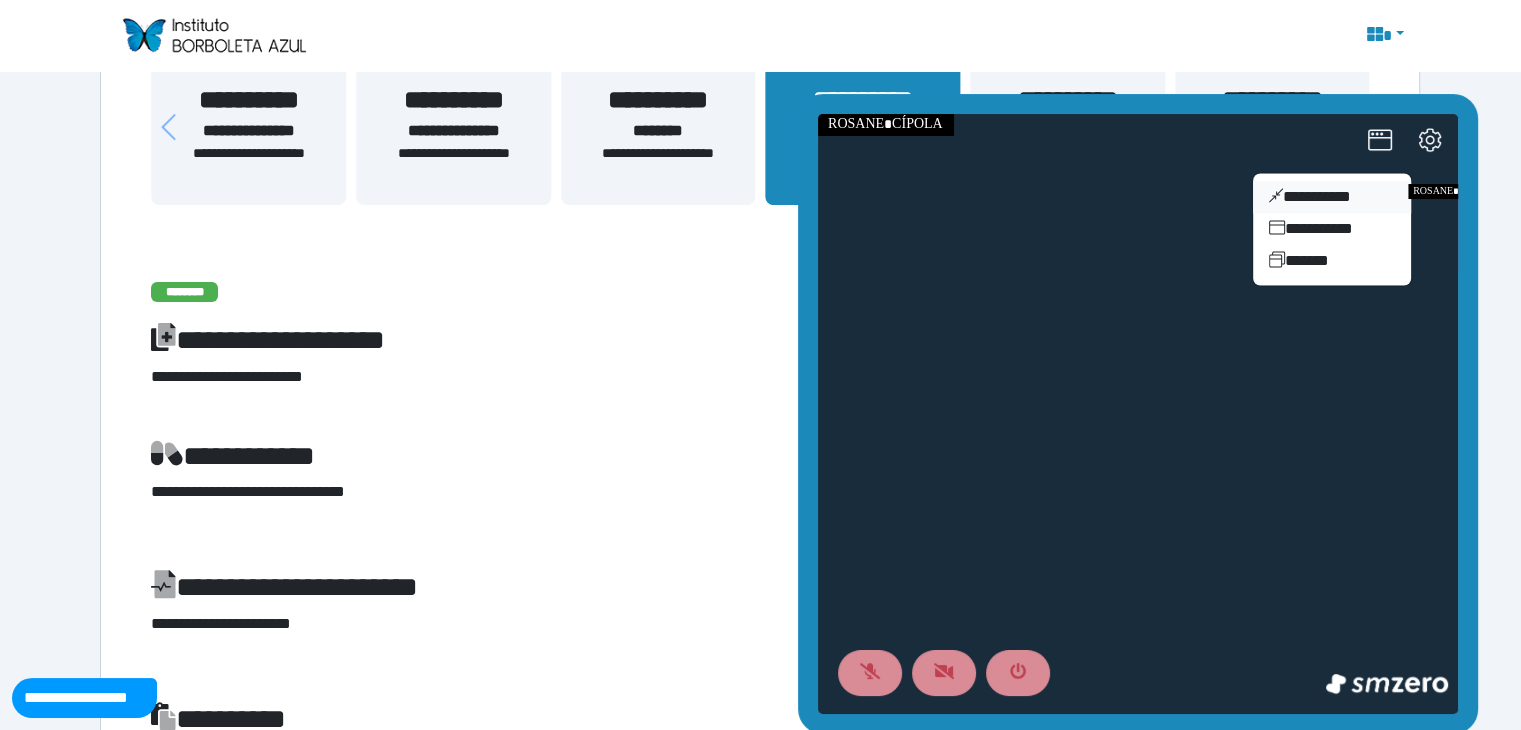 click on "**********" at bounding box center (1331, 196) 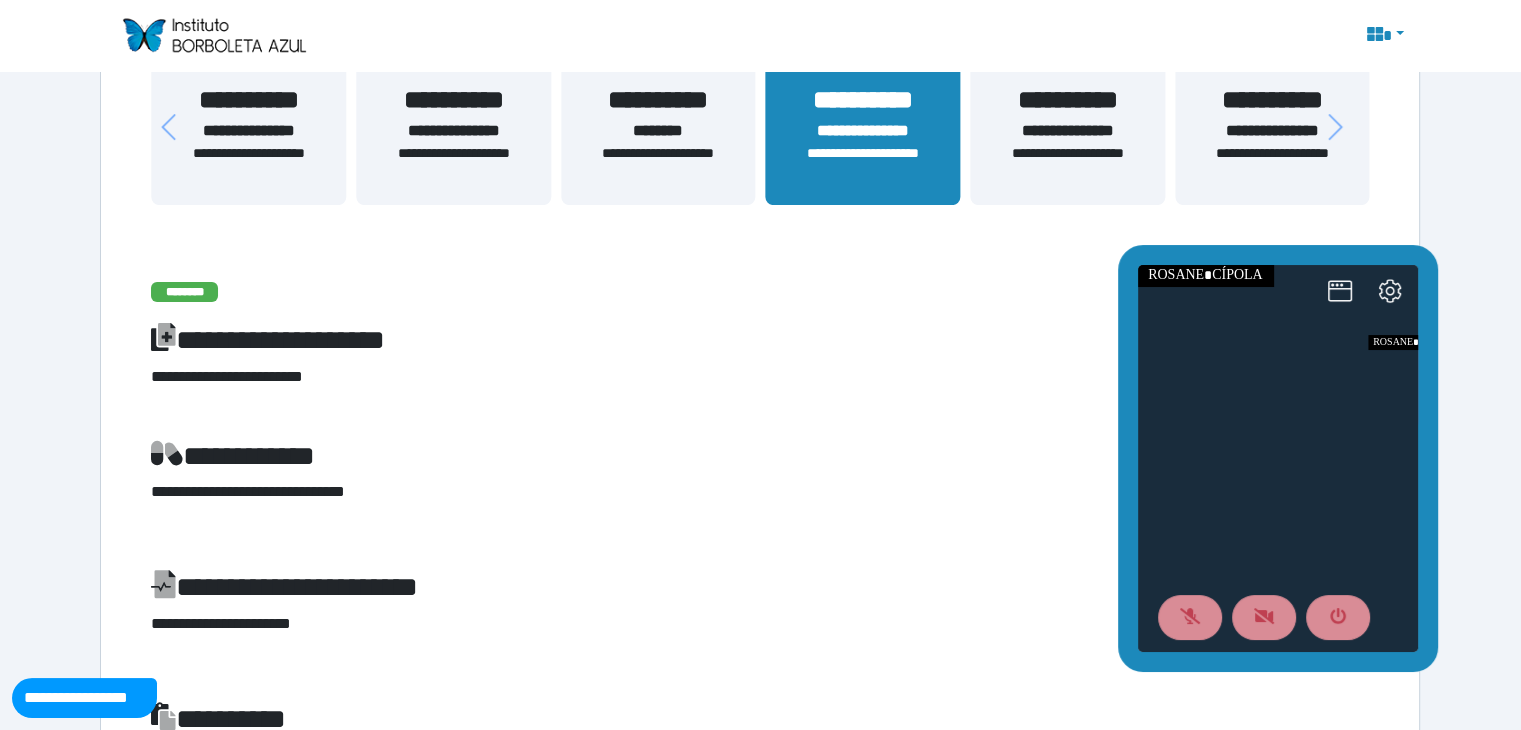 drag, startPoint x: 957, startPoint y: 105, endPoint x: 1277, endPoint y: 256, distance: 353.83752 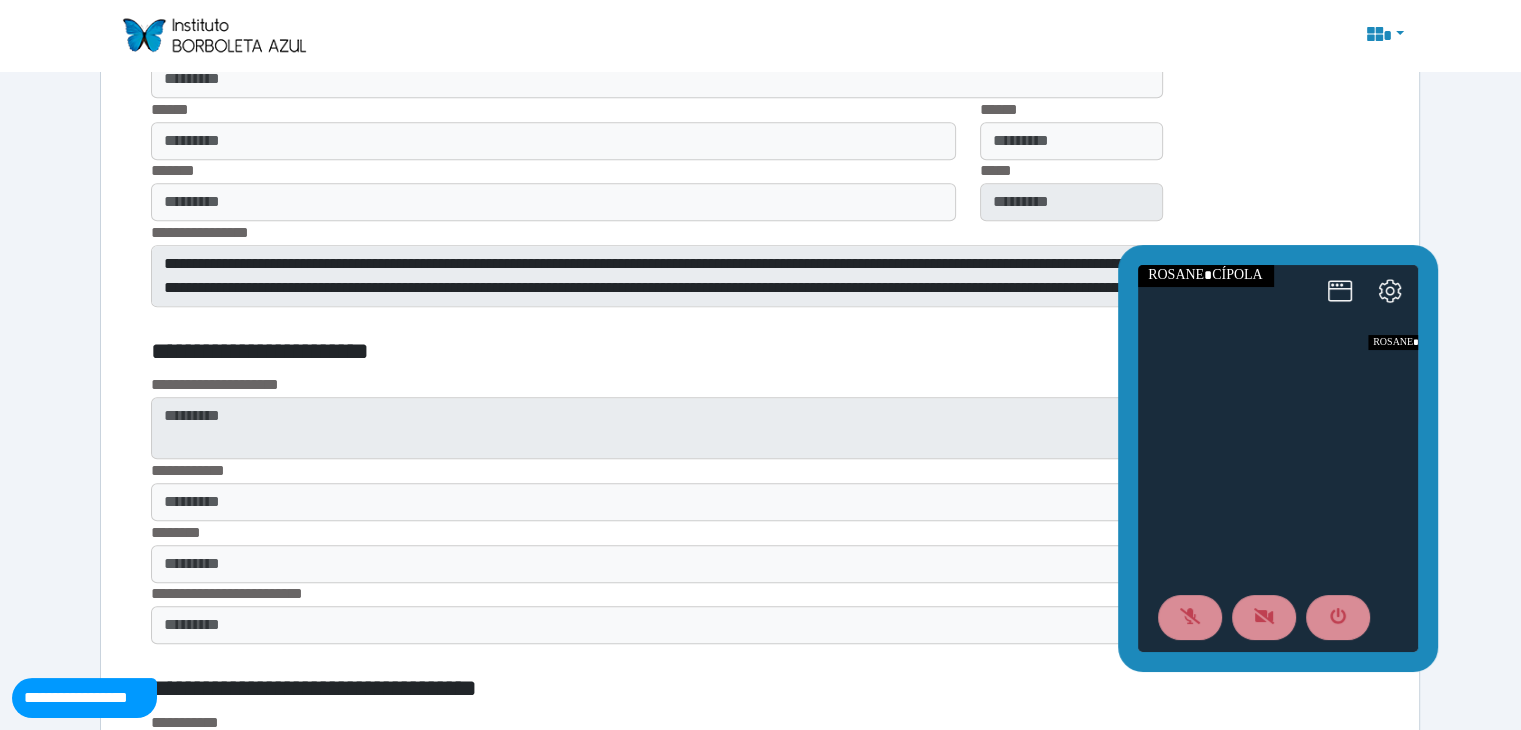 scroll, scrollTop: 1861, scrollLeft: 0, axis: vertical 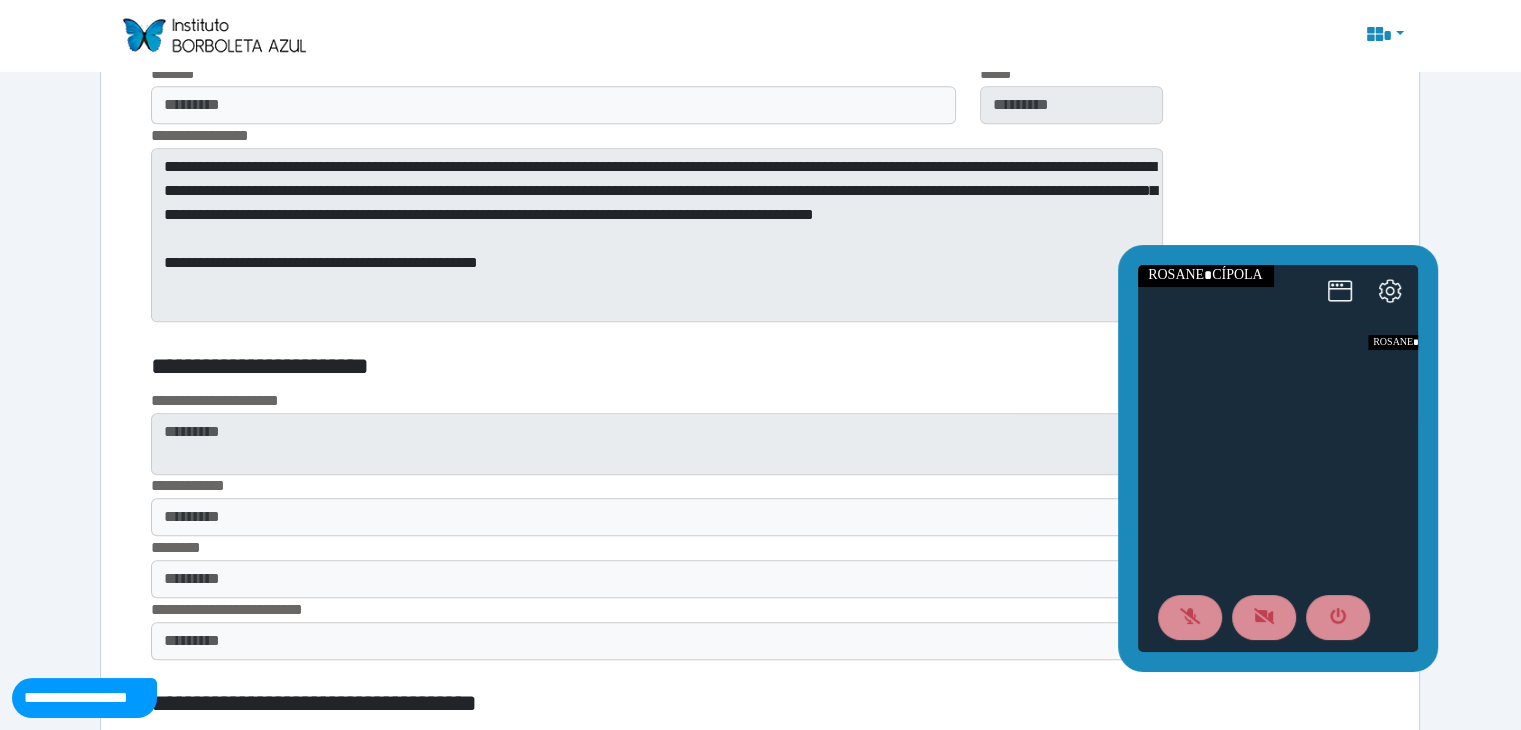 click on "**********" at bounding box center (549, 366) 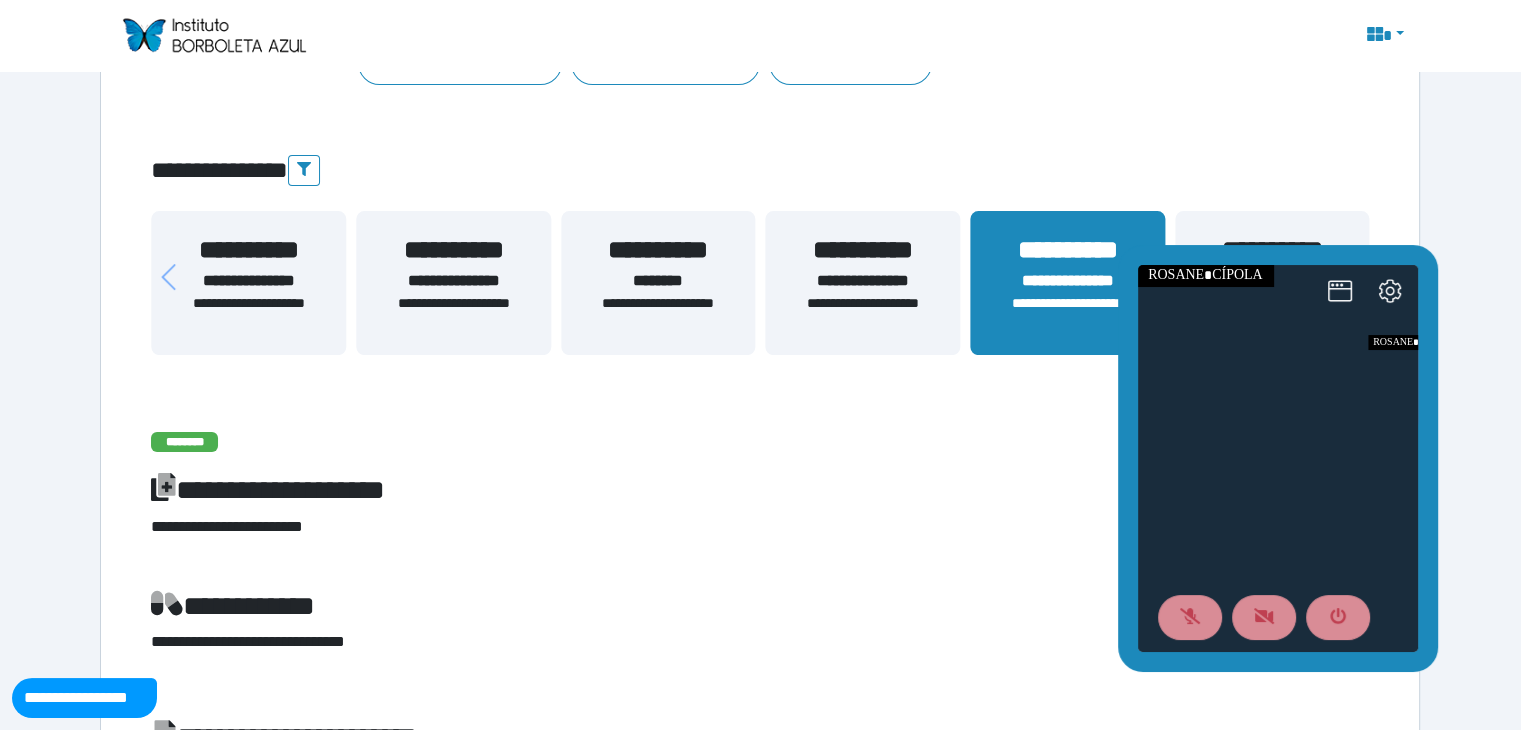scroll, scrollTop: 561, scrollLeft: 0, axis: vertical 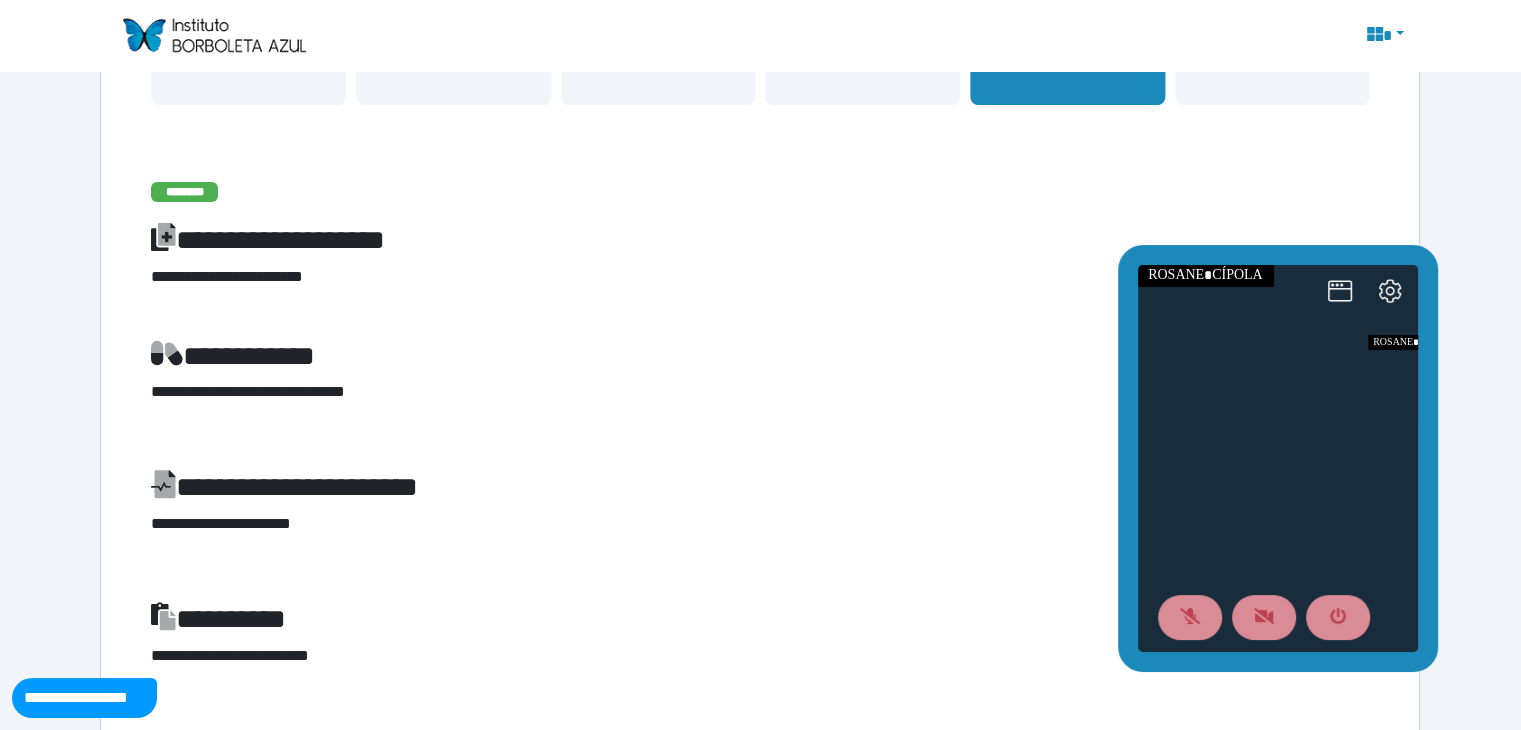 click on "**********" at bounding box center (1272, 33) 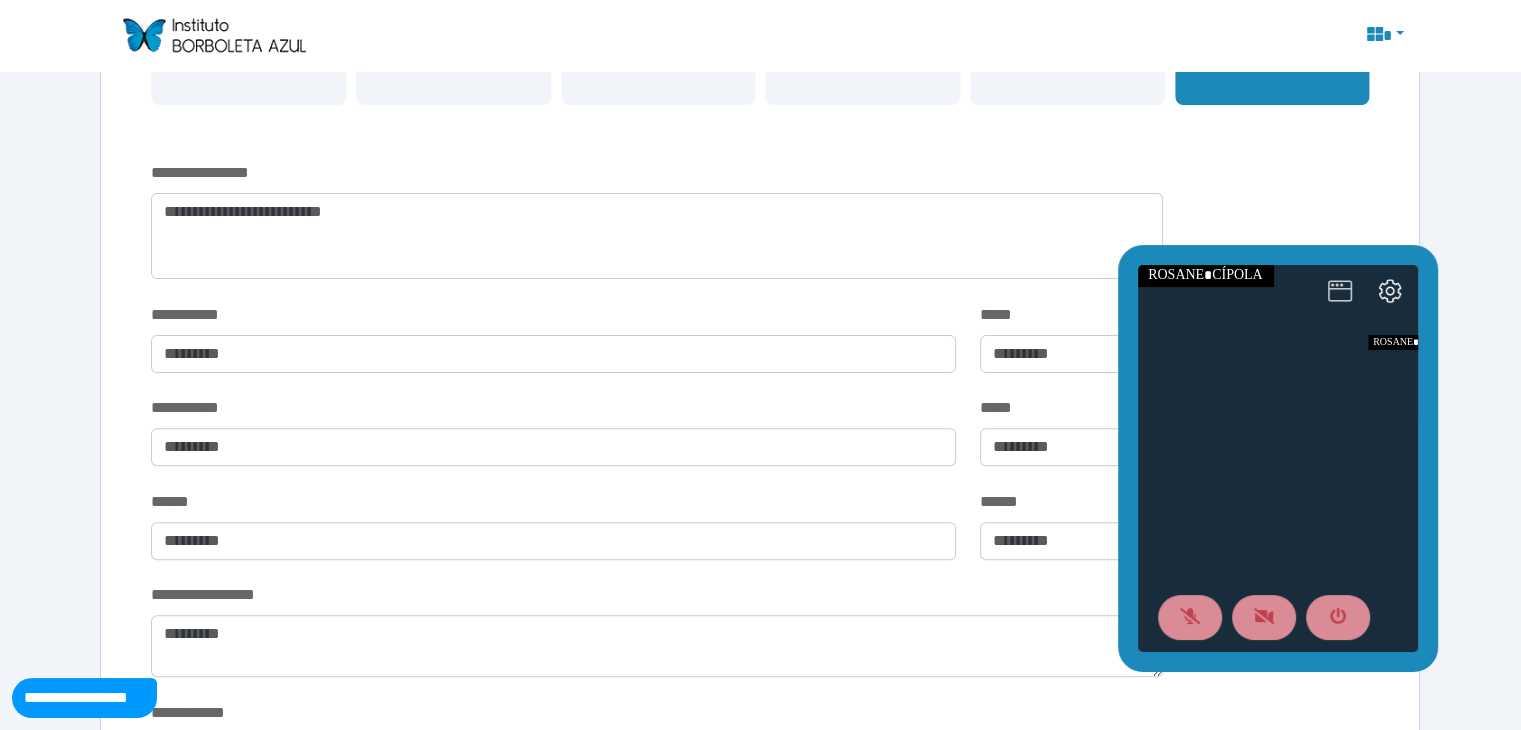 click 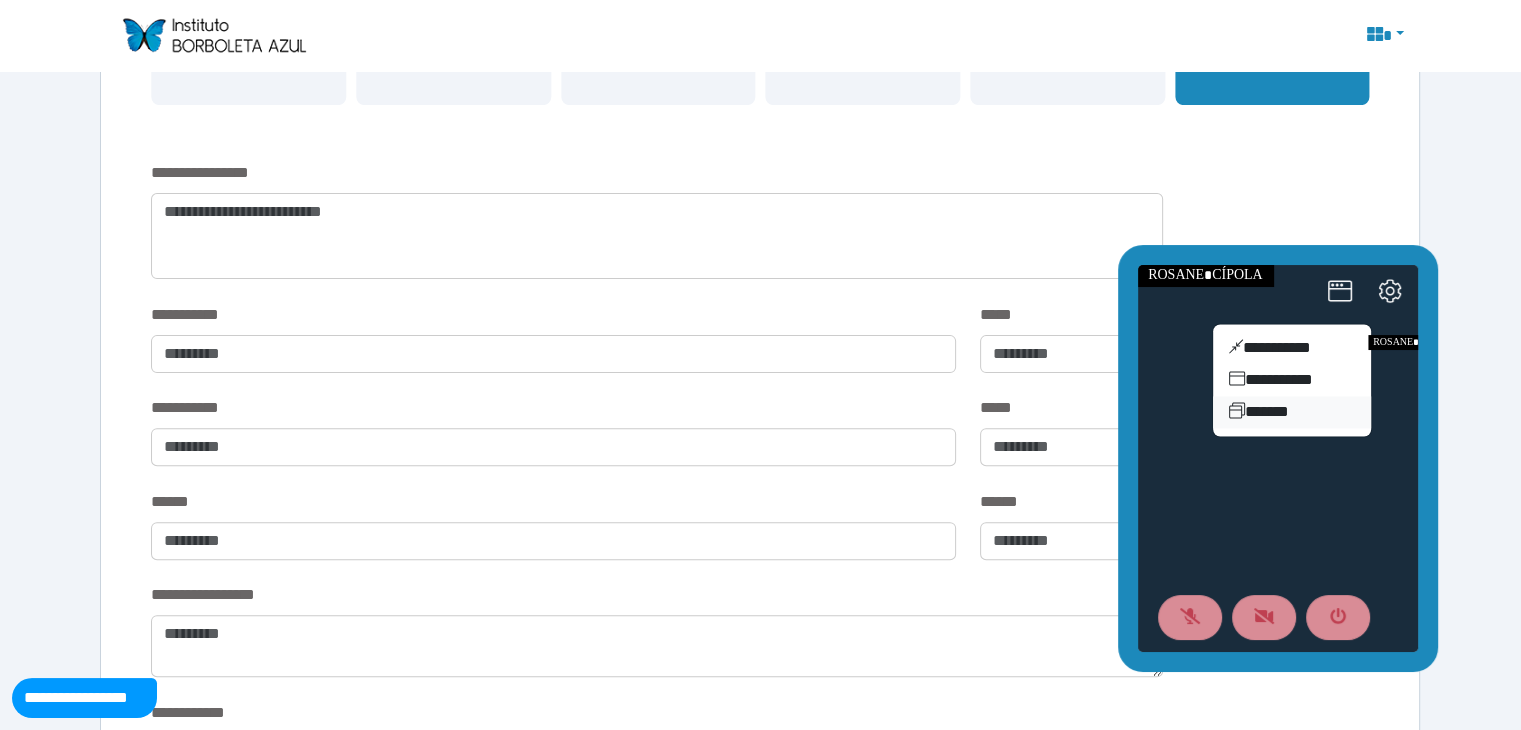 click on "******" at bounding box center (1291, 411) 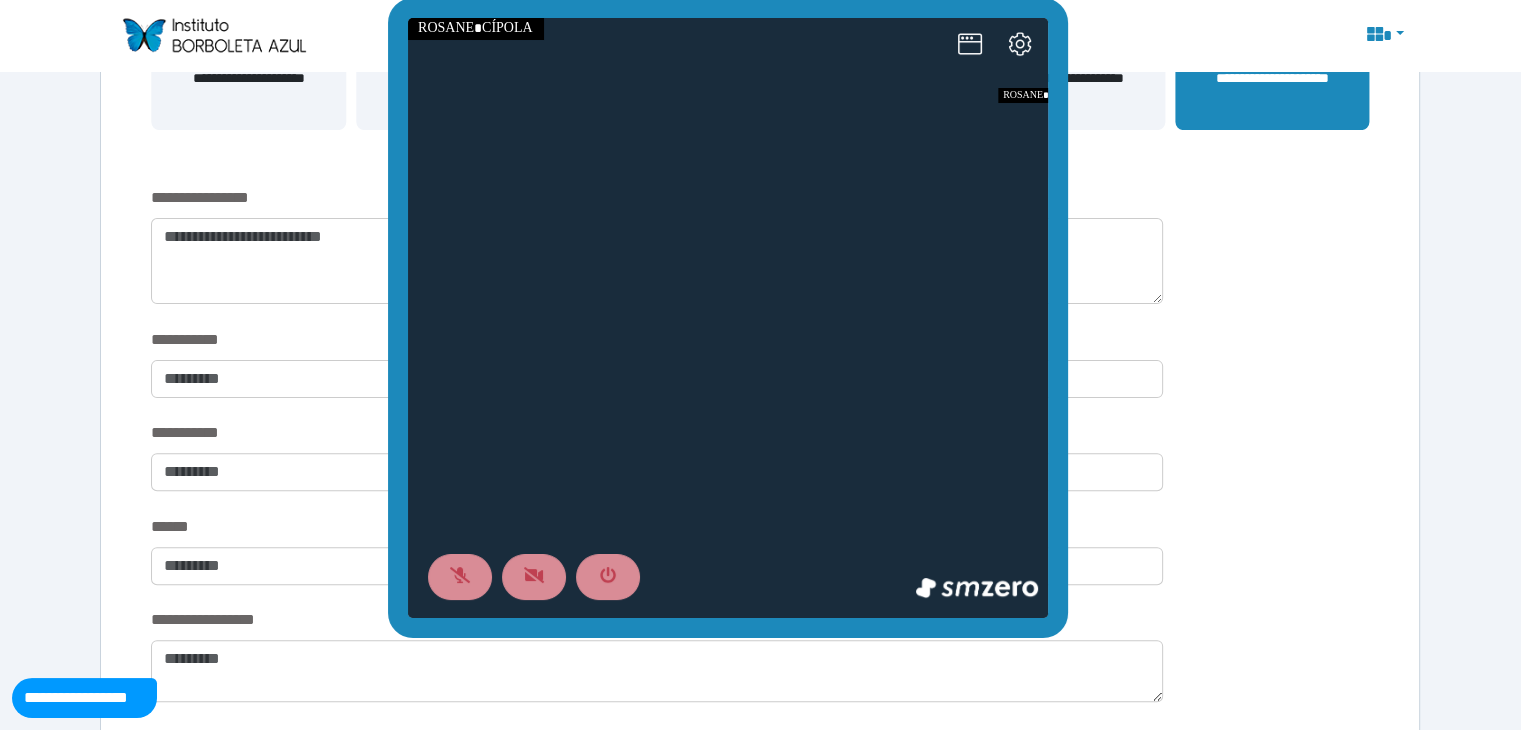 drag, startPoint x: 1332, startPoint y: 253, endPoint x: 86, endPoint y: 37, distance: 1264.5837 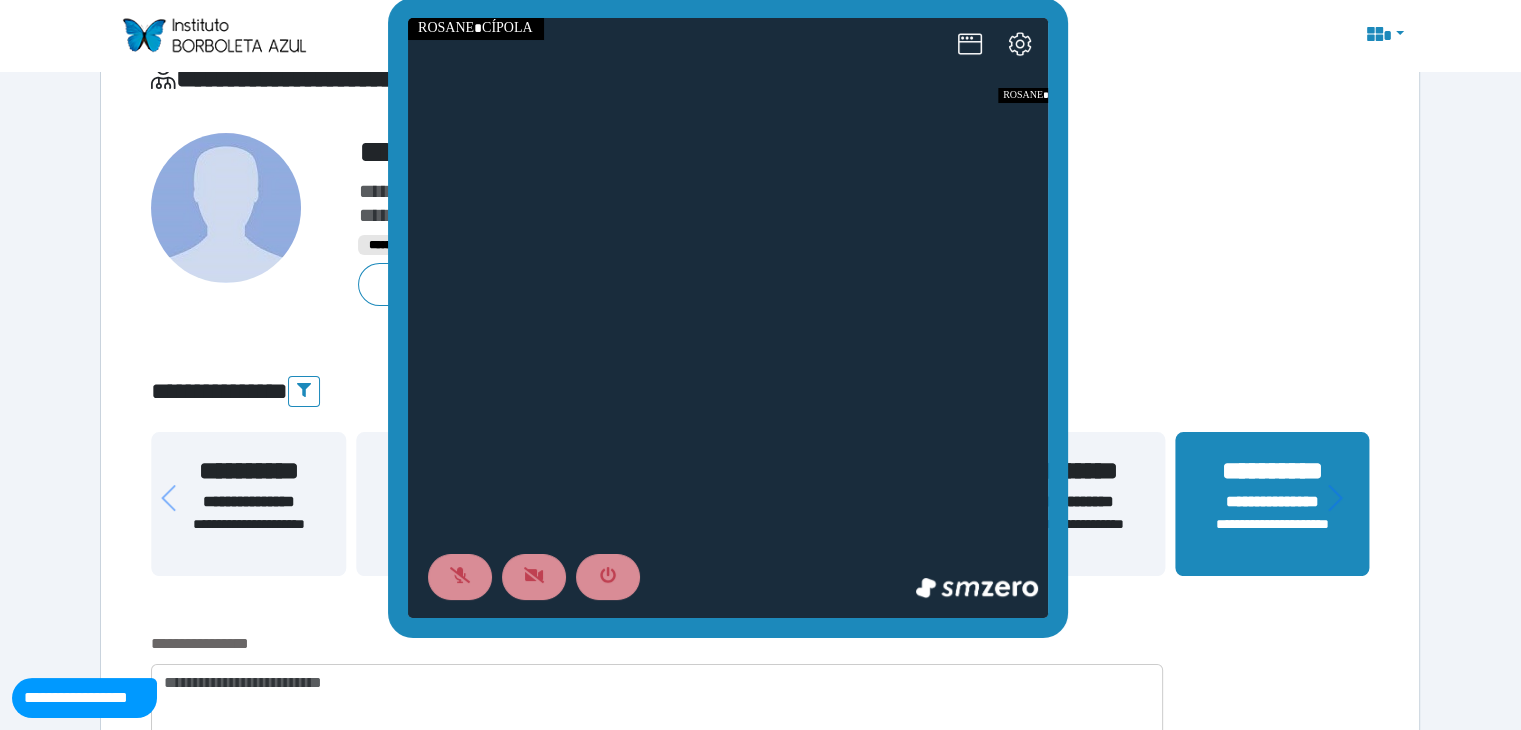 scroll, scrollTop: 100, scrollLeft: 0, axis: vertical 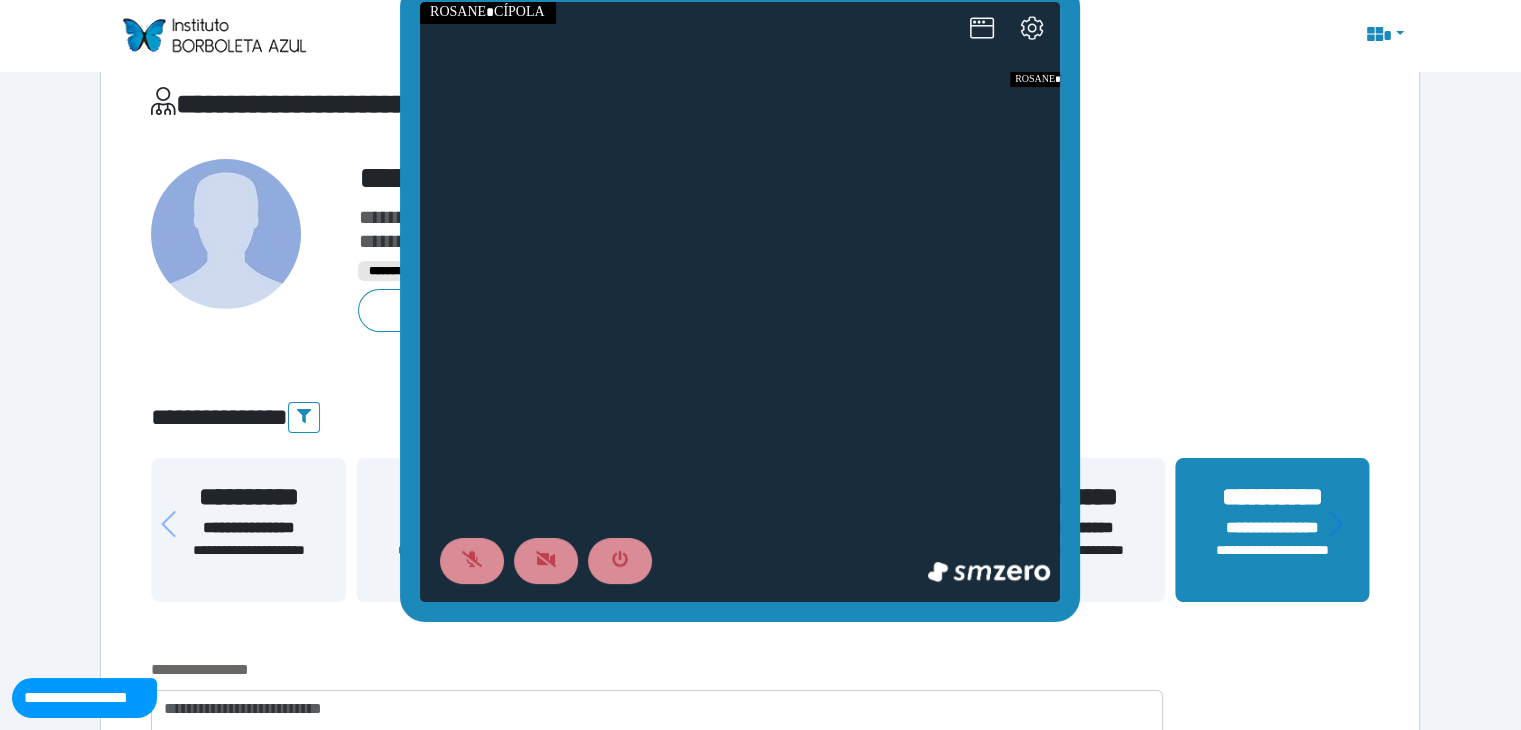 drag, startPoint x: 1087, startPoint y: 8, endPoint x: 706, endPoint y: 78, distance: 387.37708 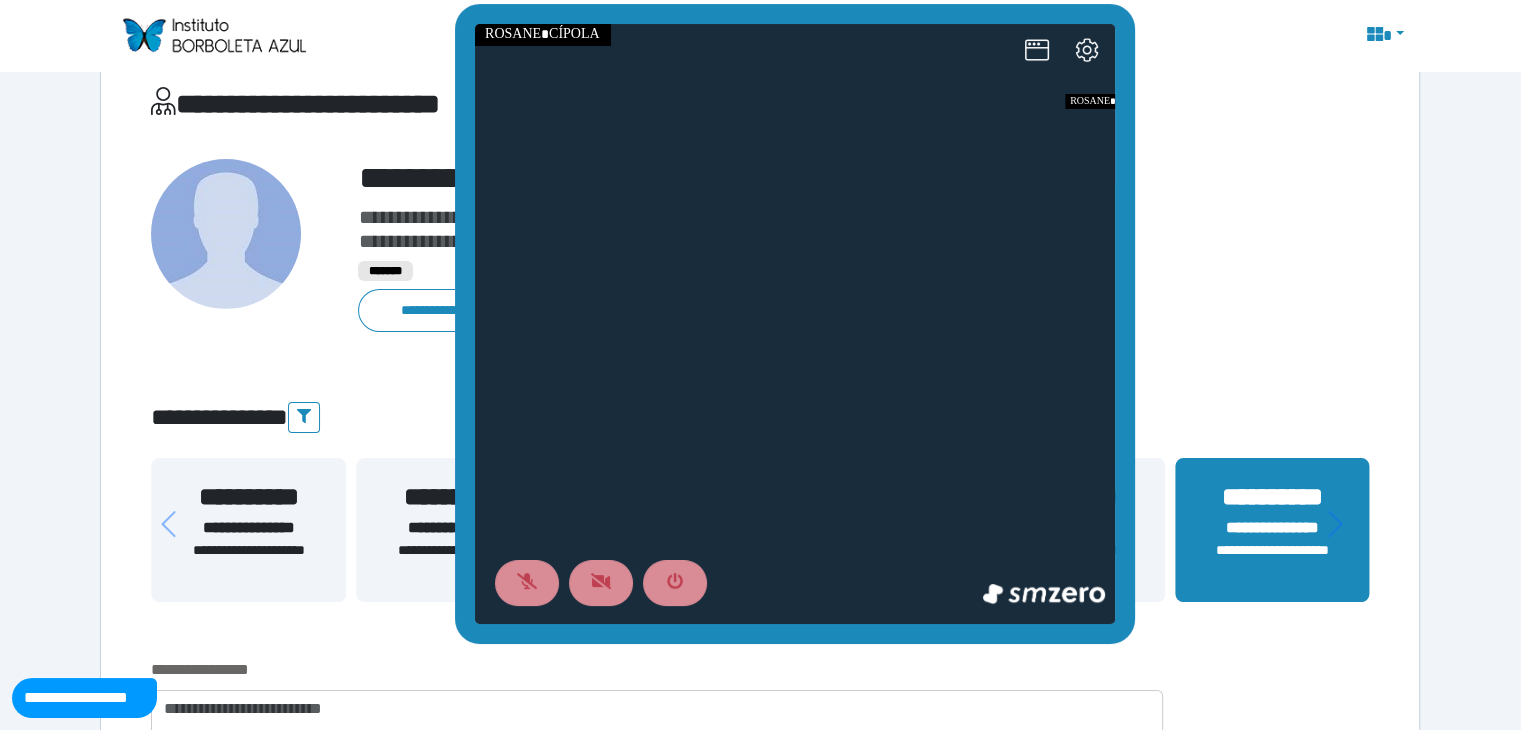drag, startPoint x: 733, startPoint y: 606, endPoint x: 788, endPoint y: 628, distance: 59.236813 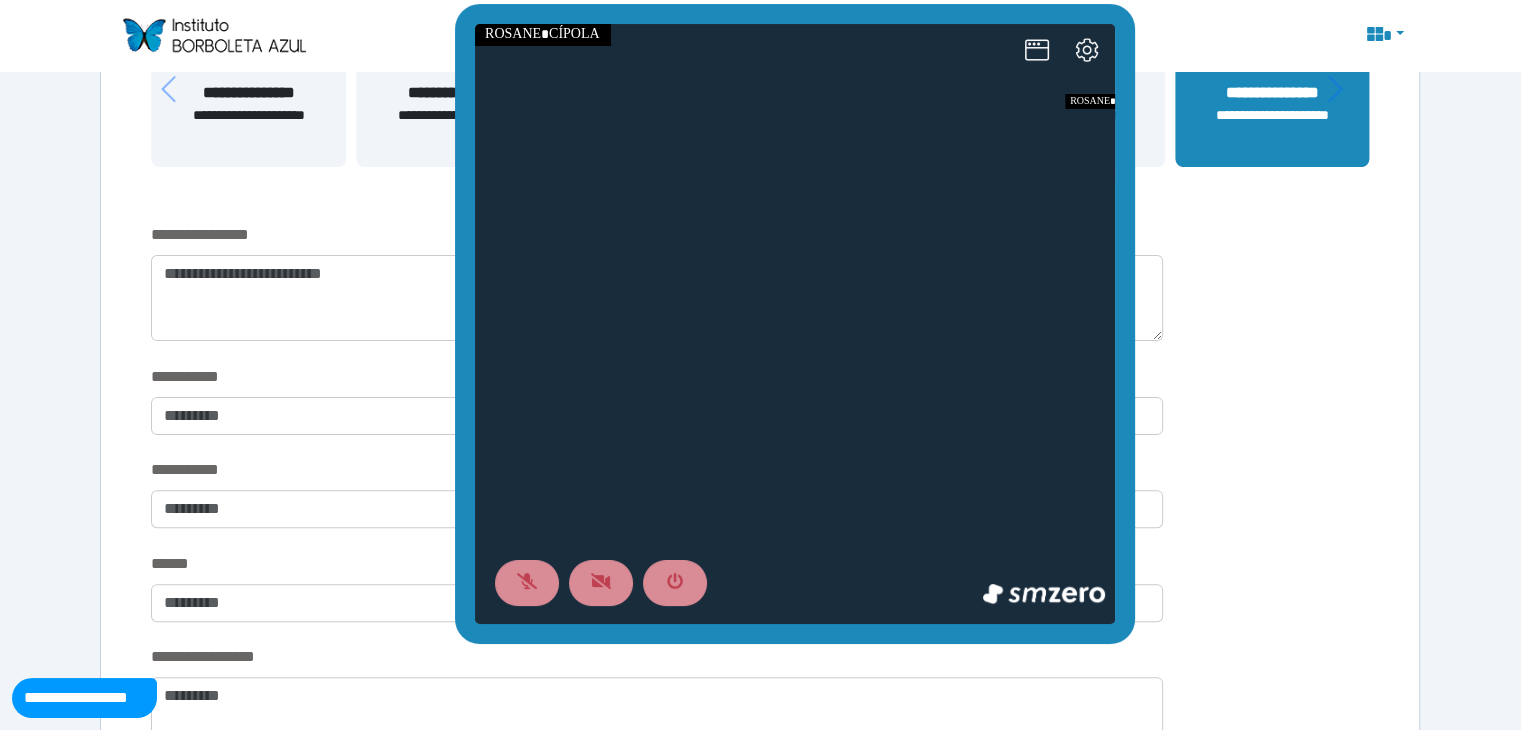 scroll, scrollTop: 500, scrollLeft: 0, axis: vertical 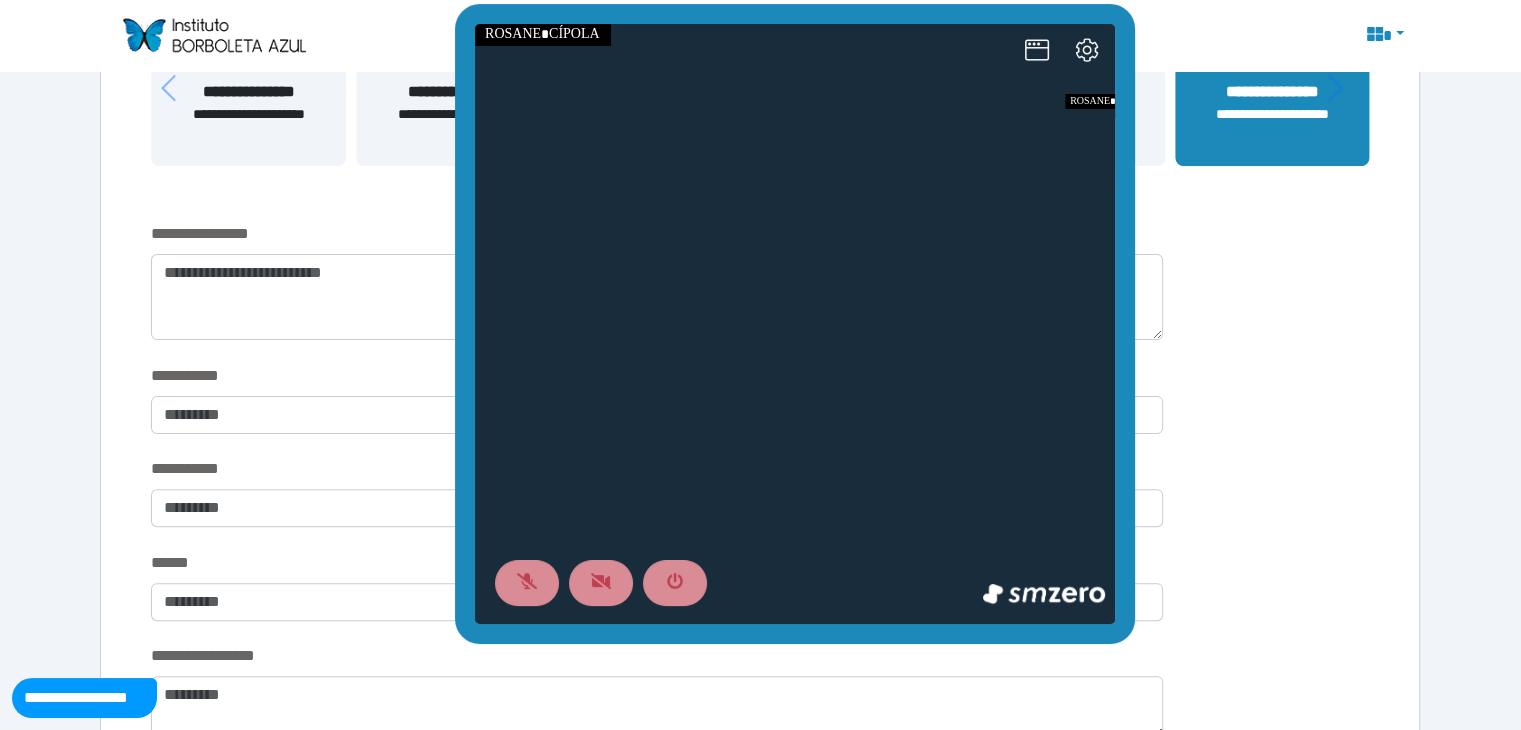 click at bounding box center (795, 324) 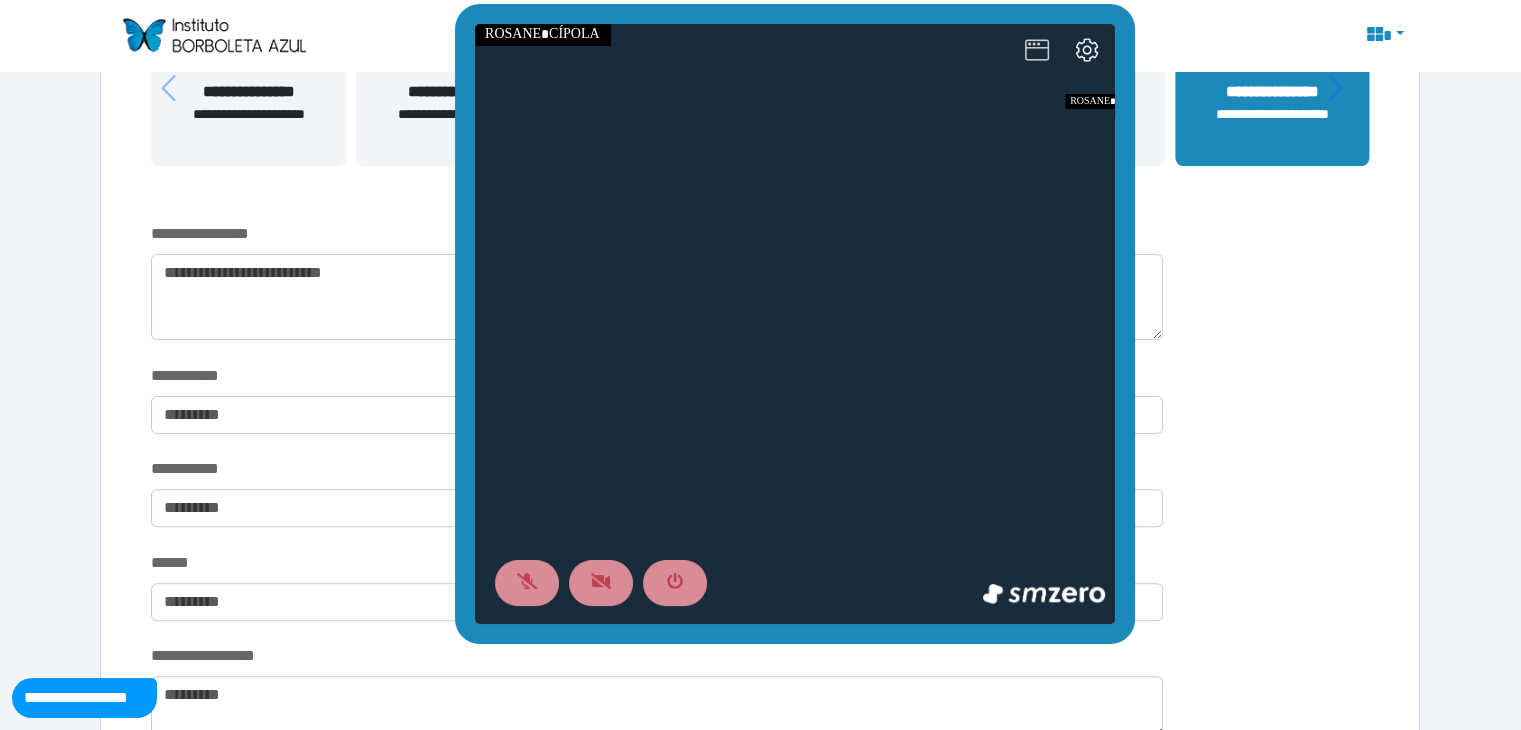 click 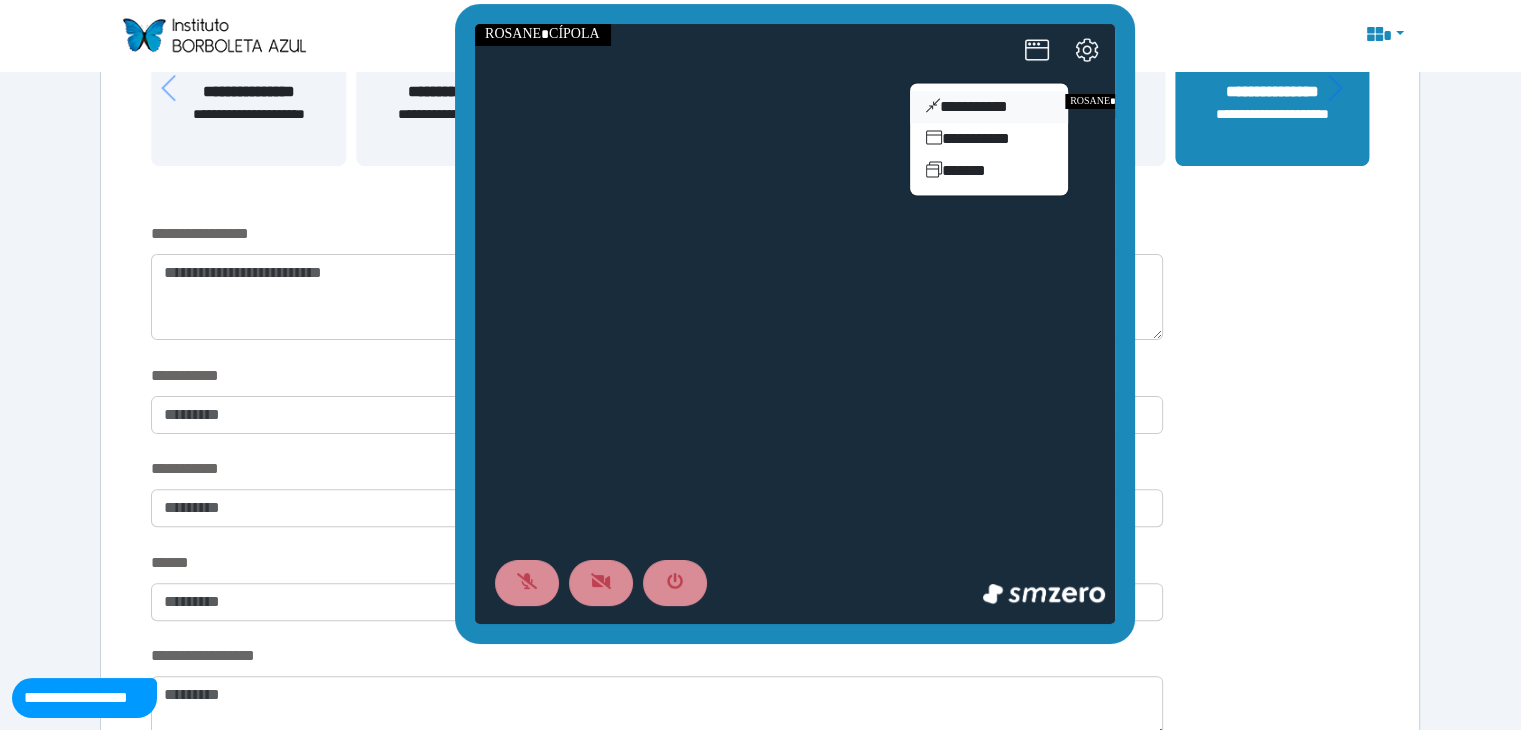 click on "**********" at bounding box center [988, 106] 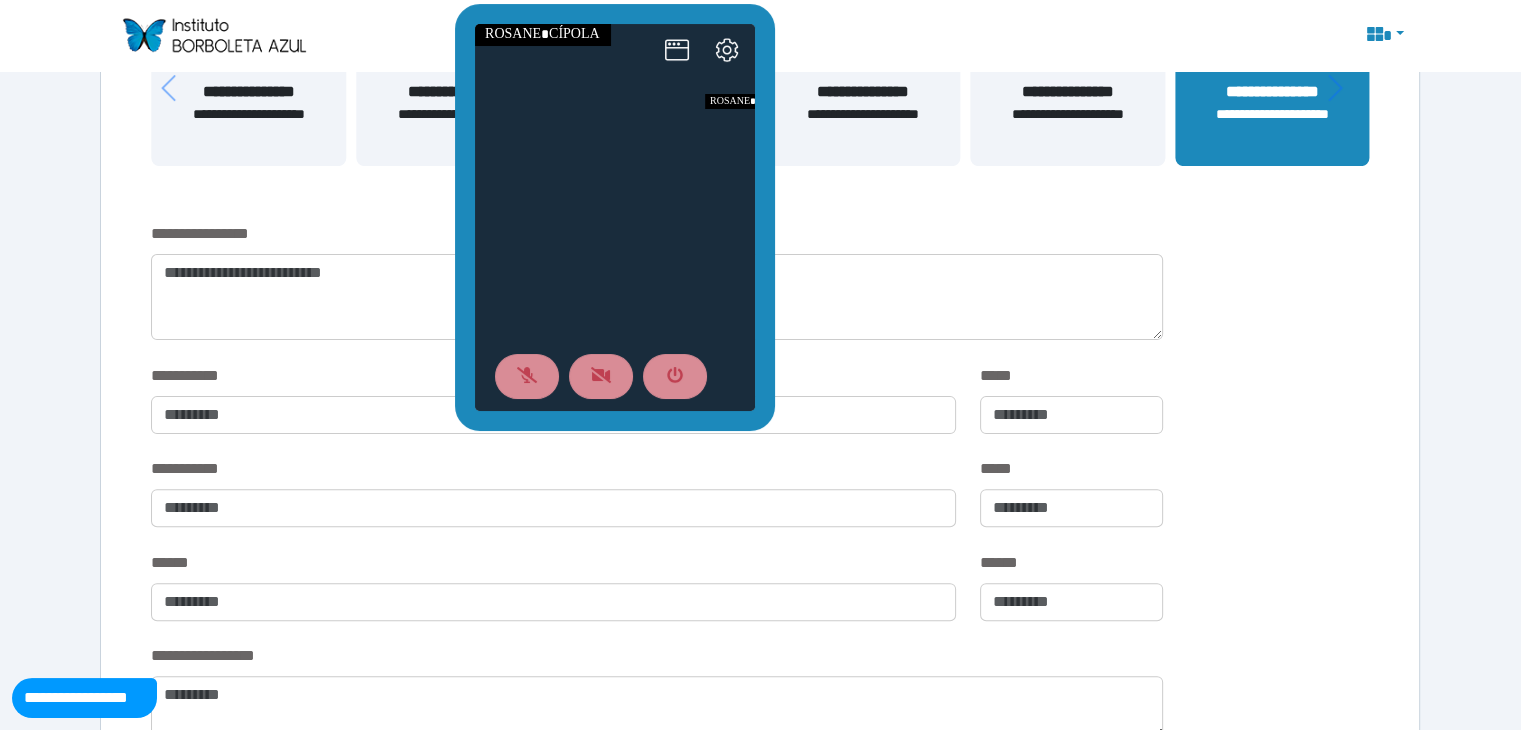 scroll, scrollTop: 480, scrollLeft: 0, axis: vertical 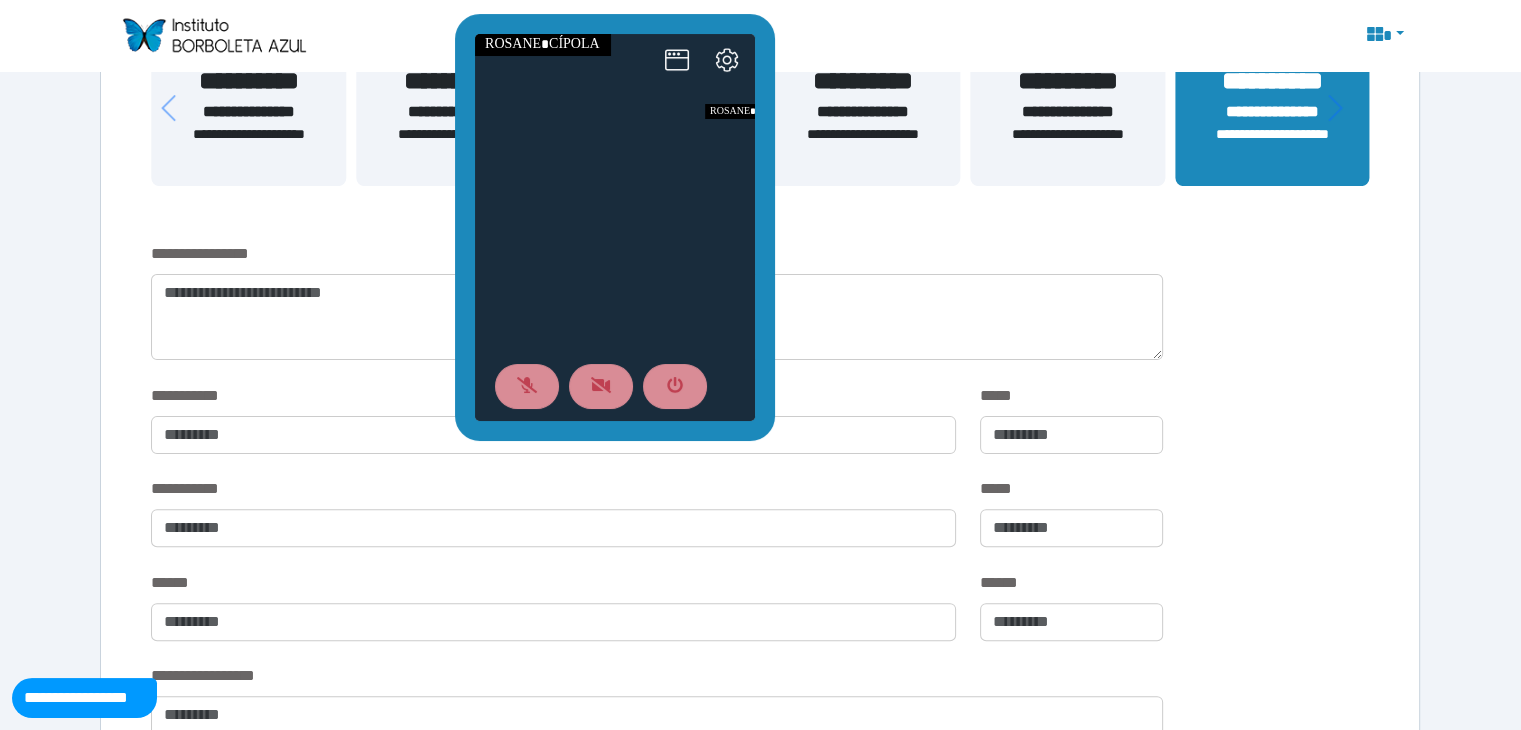 drag, startPoint x: 1075, startPoint y: 46, endPoint x: 646, endPoint y: 155, distance: 442.63077 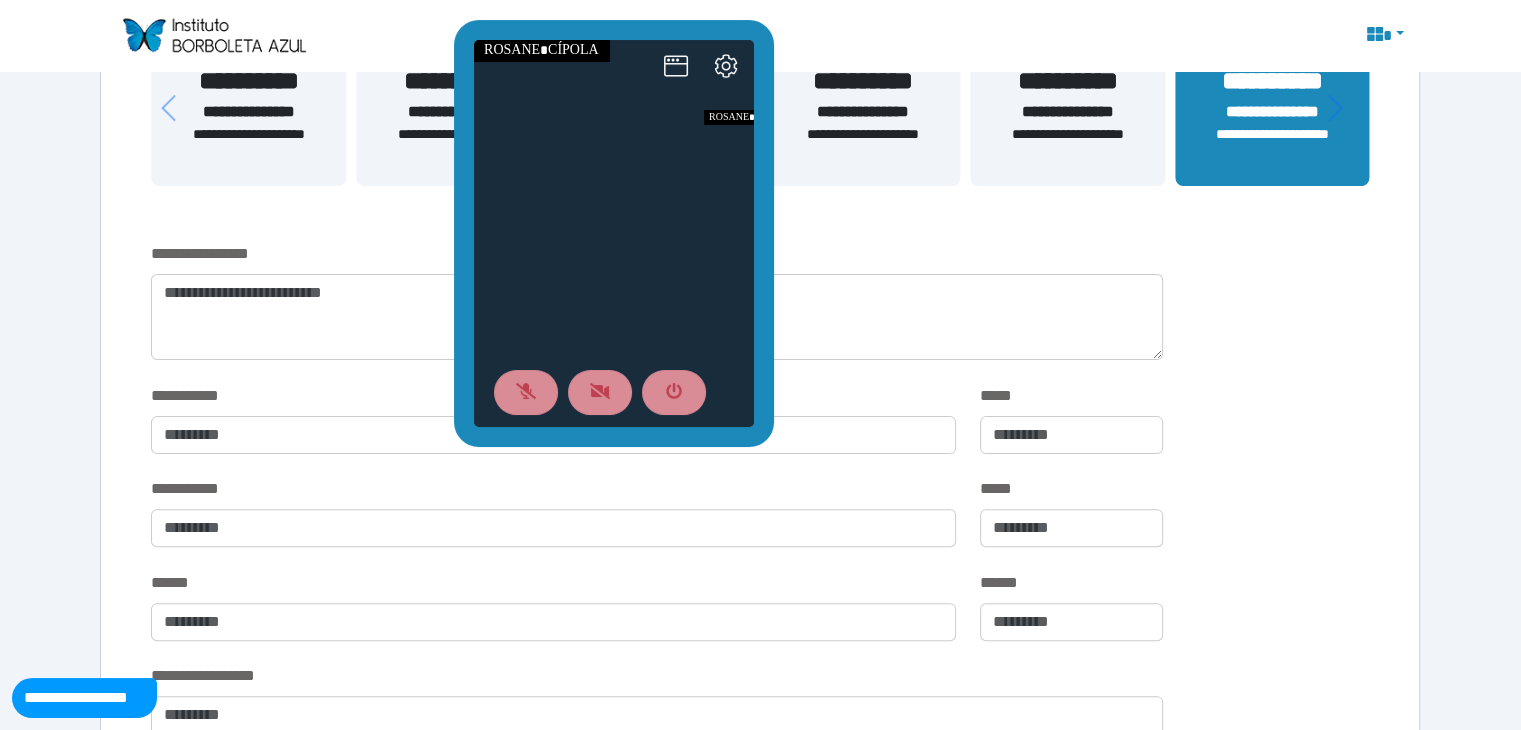 drag, startPoint x: 1097, startPoint y: 60, endPoint x: 619, endPoint y: 71, distance: 478.12656 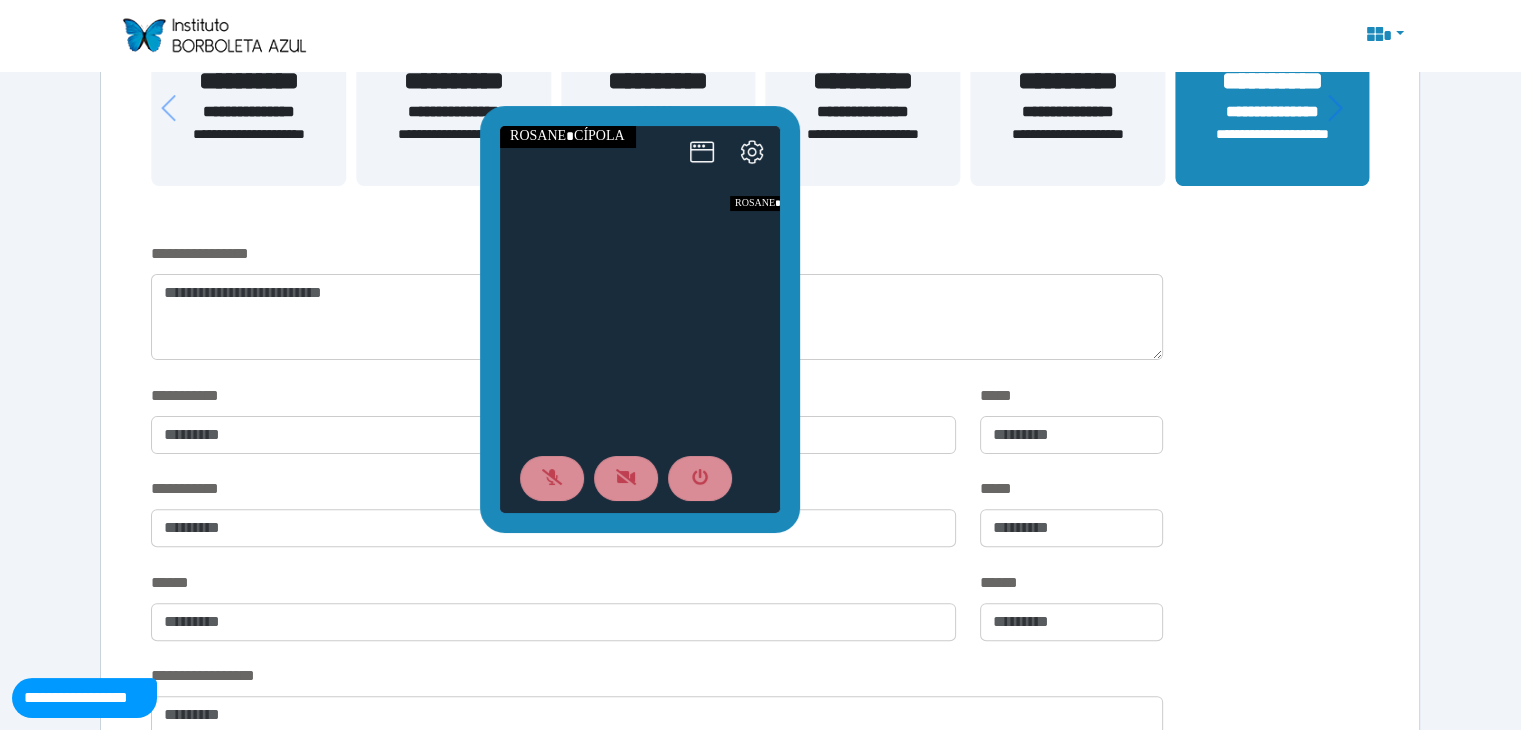 drag, startPoint x: 616, startPoint y: 30, endPoint x: 653, endPoint y: 125, distance: 101.950966 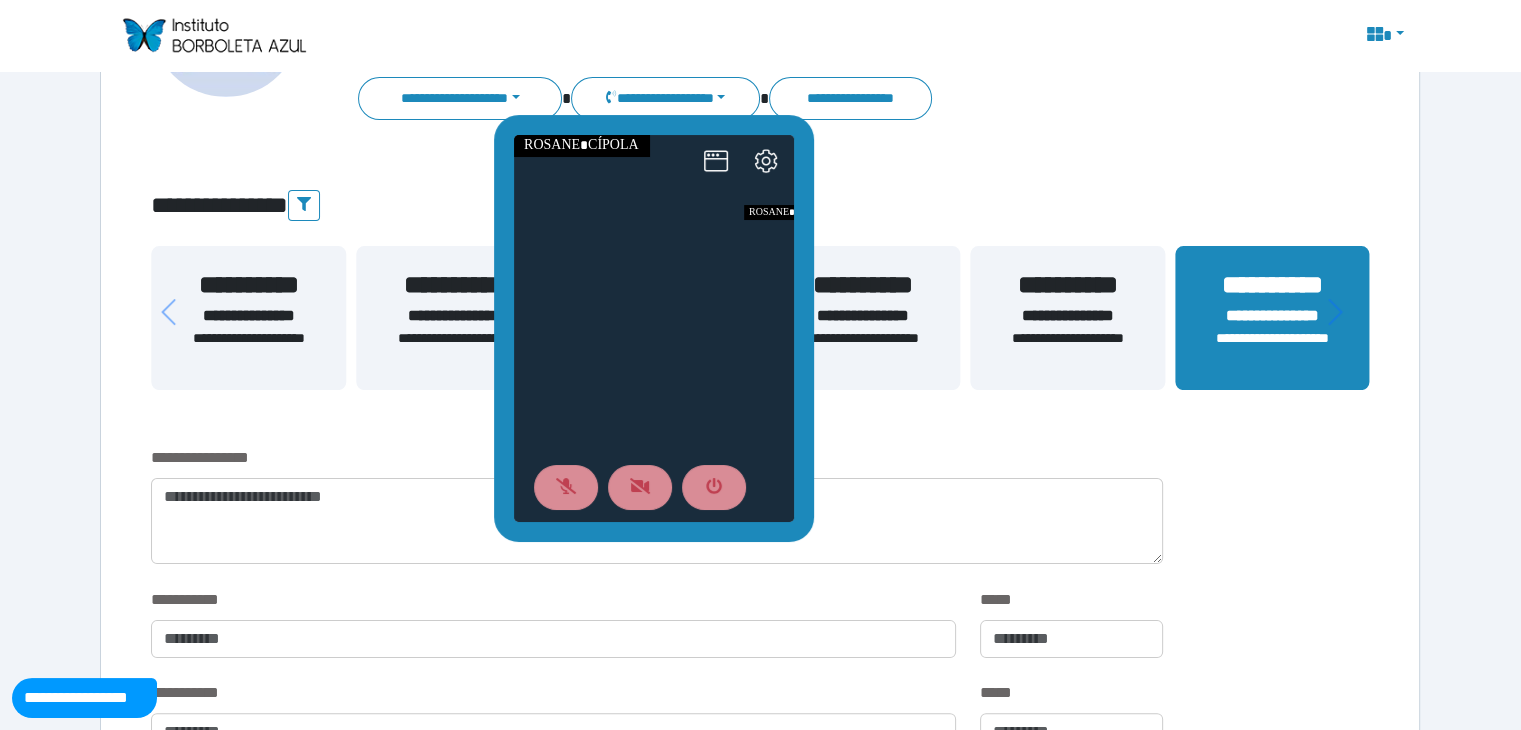 scroll, scrollTop: 300, scrollLeft: 0, axis: vertical 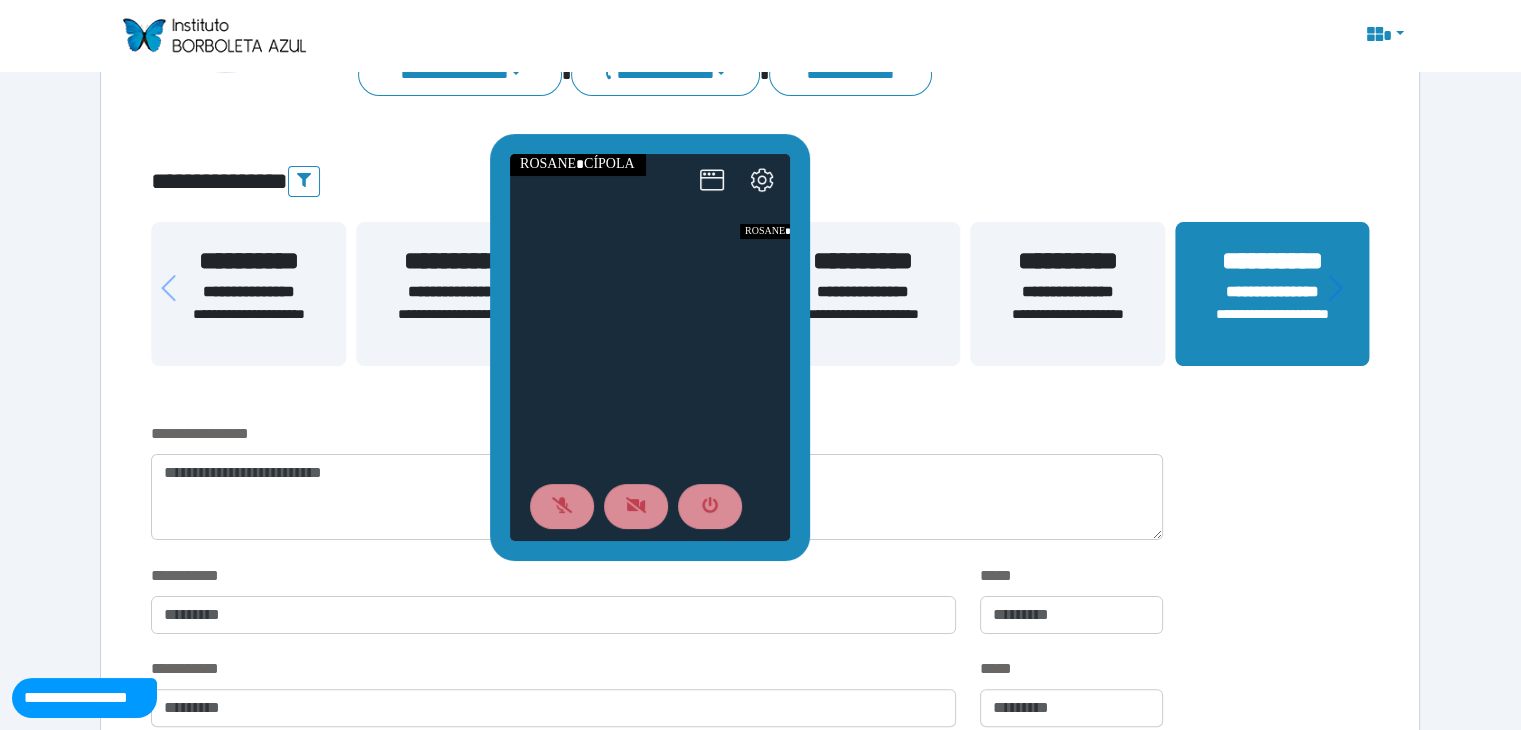 drag, startPoint x: 1097, startPoint y: 278, endPoint x: 580, endPoint y: 194, distance: 523.77954 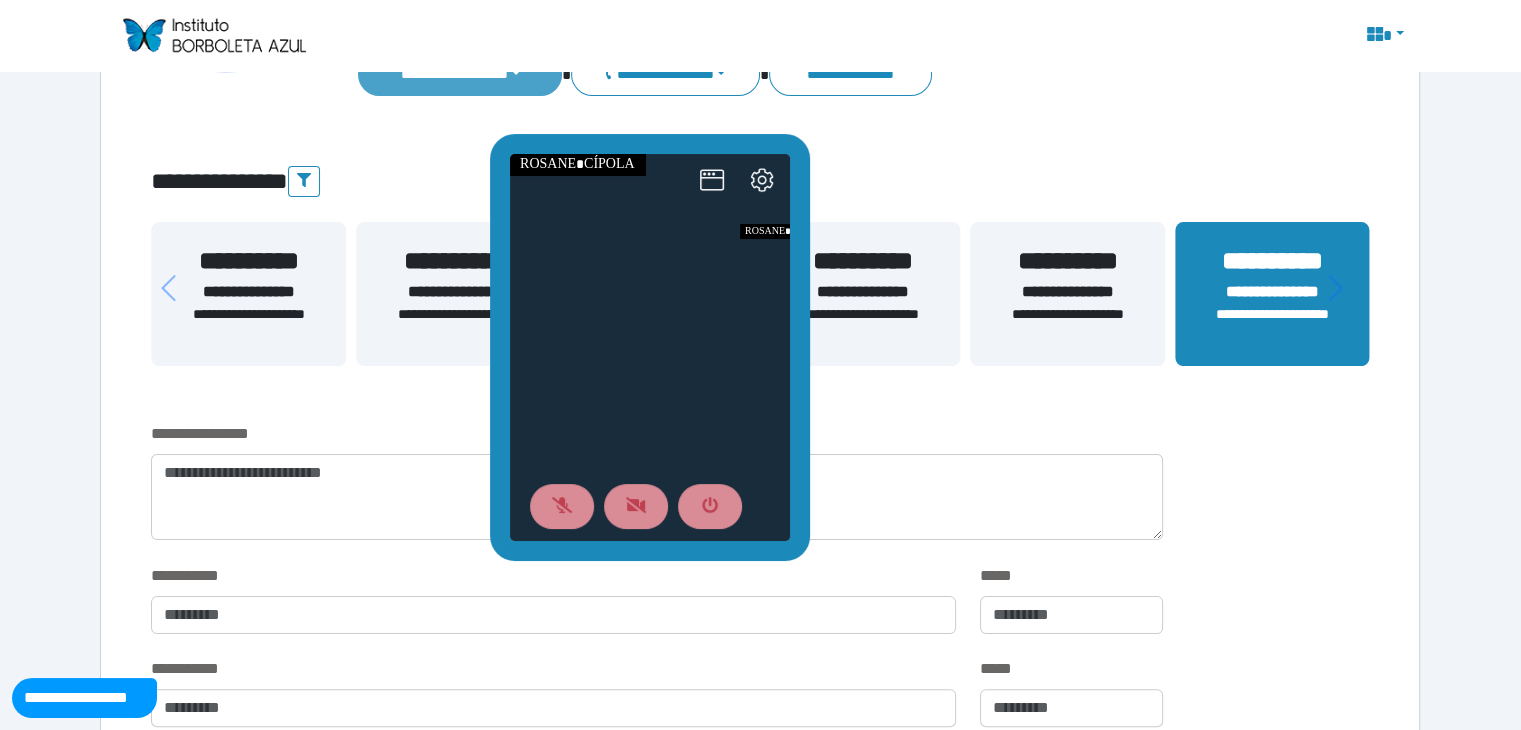 click on "**********" at bounding box center (460, 74) 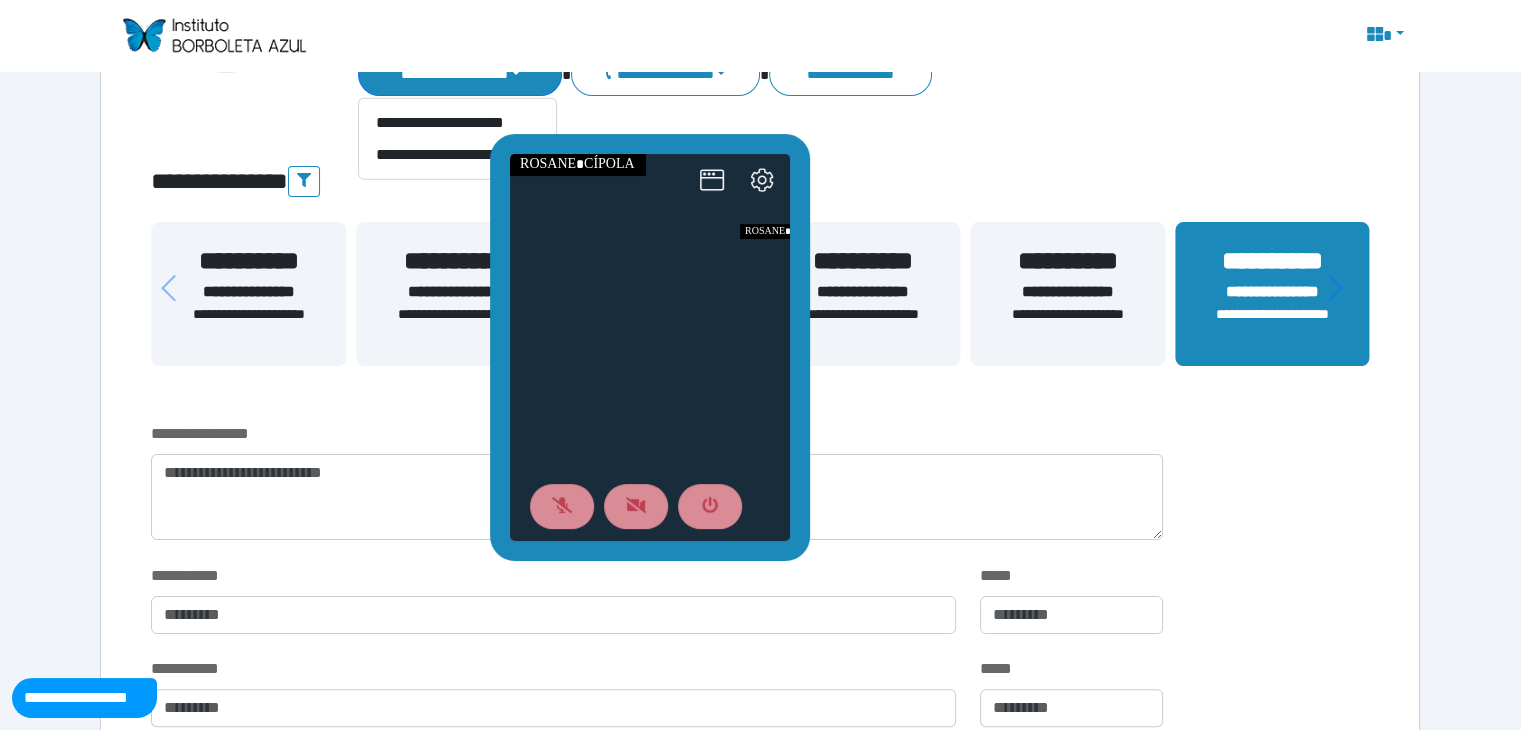 click on "**********" at bounding box center (760, 35) 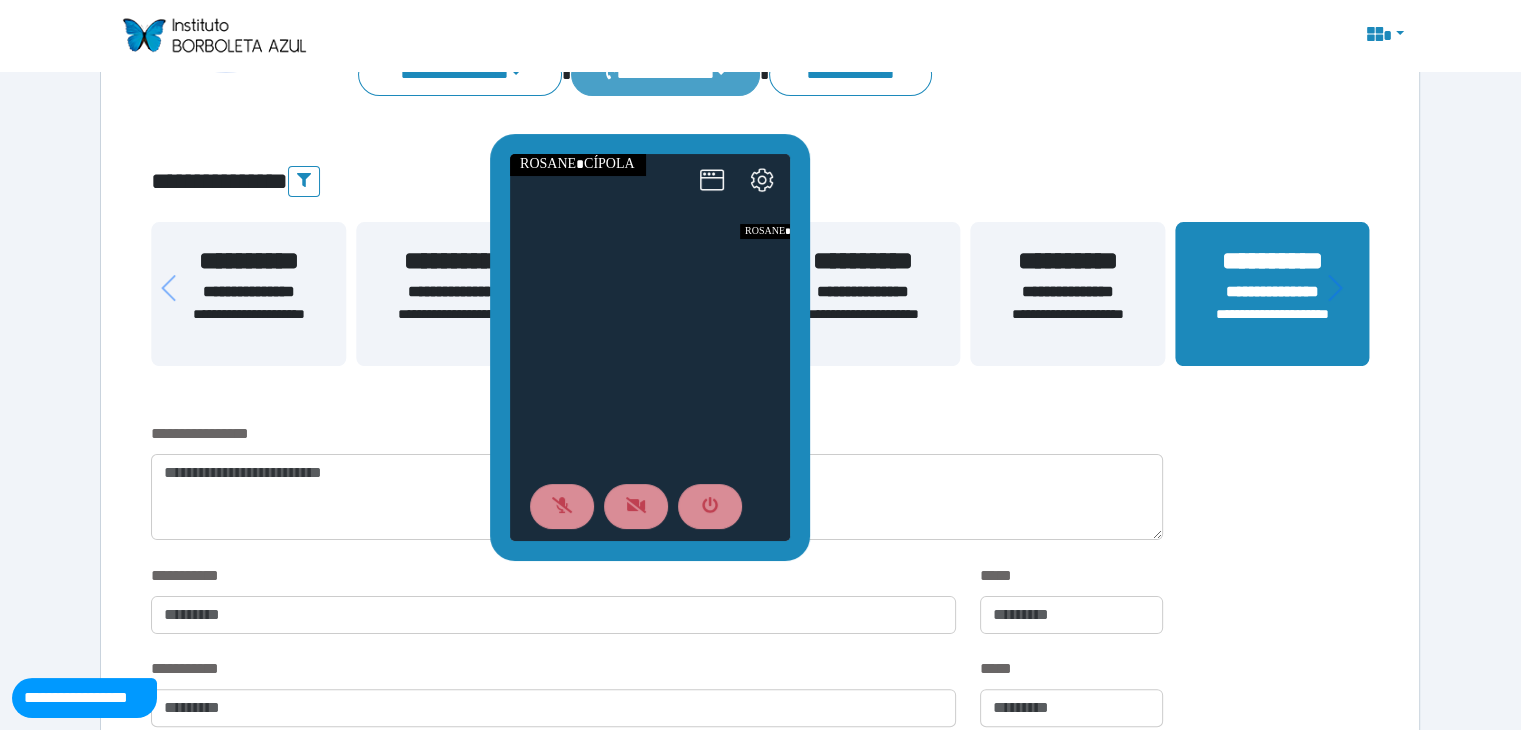 click on "**********" at bounding box center [665, 74] 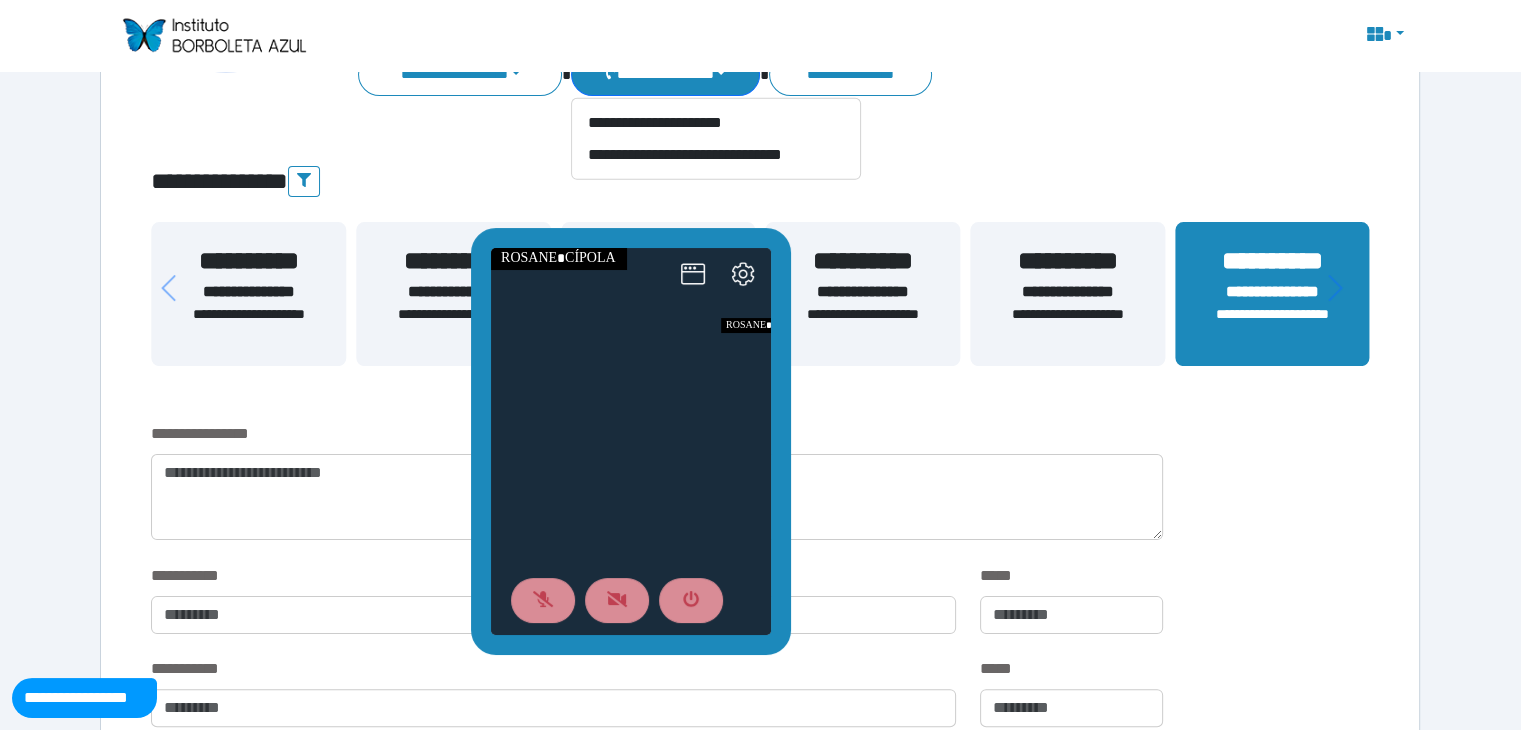 drag, startPoint x: 681, startPoint y: 152, endPoint x: 667, endPoint y: 235, distance: 84.17244 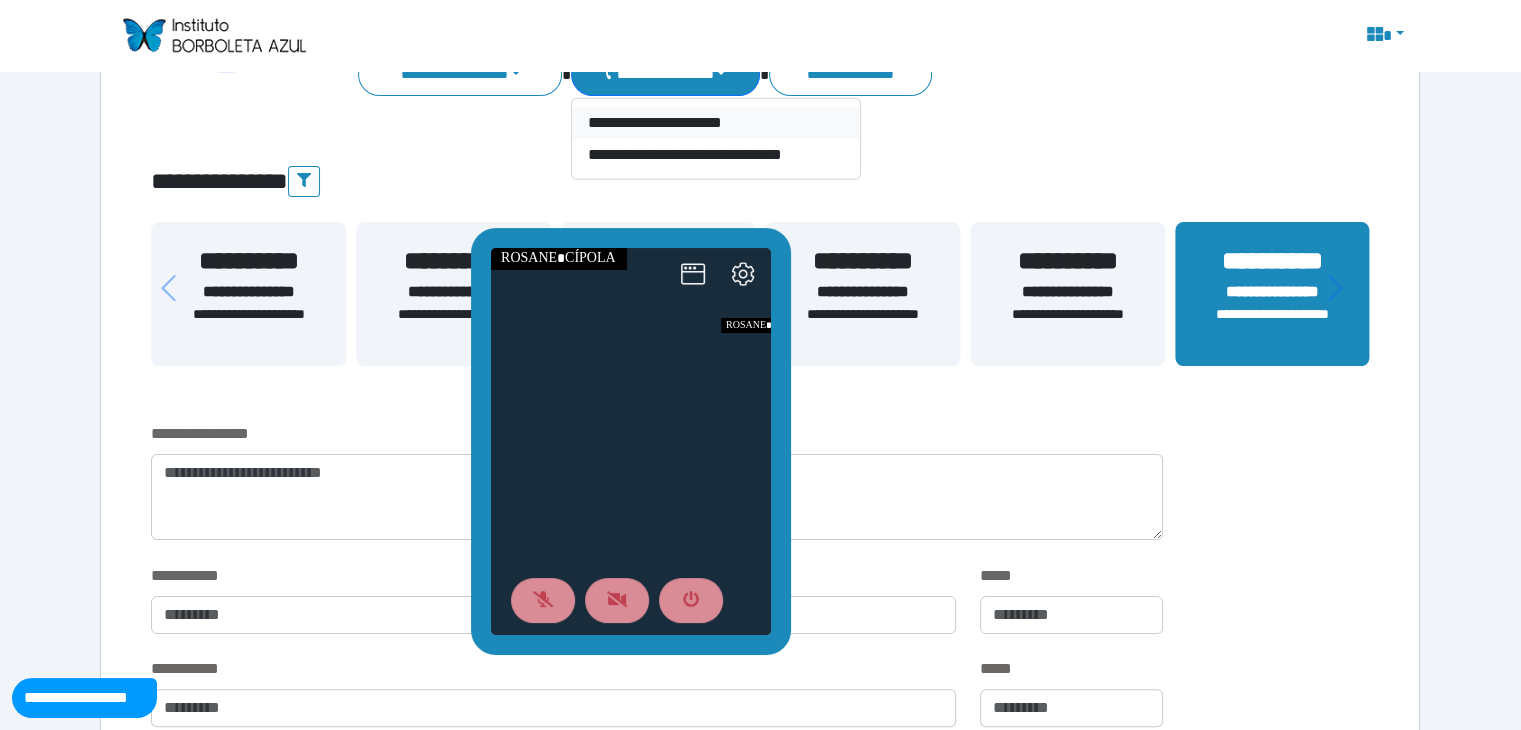 click on "**********" at bounding box center (716, 123) 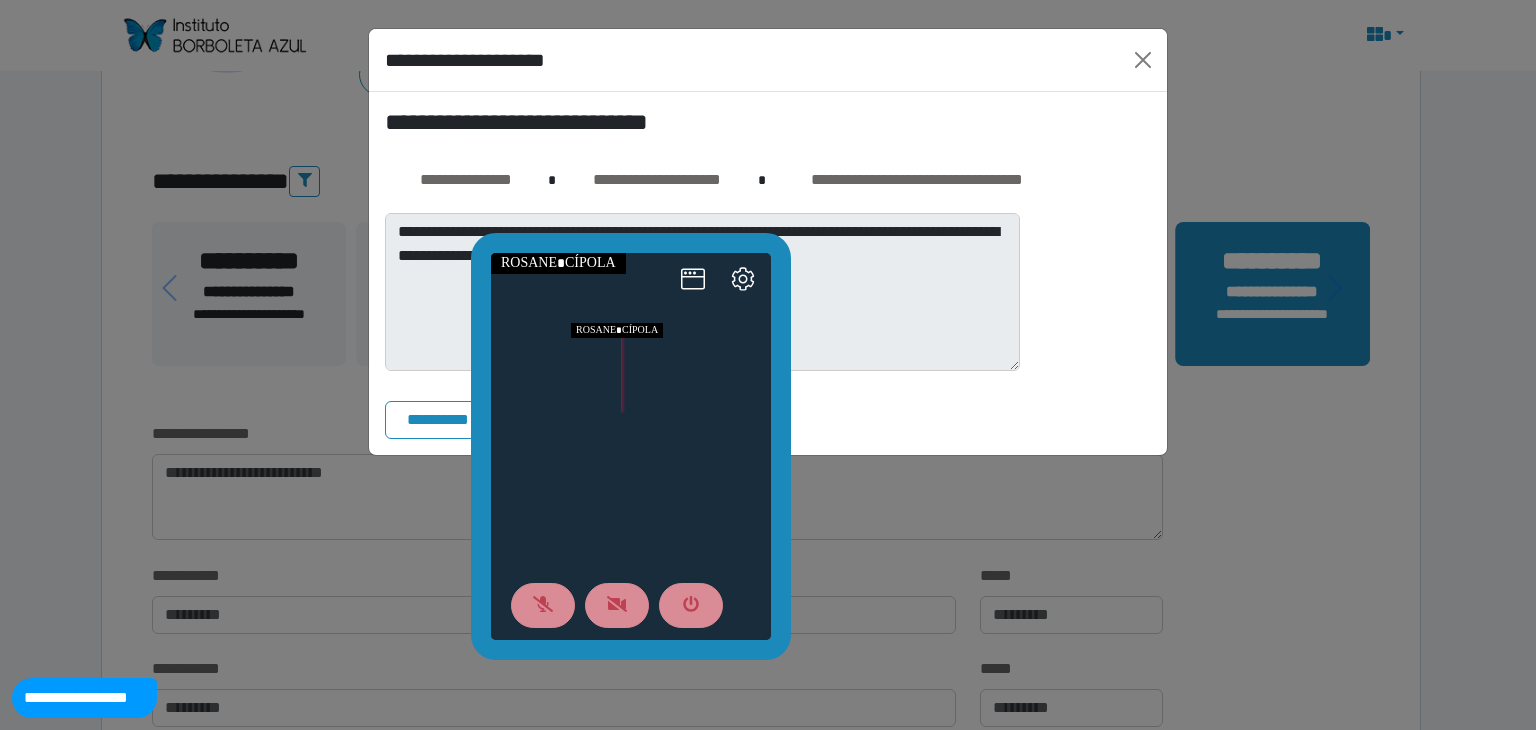 drag, startPoint x: 1179, startPoint y: 493, endPoint x: 746, endPoint y: 374, distance: 449.05457 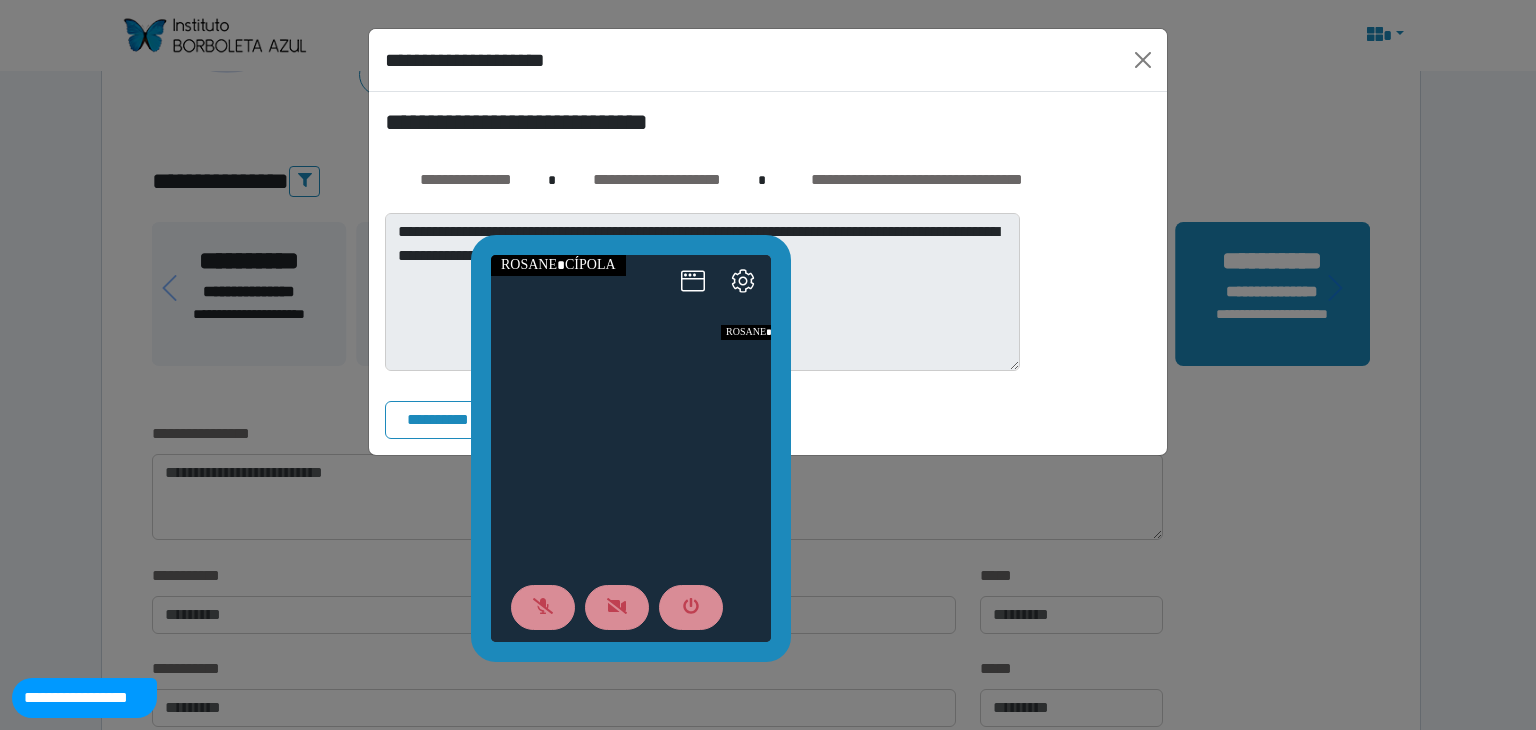 drag, startPoint x: 1098, startPoint y: 499, endPoint x: 613, endPoint y: 319, distance: 517.3248 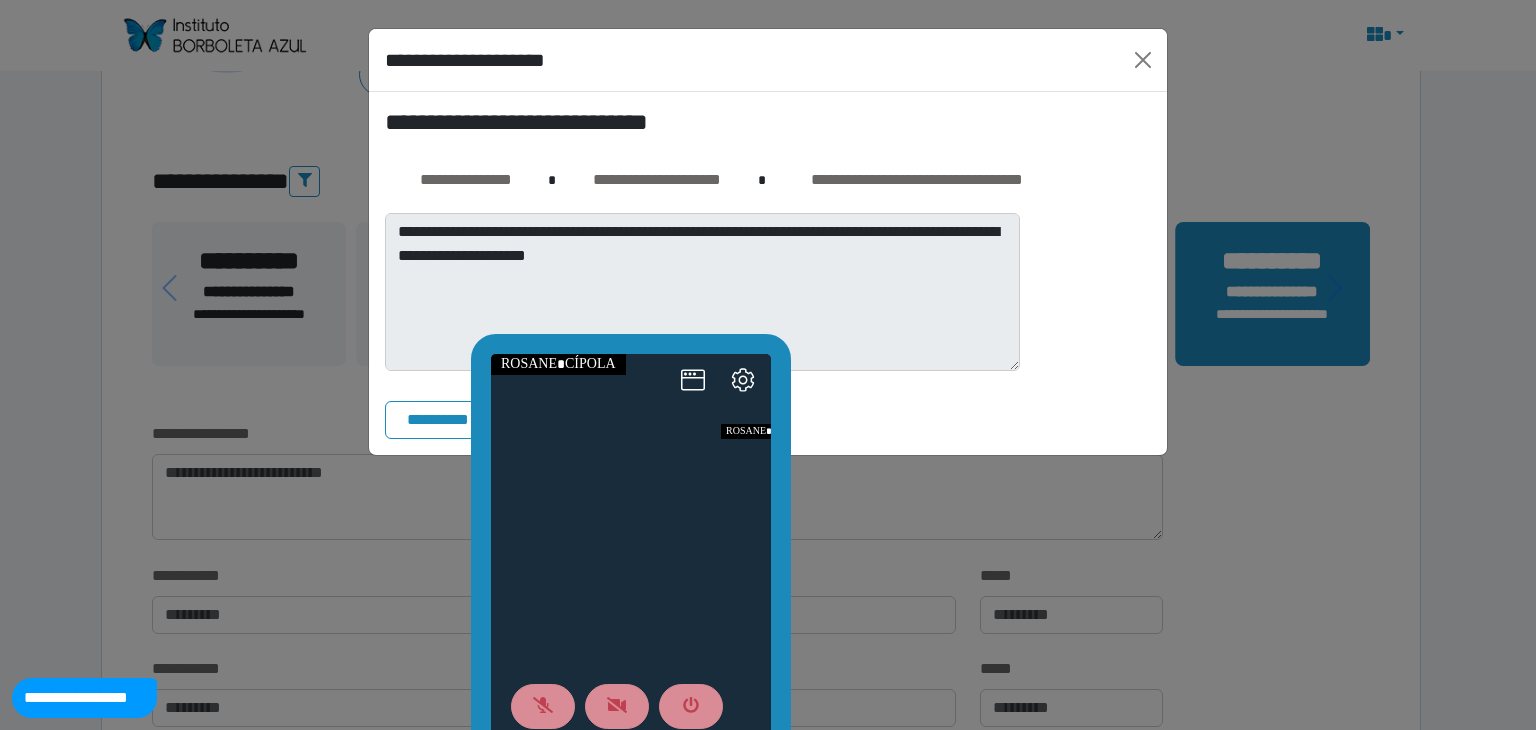 drag, startPoint x: 616, startPoint y: 242, endPoint x: 613, endPoint y: 365, distance: 123.03658 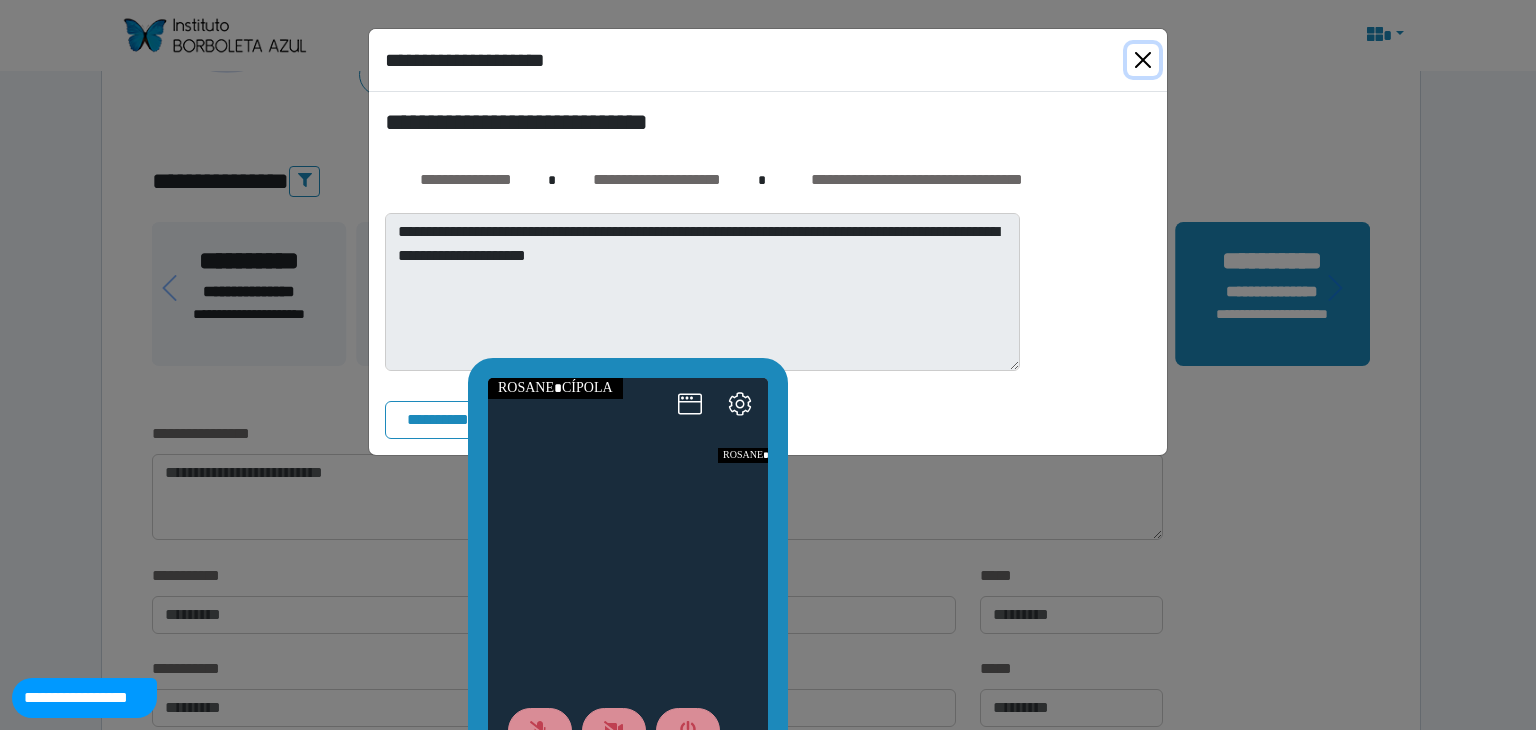click at bounding box center (1143, 60) 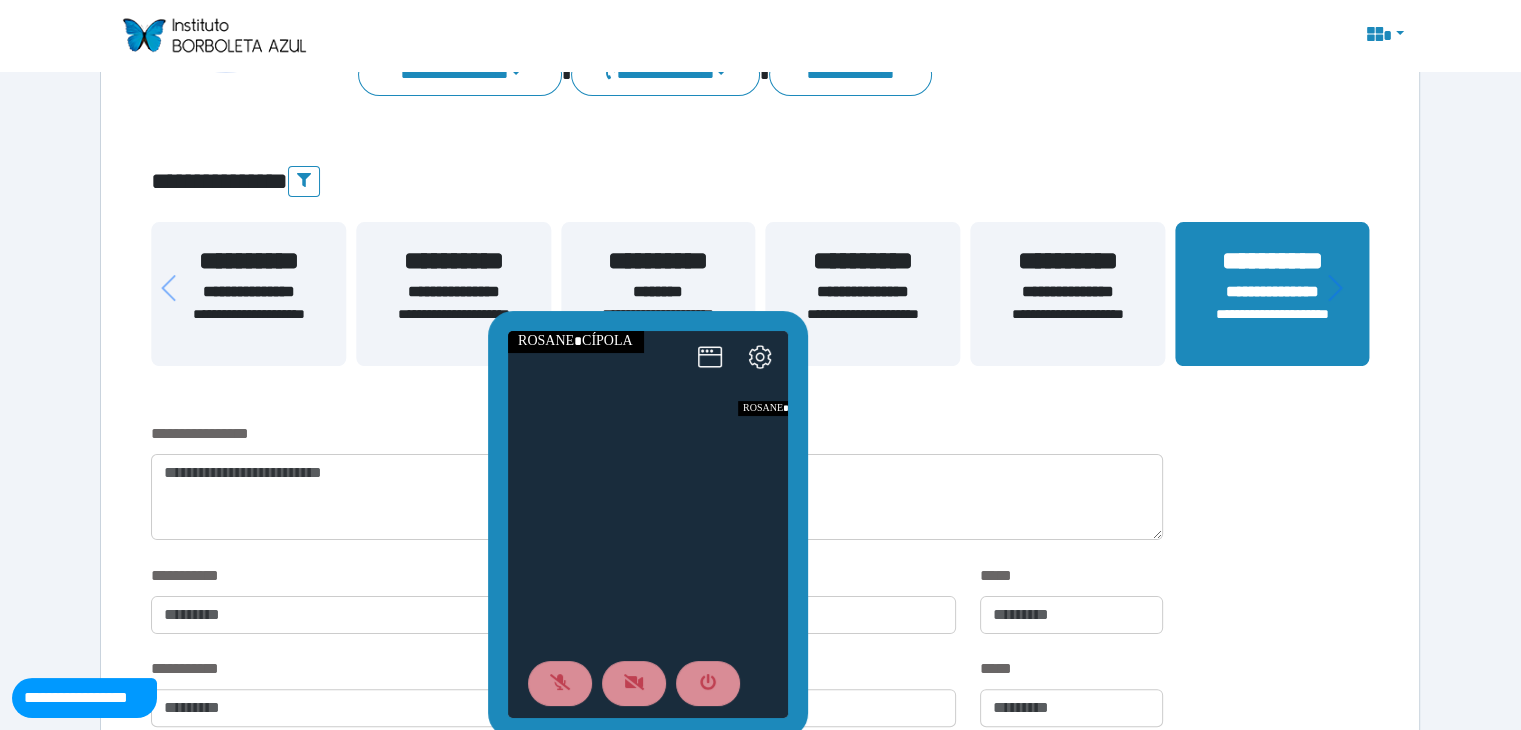 drag, startPoint x: 657, startPoint y: 365, endPoint x: 759, endPoint y: 197, distance: 196.54007 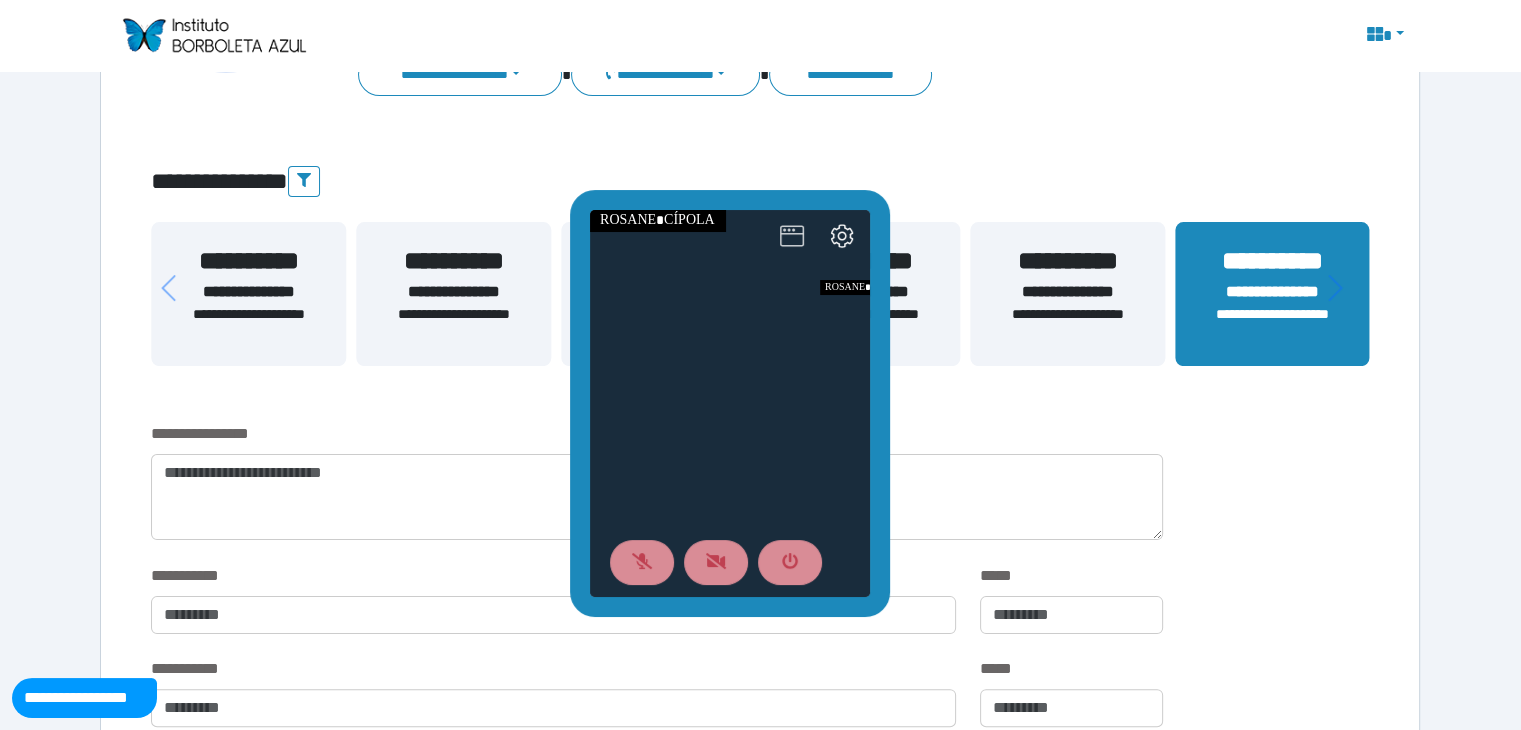 click 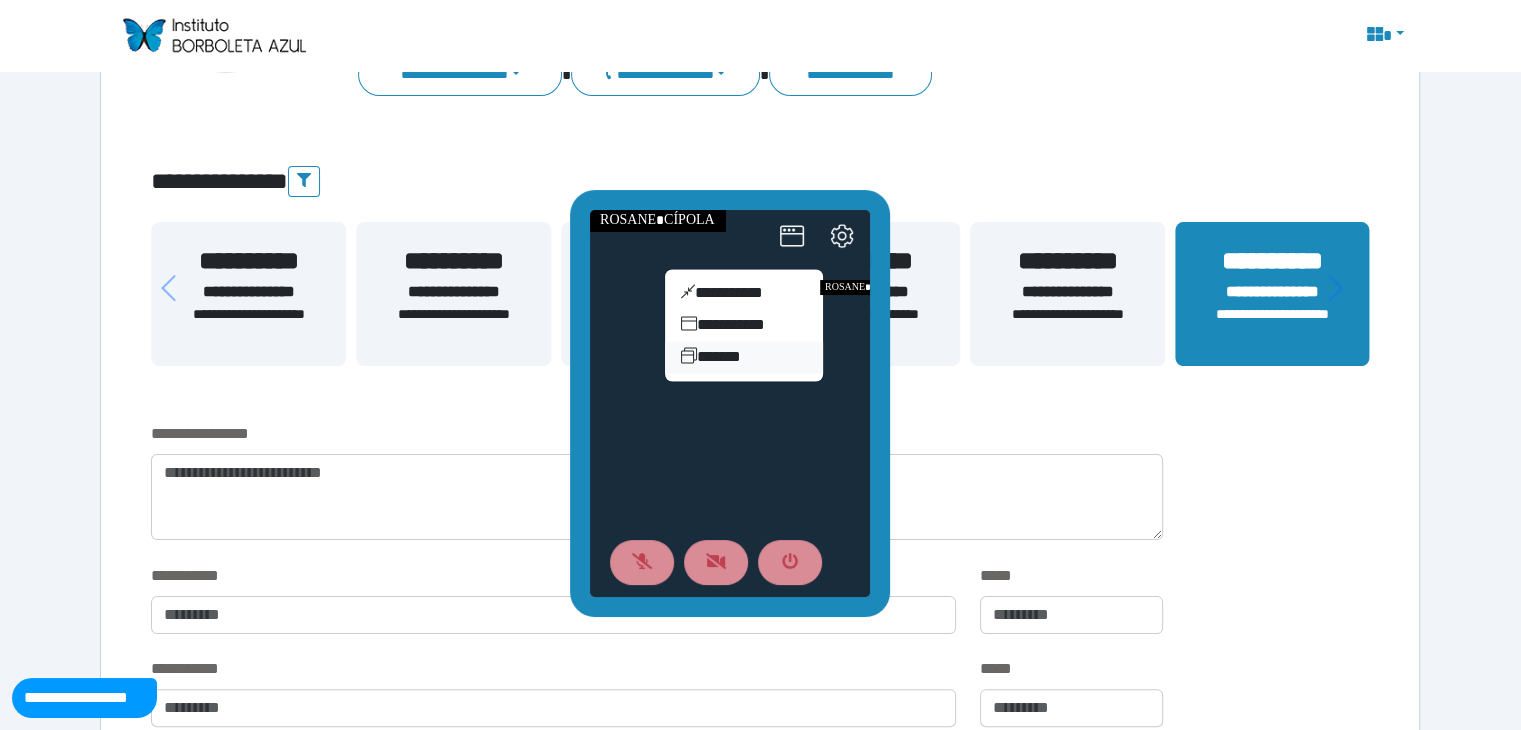 drag, startPoint x: 709, startPoint y: 356, endPoint x: 708, endPoint y: 342, distance: 14.035668 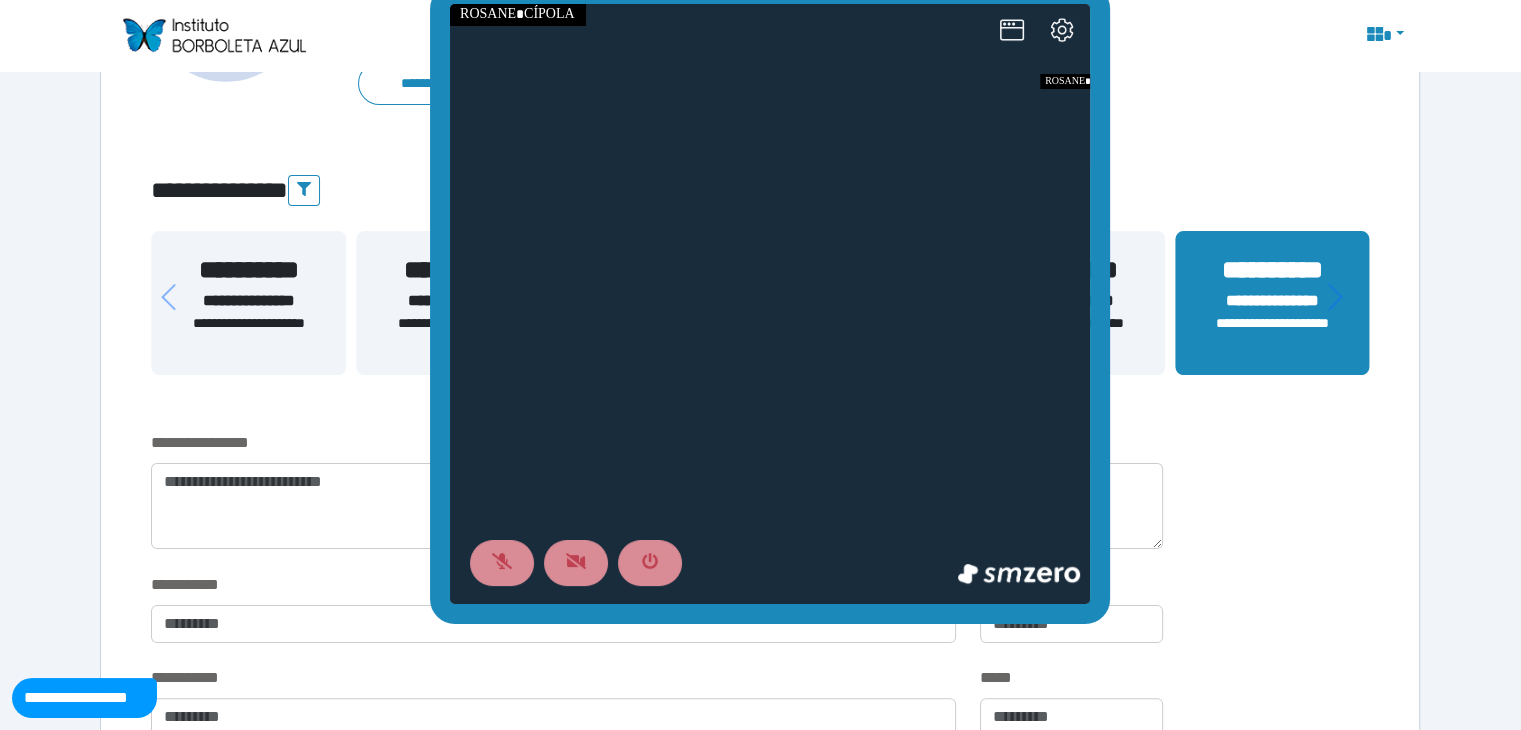 scroll, scrollTop: 252, scrollLeft: 0, axis: vertical 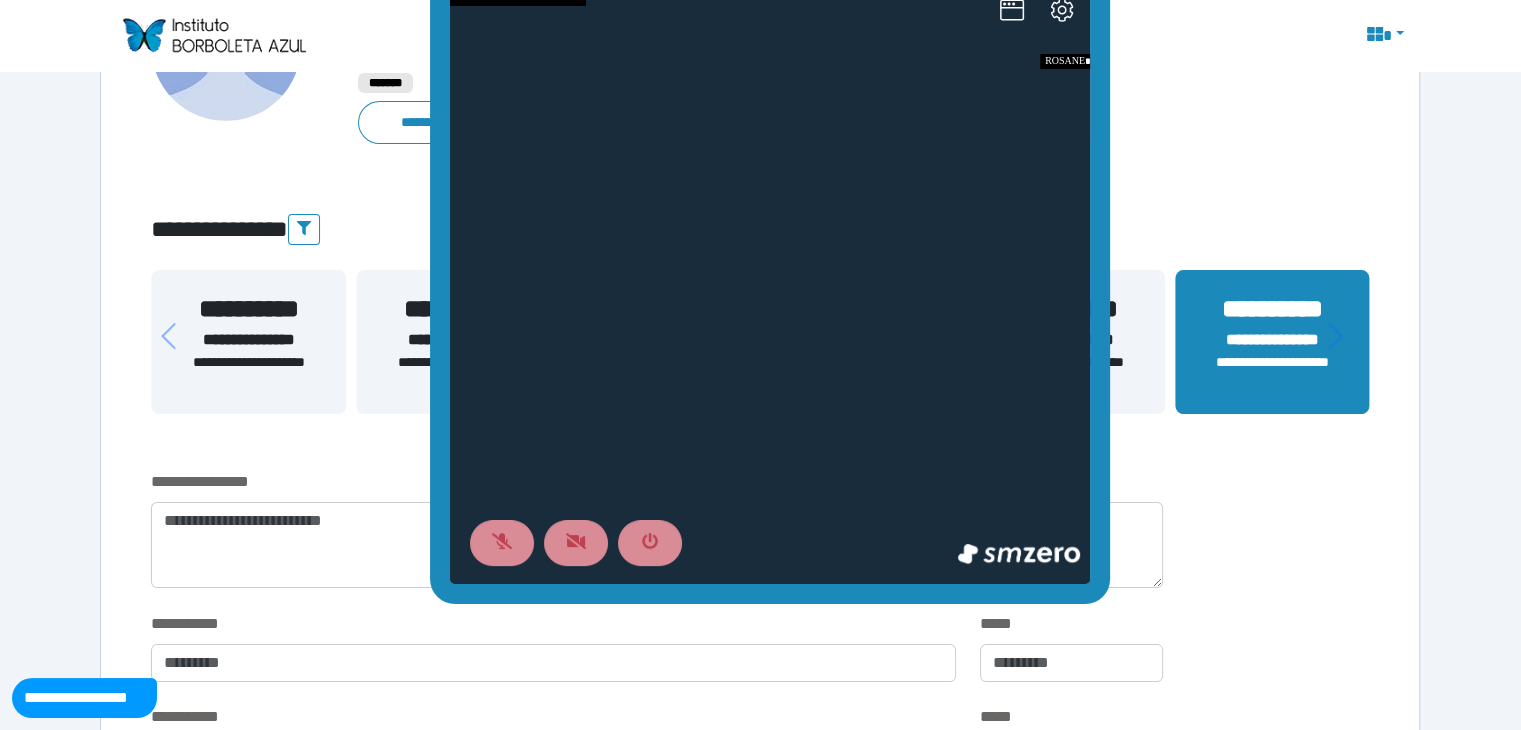 drag, startPoint x: 1245, startPoint y: 183, endPoint x: 710, endPoint y: 191, distance: 535.0598 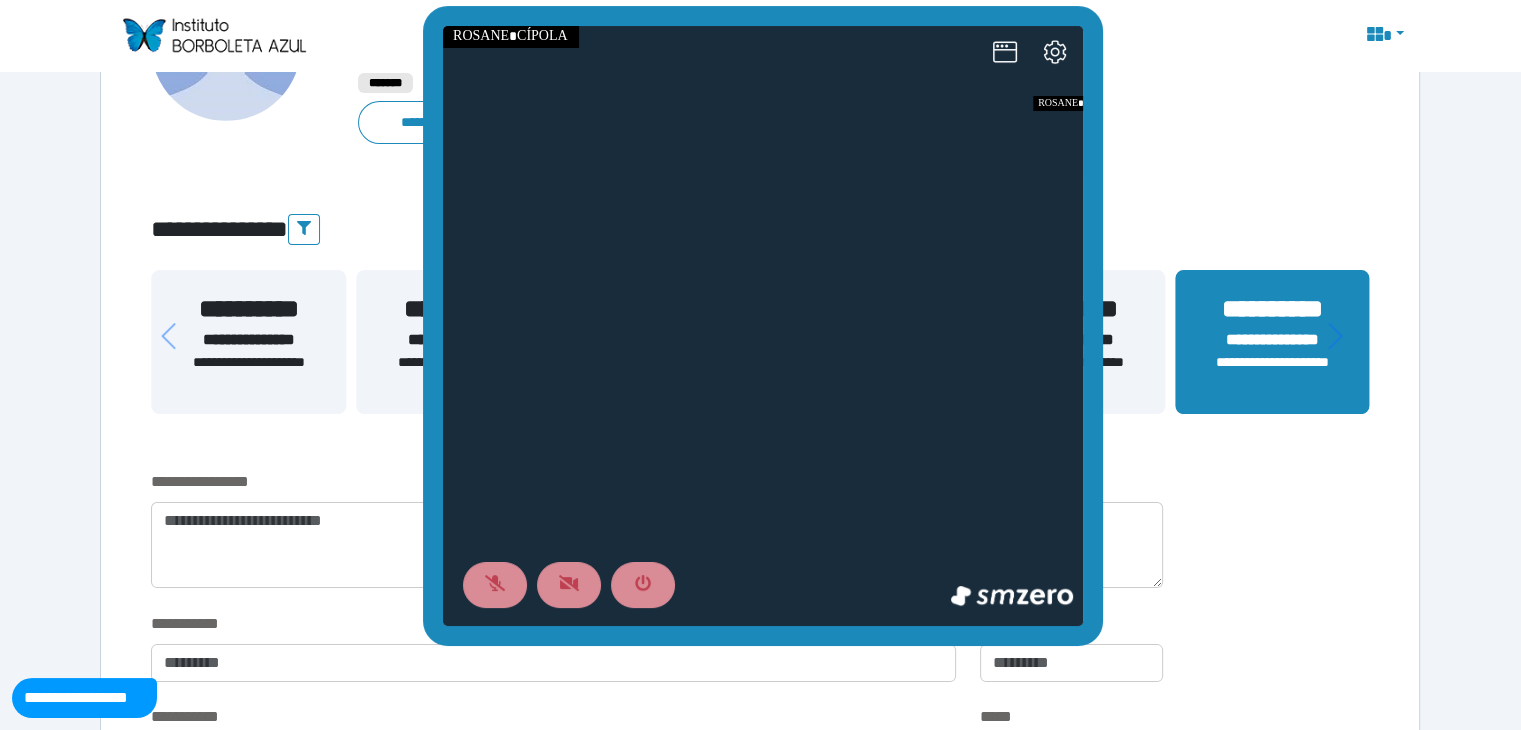 drag, startPoint x: 710, startPoint y: 598, endPoint x: 703, endPoint y: 641, distance: 43.56604 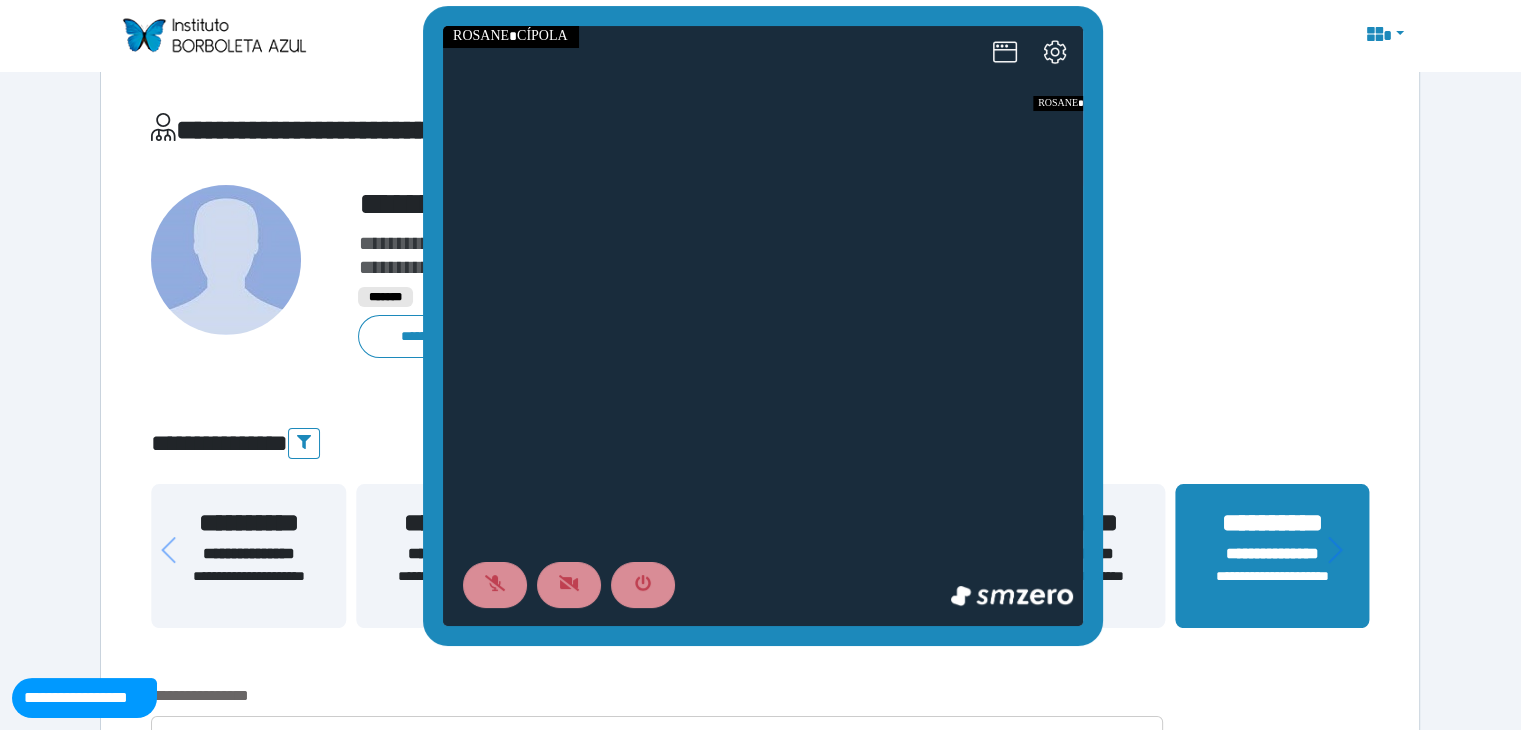 scroll, scrollTop: 0, scrollLeft: 0, axis: both 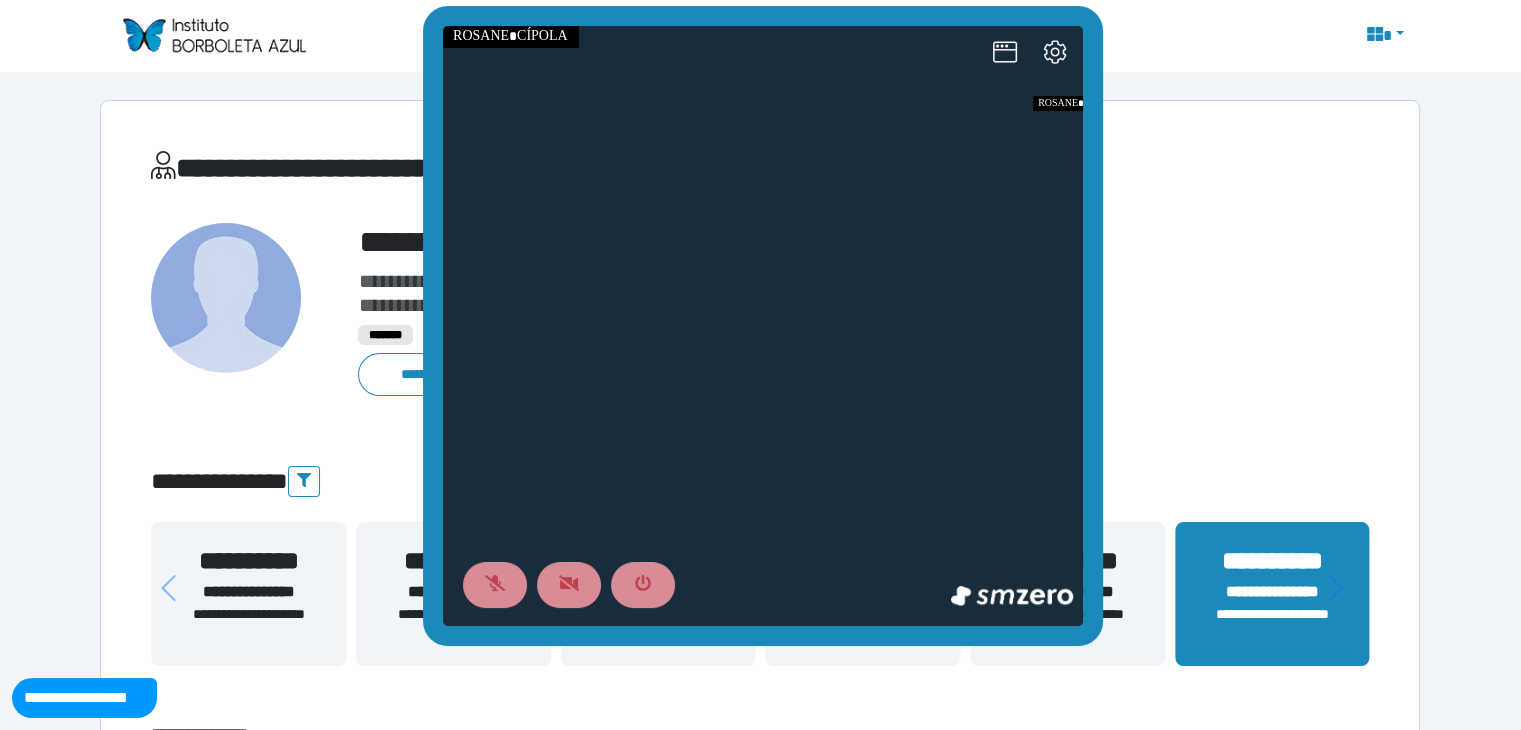 click on "**********" at bounding box center [760, 2231] 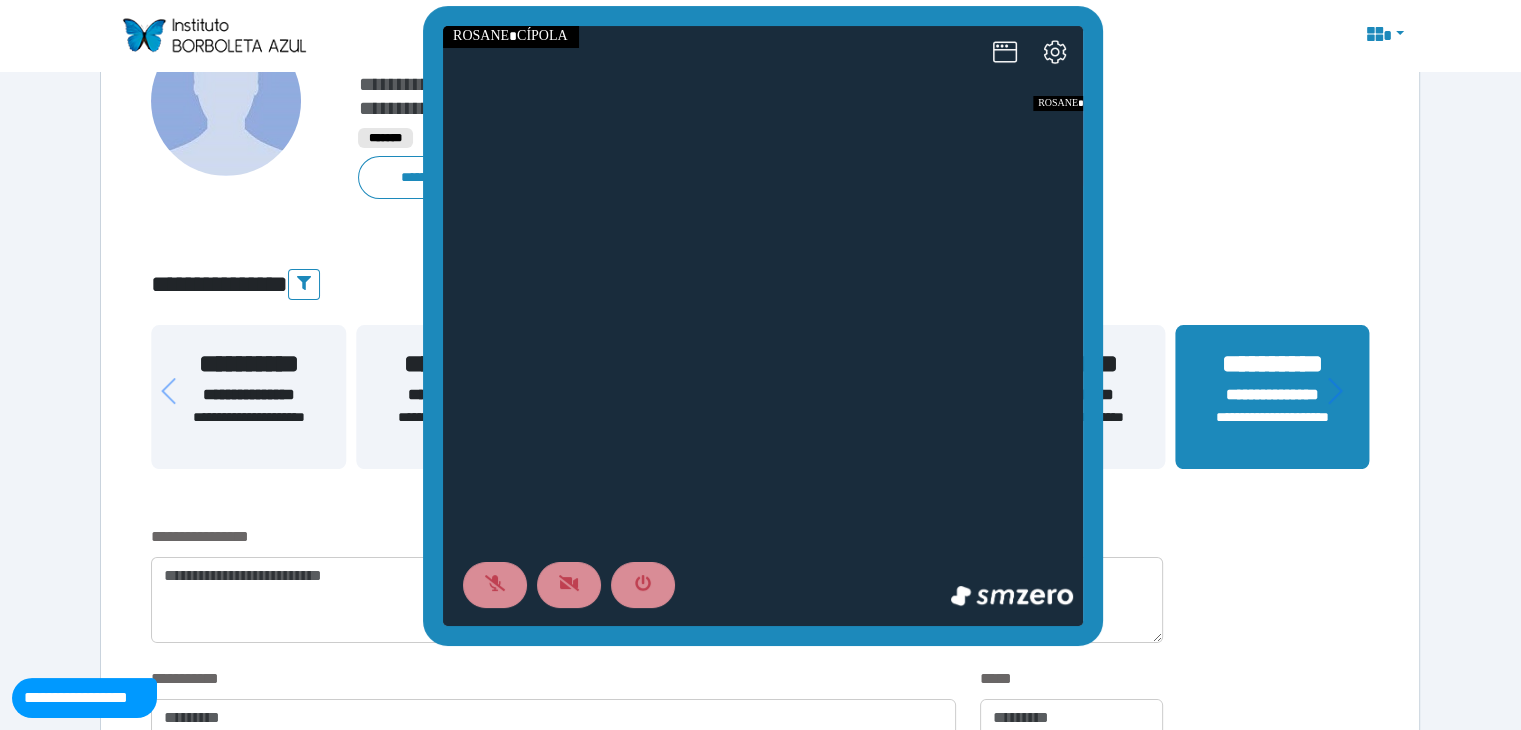 scroll, scrollTop: 200, scrollLeft: 0, axis: vertical 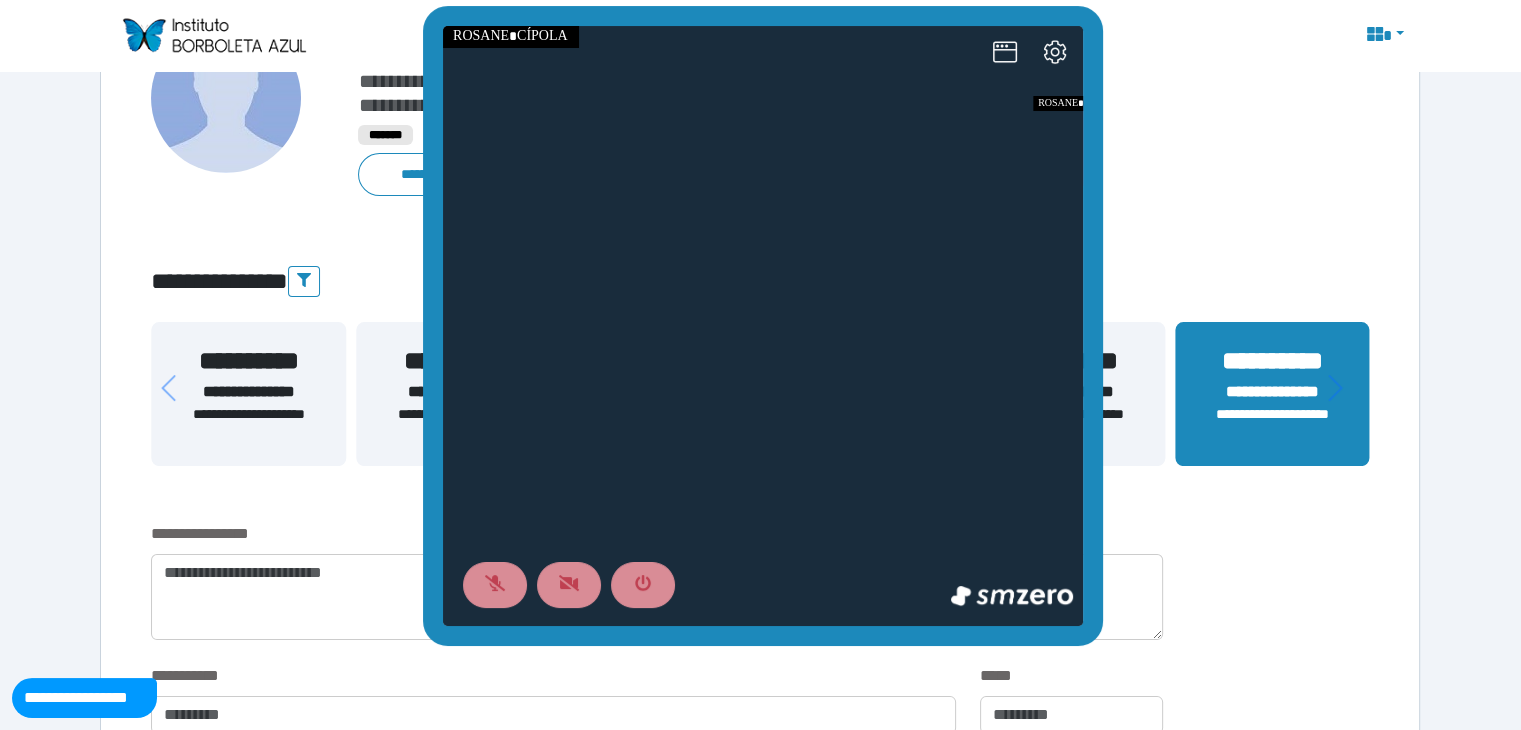 click at bounding box center [763, 326] 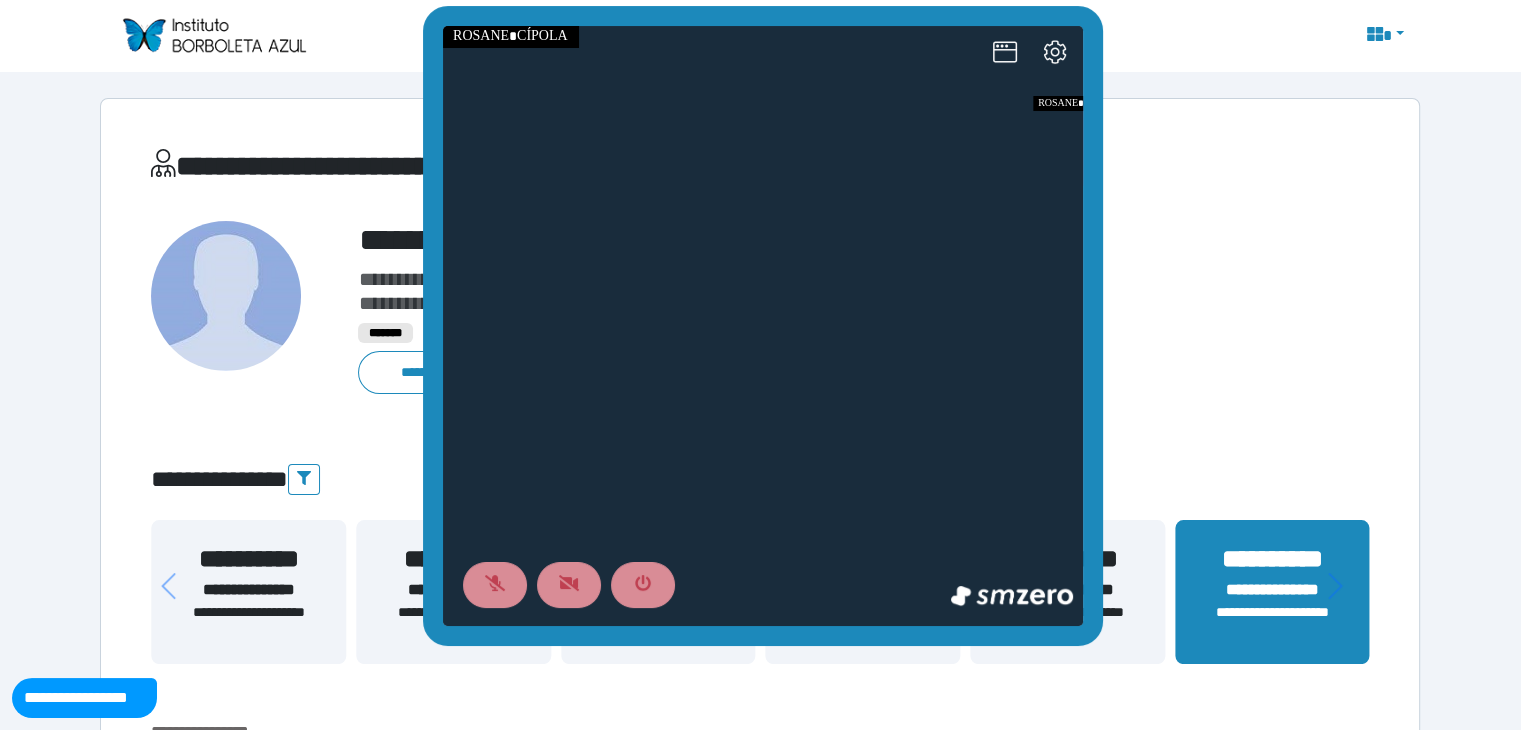 scroll, scrollTop: 0, scrollLeft: 0, axis: both 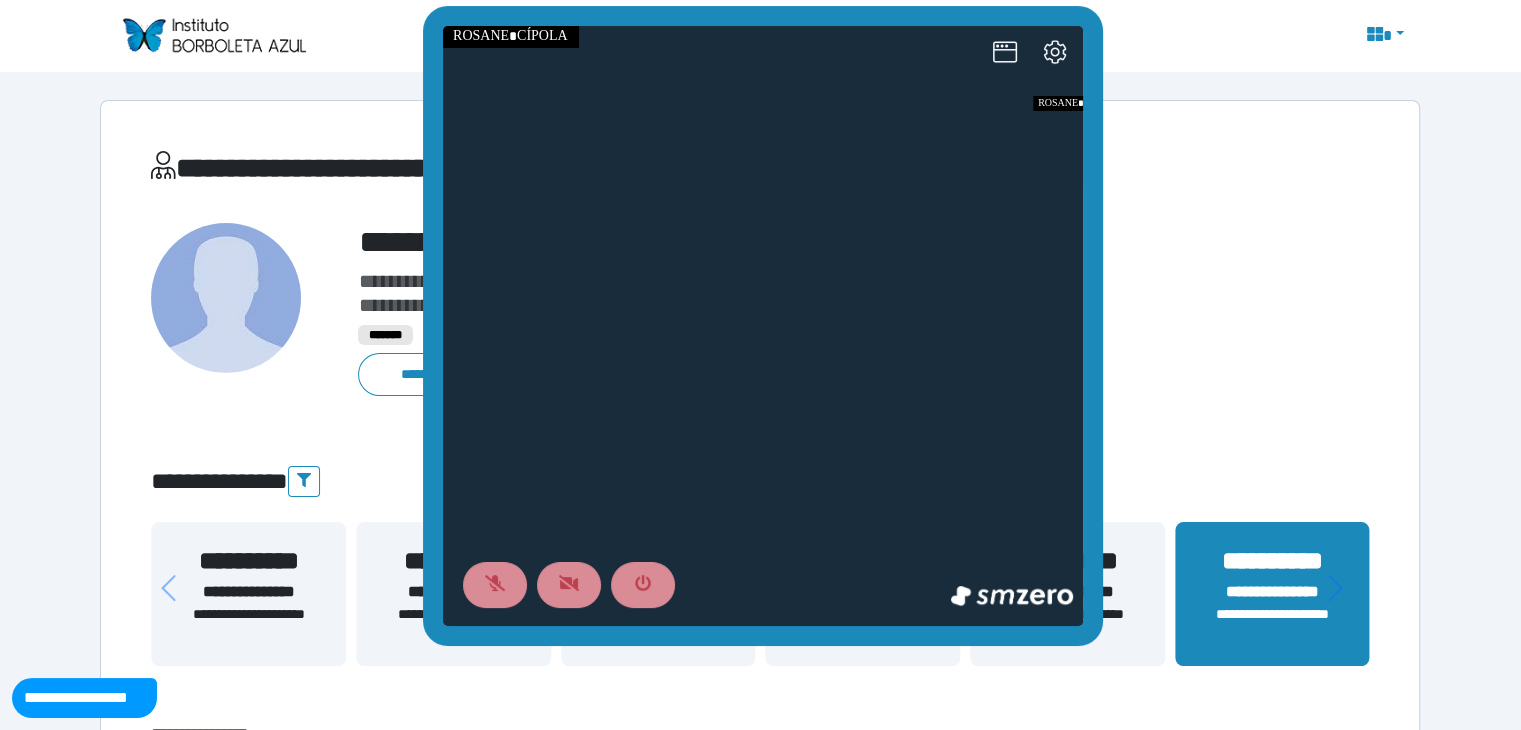 click at bounding box center (763, 326) 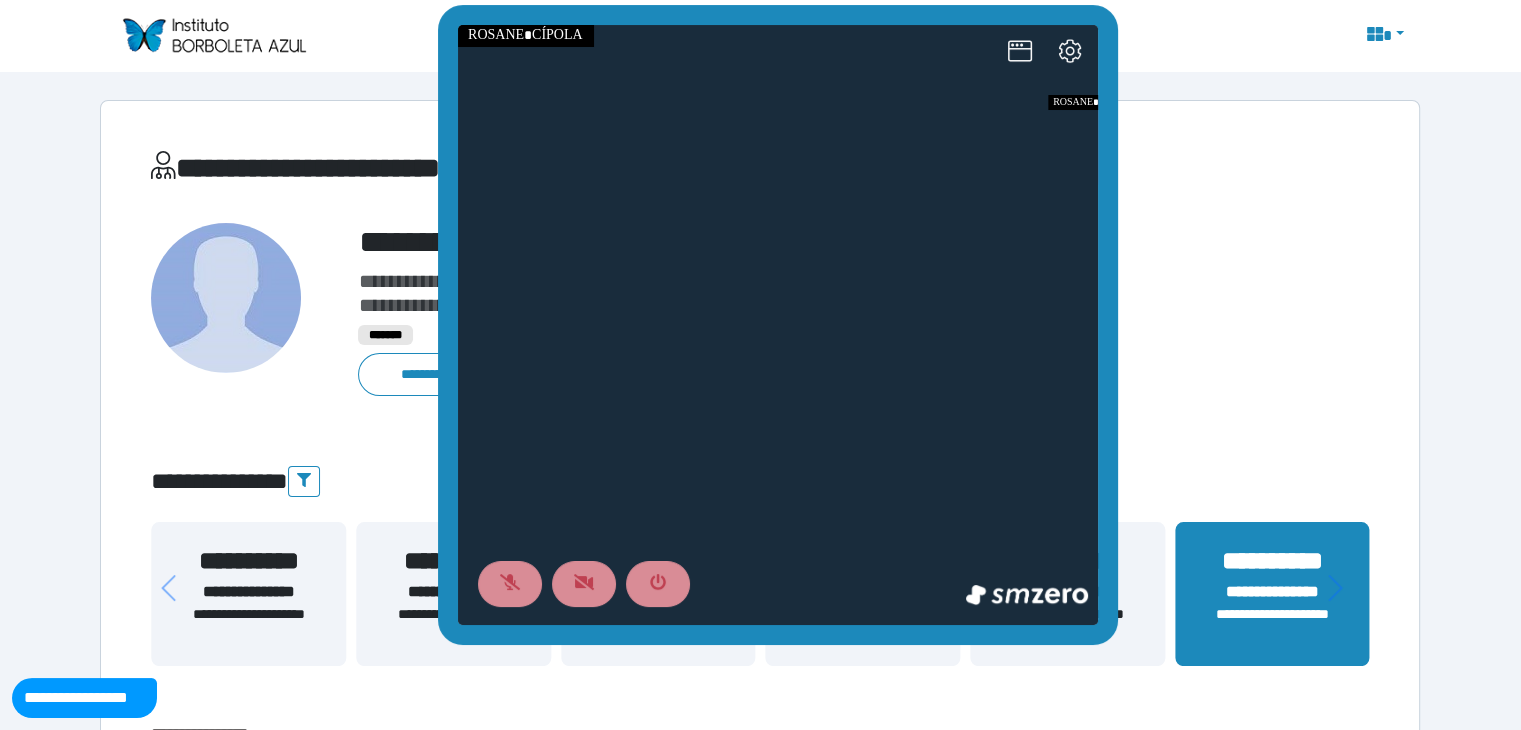 drag, startPoint x: 609, startPoint y: 17, endPoint x: 123, endPoint y: 4, distance: 486.17383 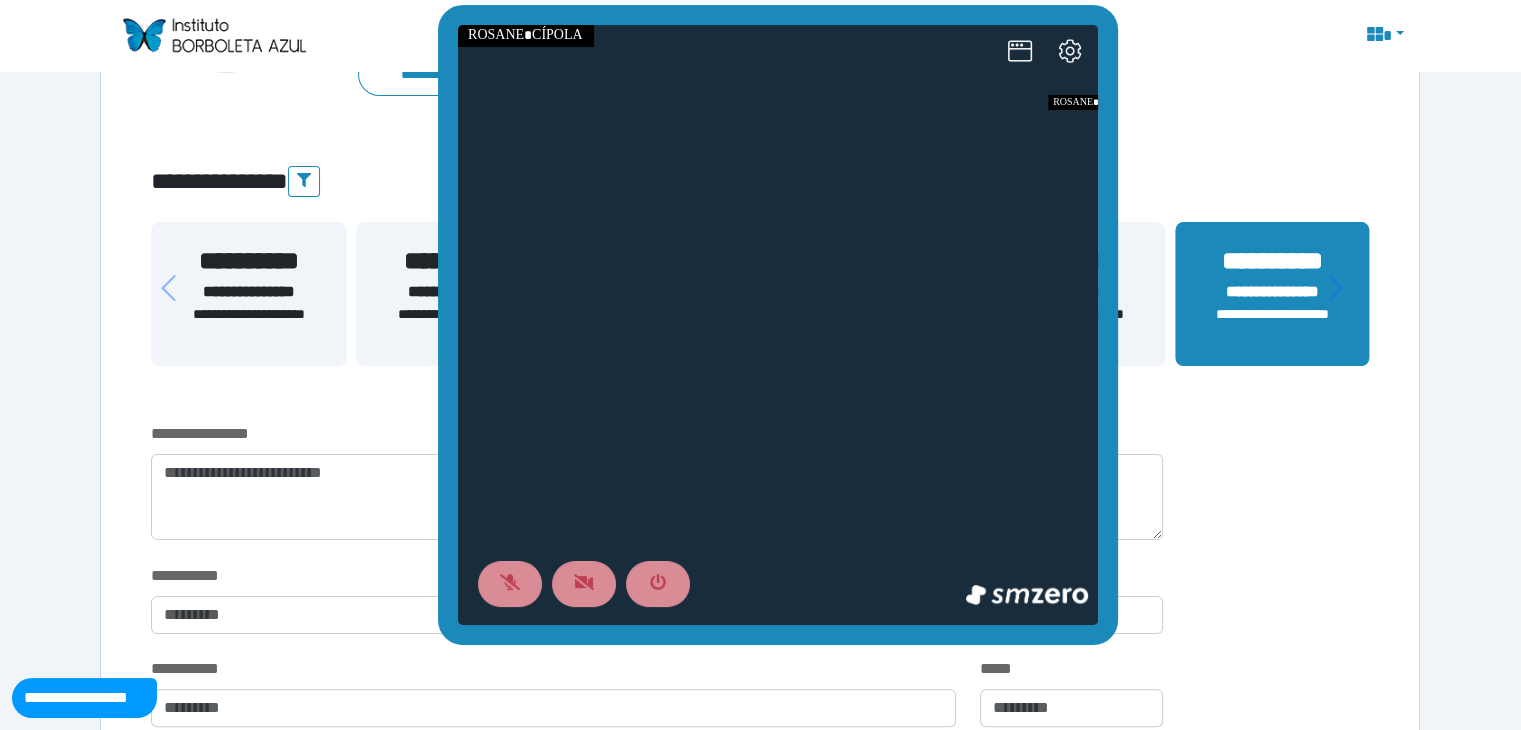 scroll, scrollTop: 300, scrollLeft: 0, axis: vertical 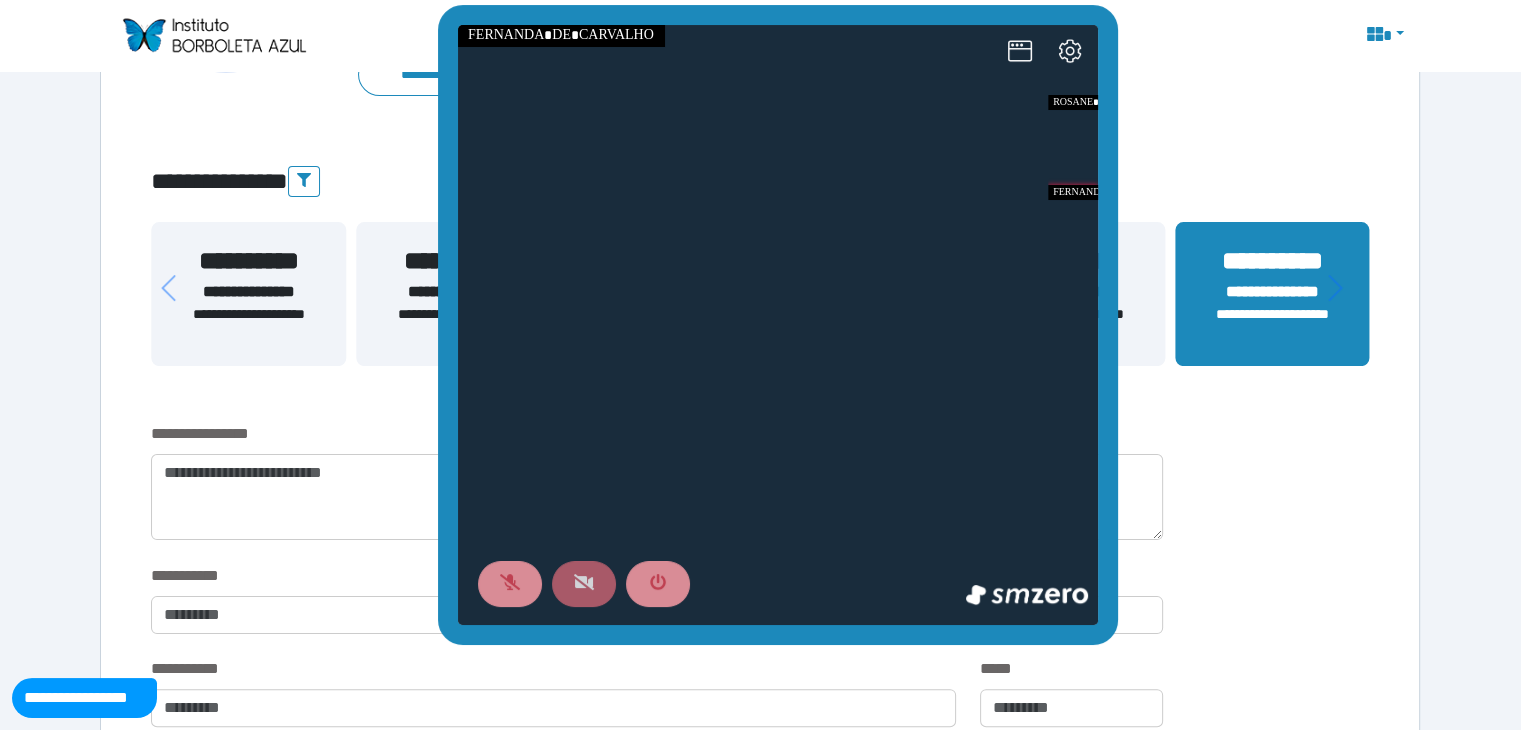 click at bounding box center [583, 583] 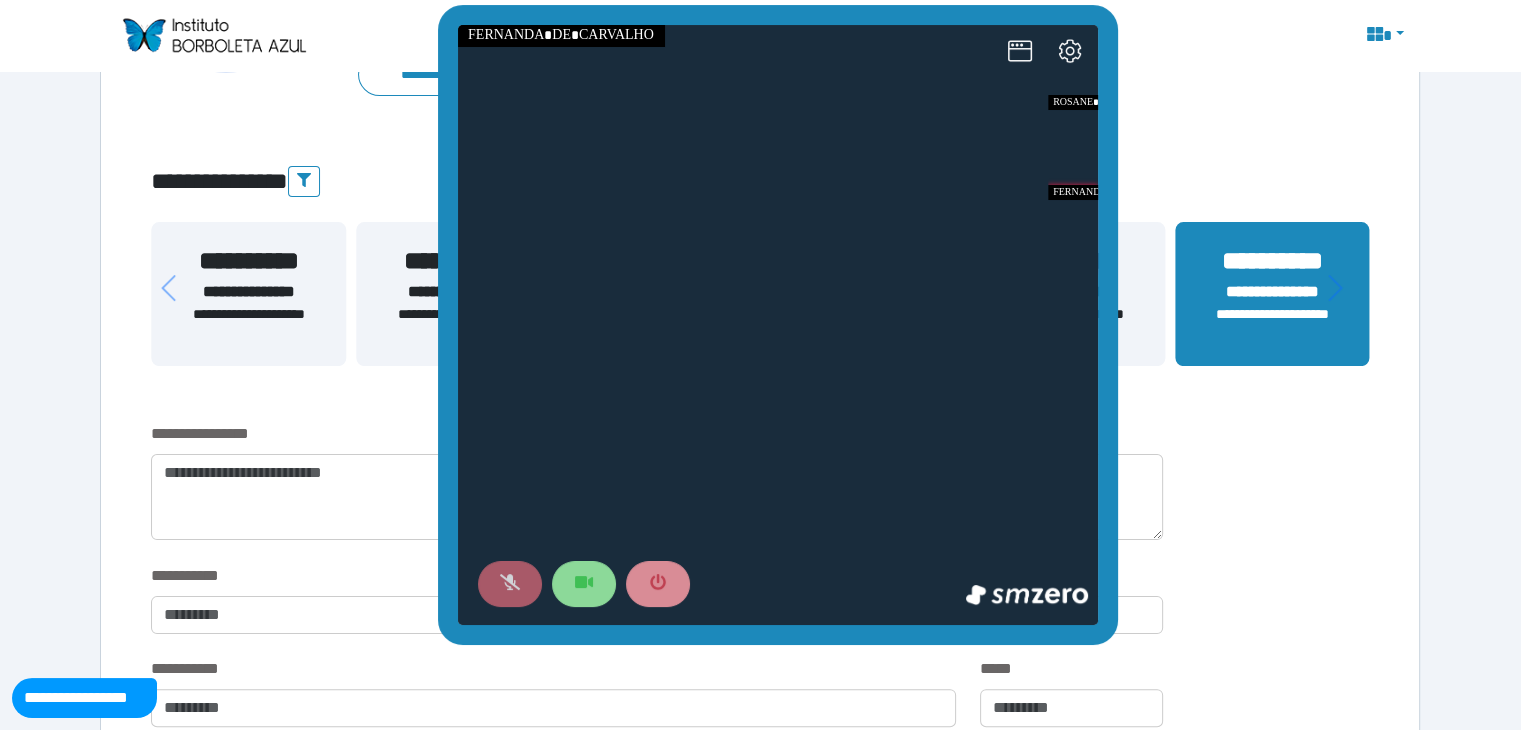 click at bounding box center [509, 583] 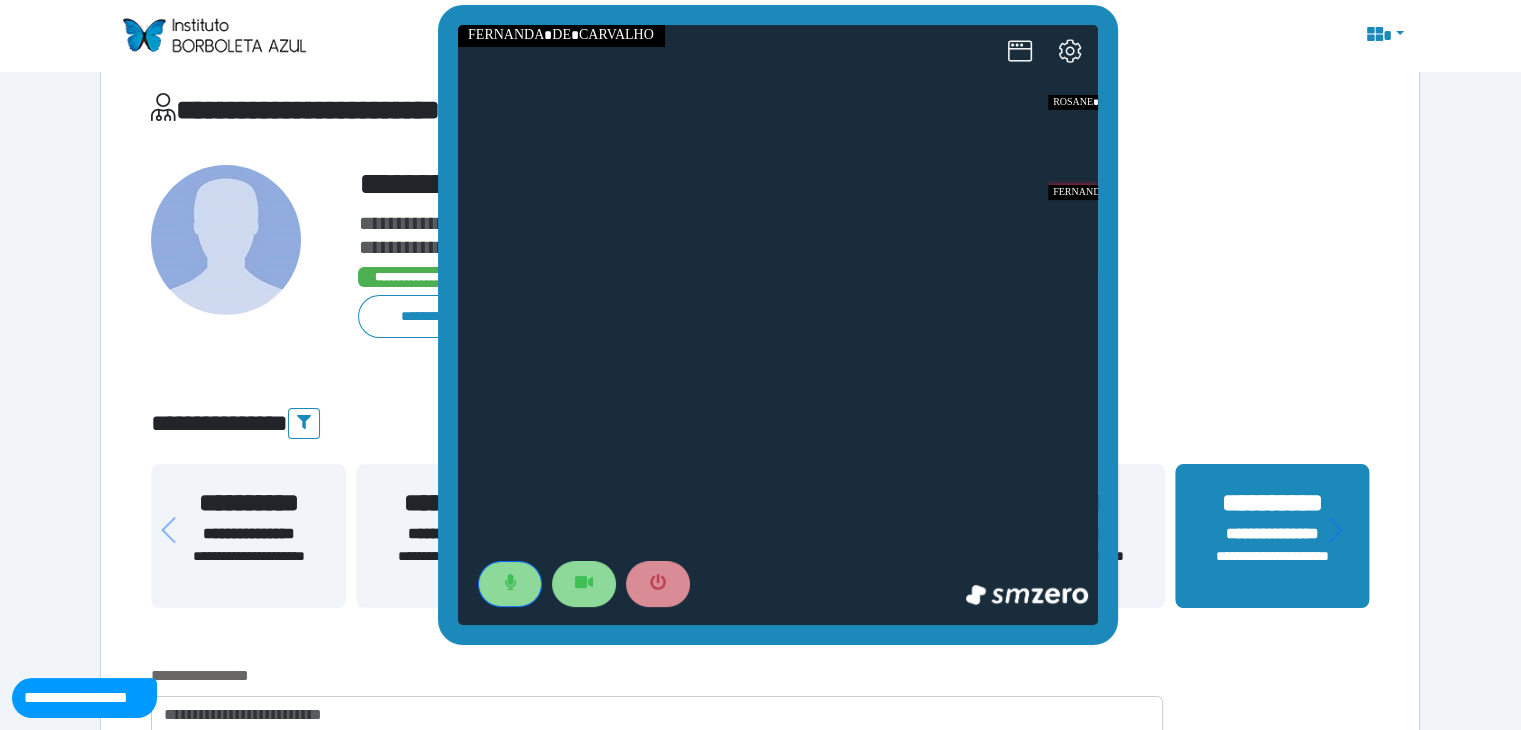 scroll, scrollTop: 200, scrollLeft: 0, axis: vertical 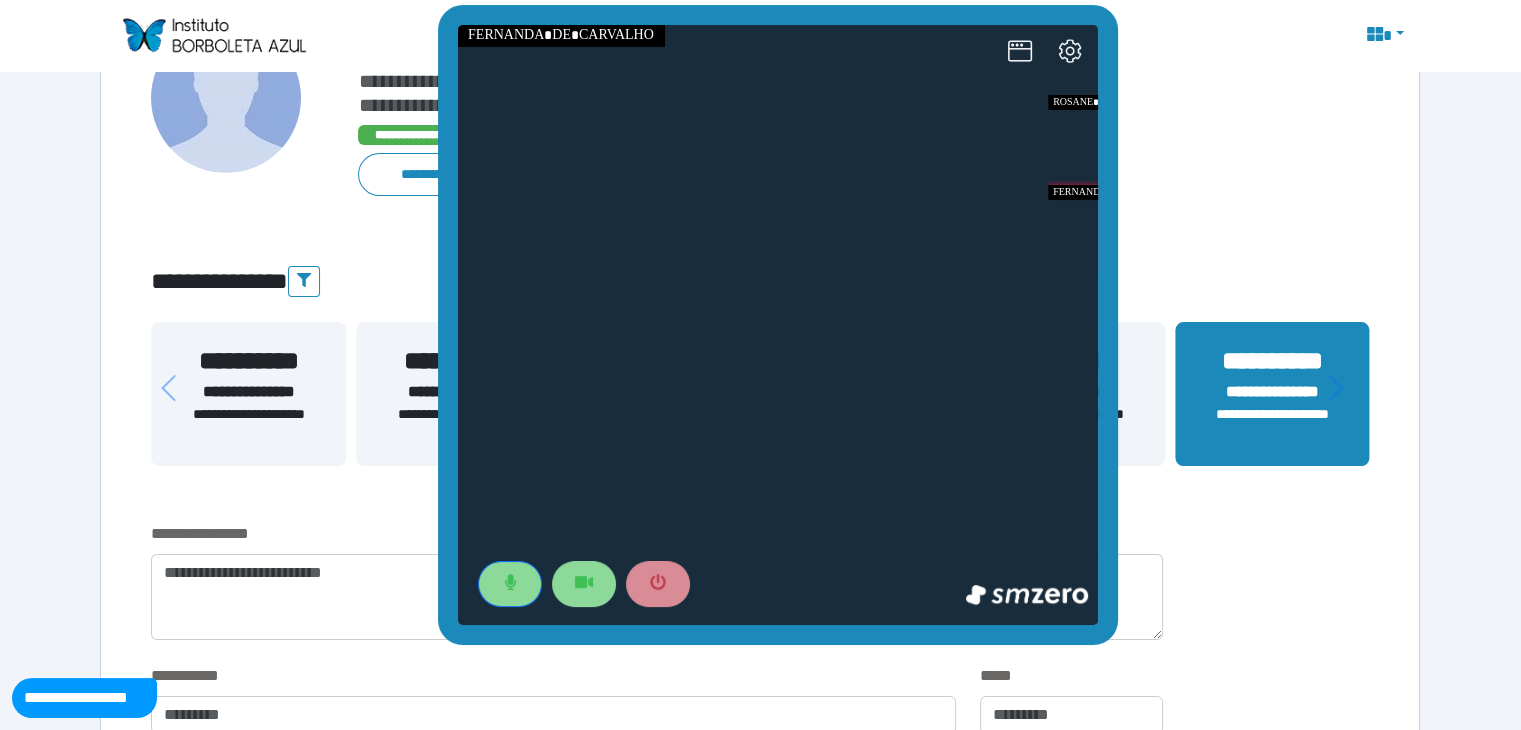 type 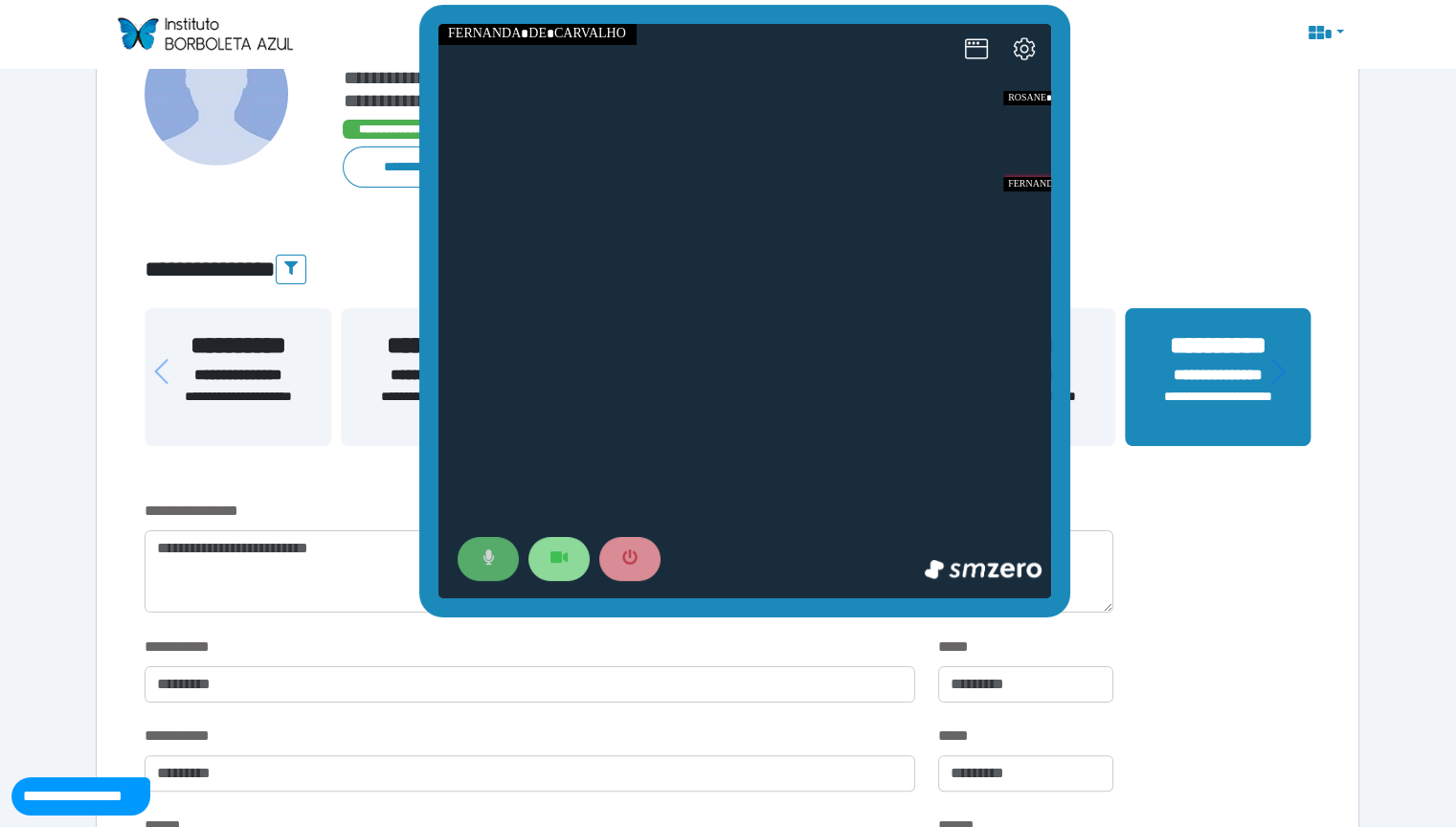 click 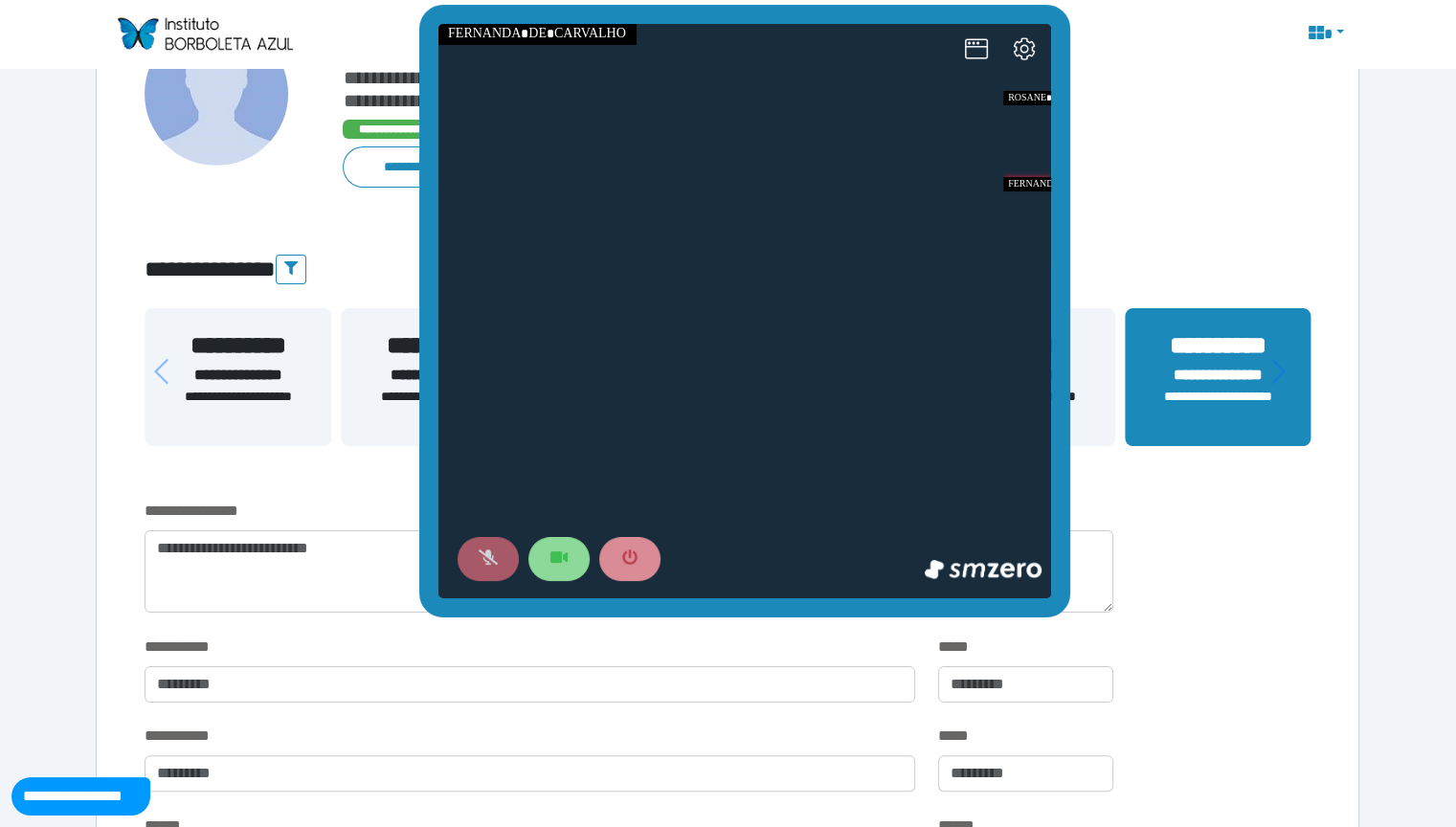click at bounding box center [487, 558] 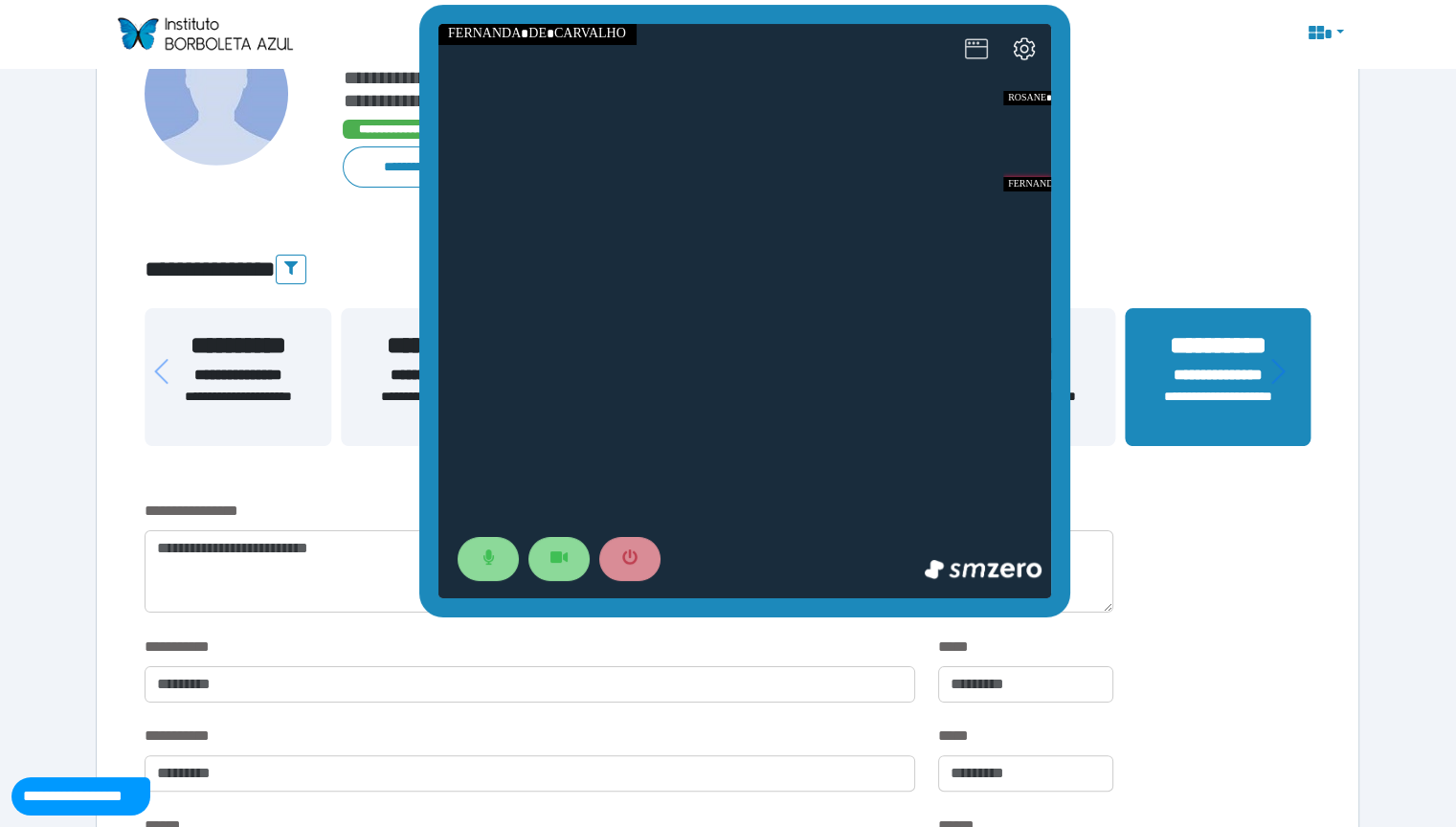 click 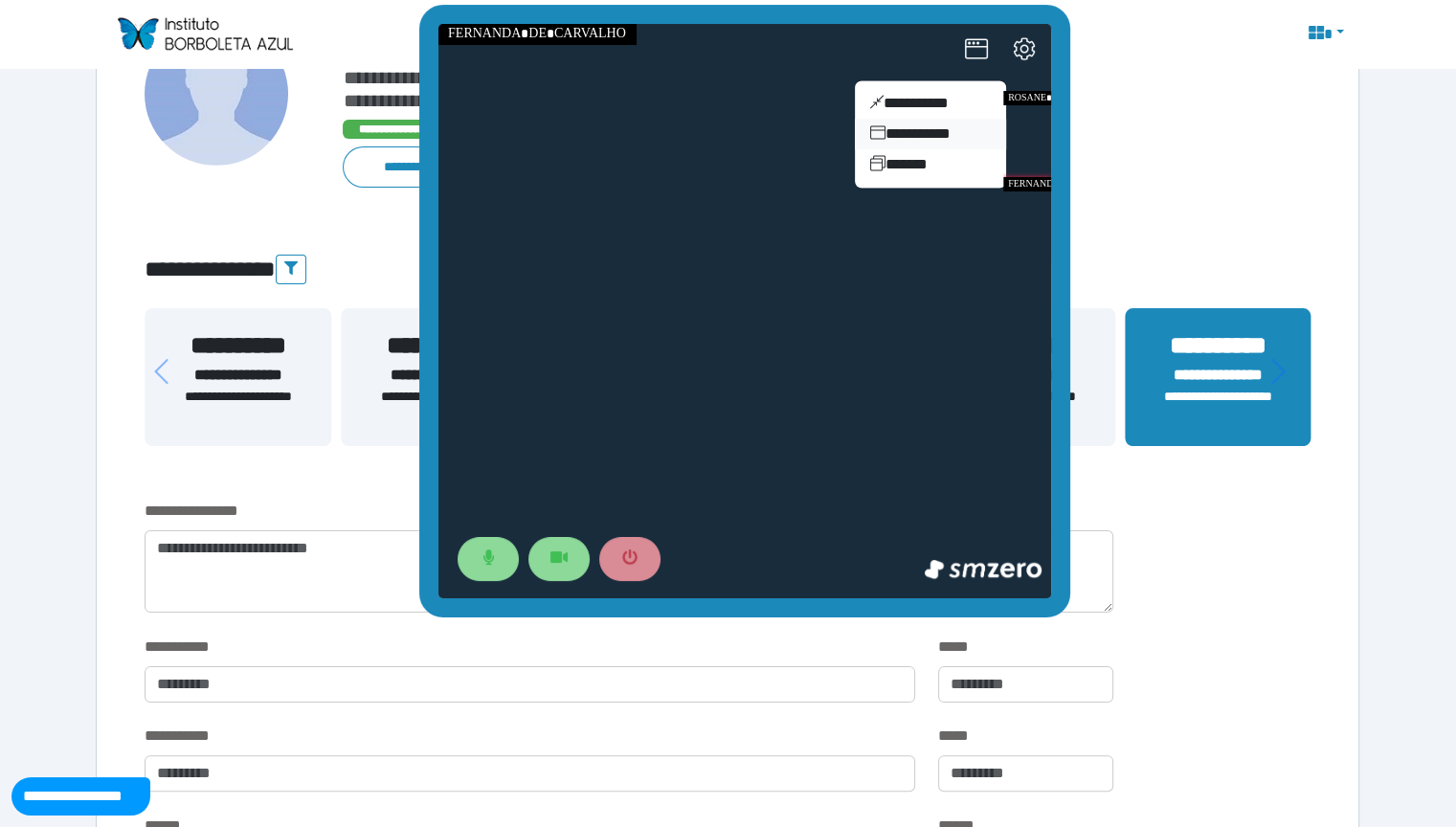 click on "**********" at bounding box center [930, 133] 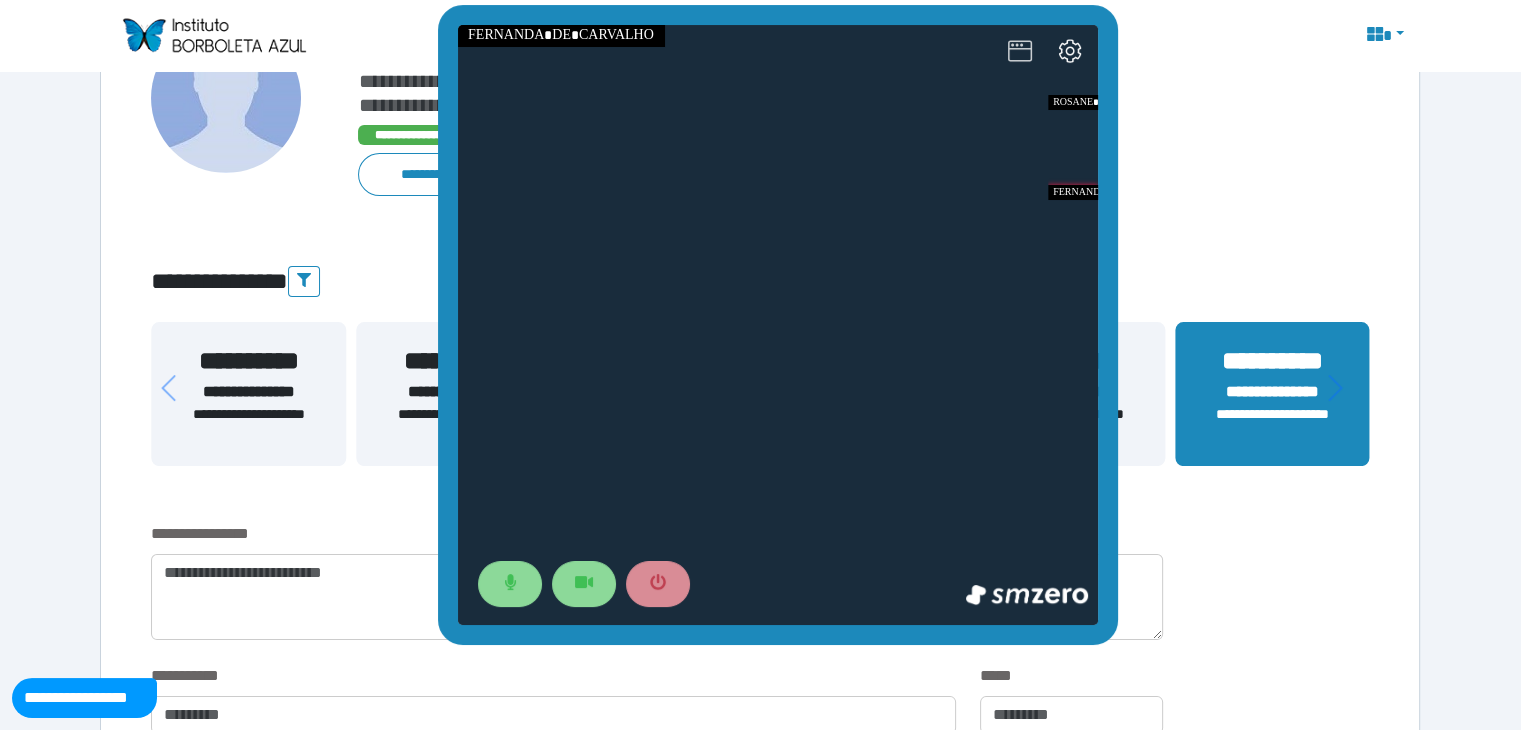 click at bounding box center (1019, 52) 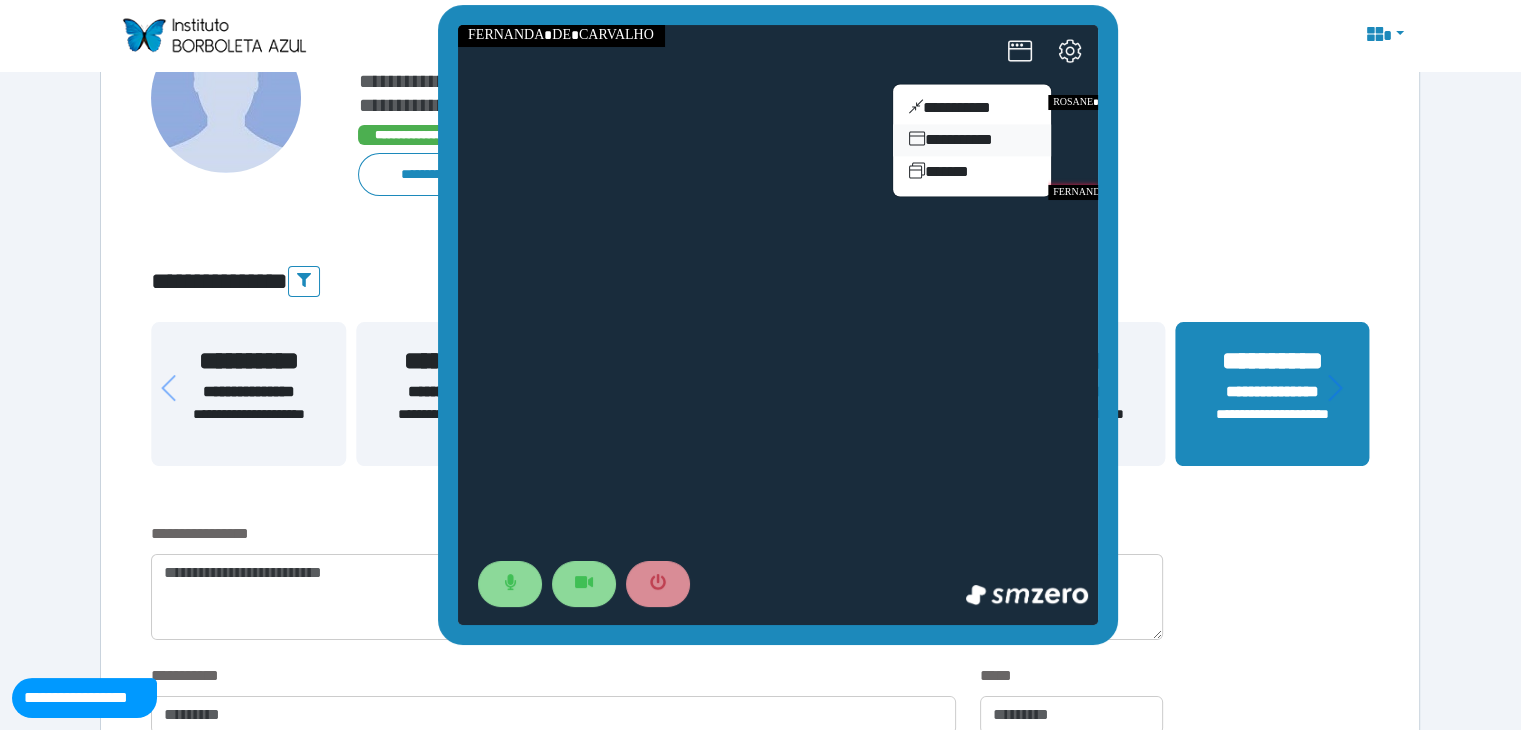 click on "**********" at bounding box center [971, 139] 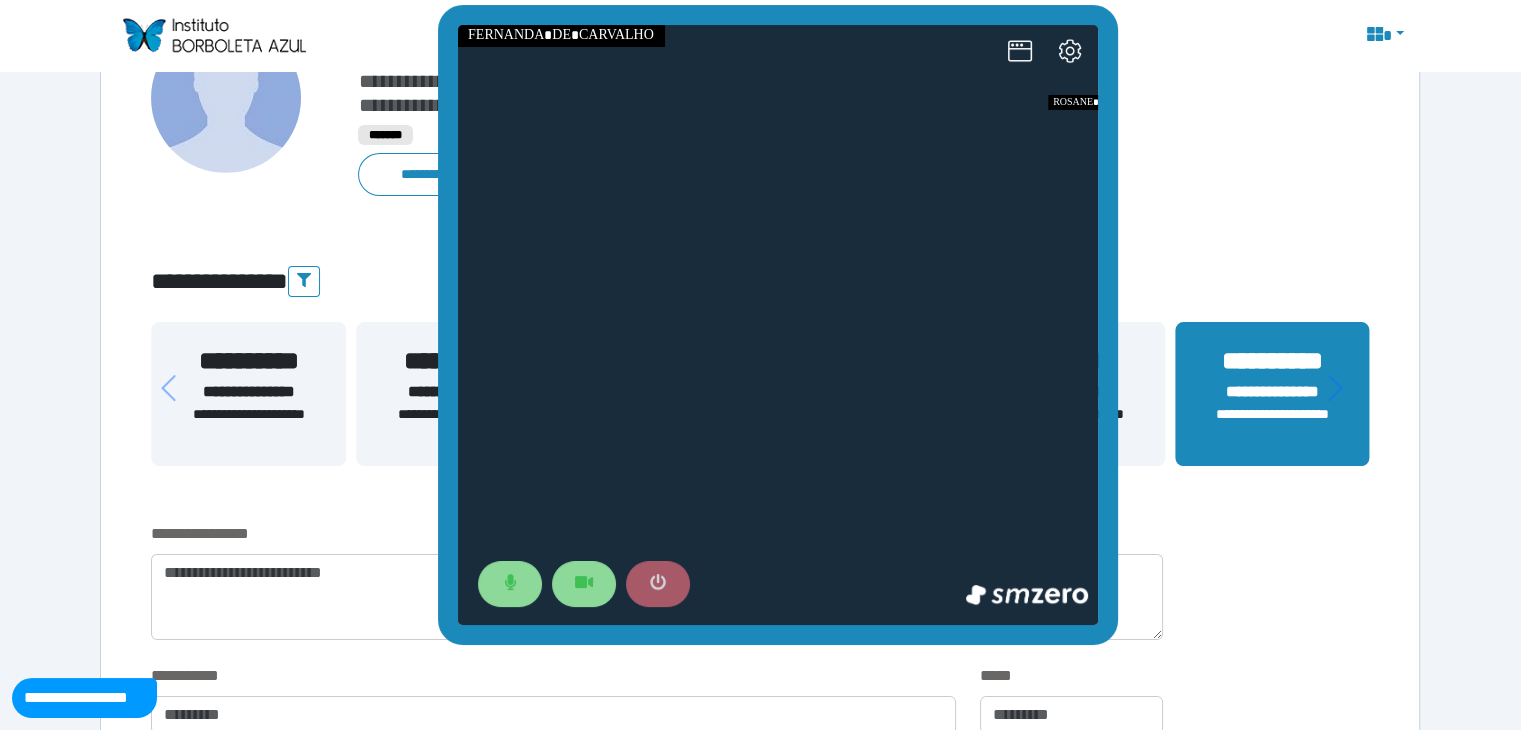 click 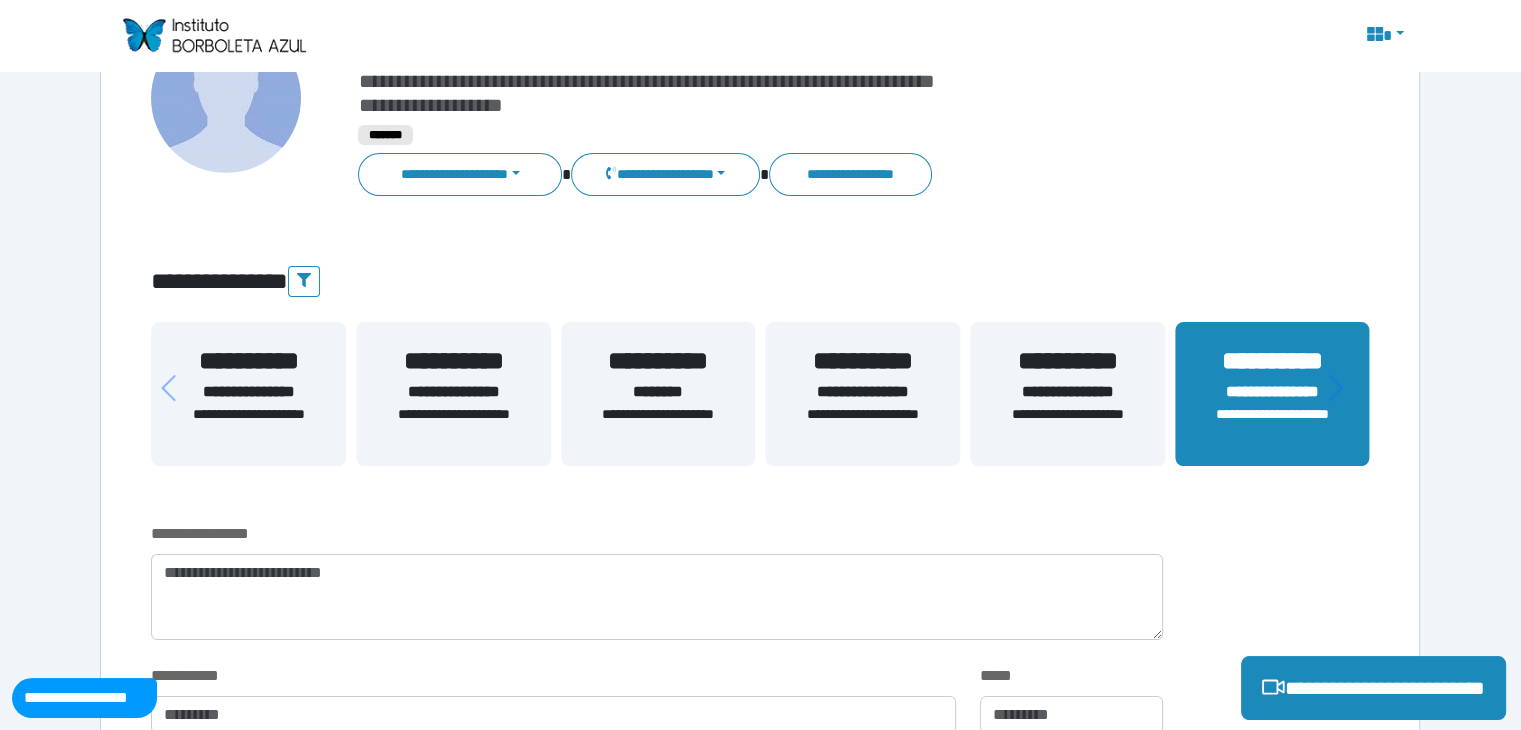 click on "**********" at bounding box center (760, 2071) 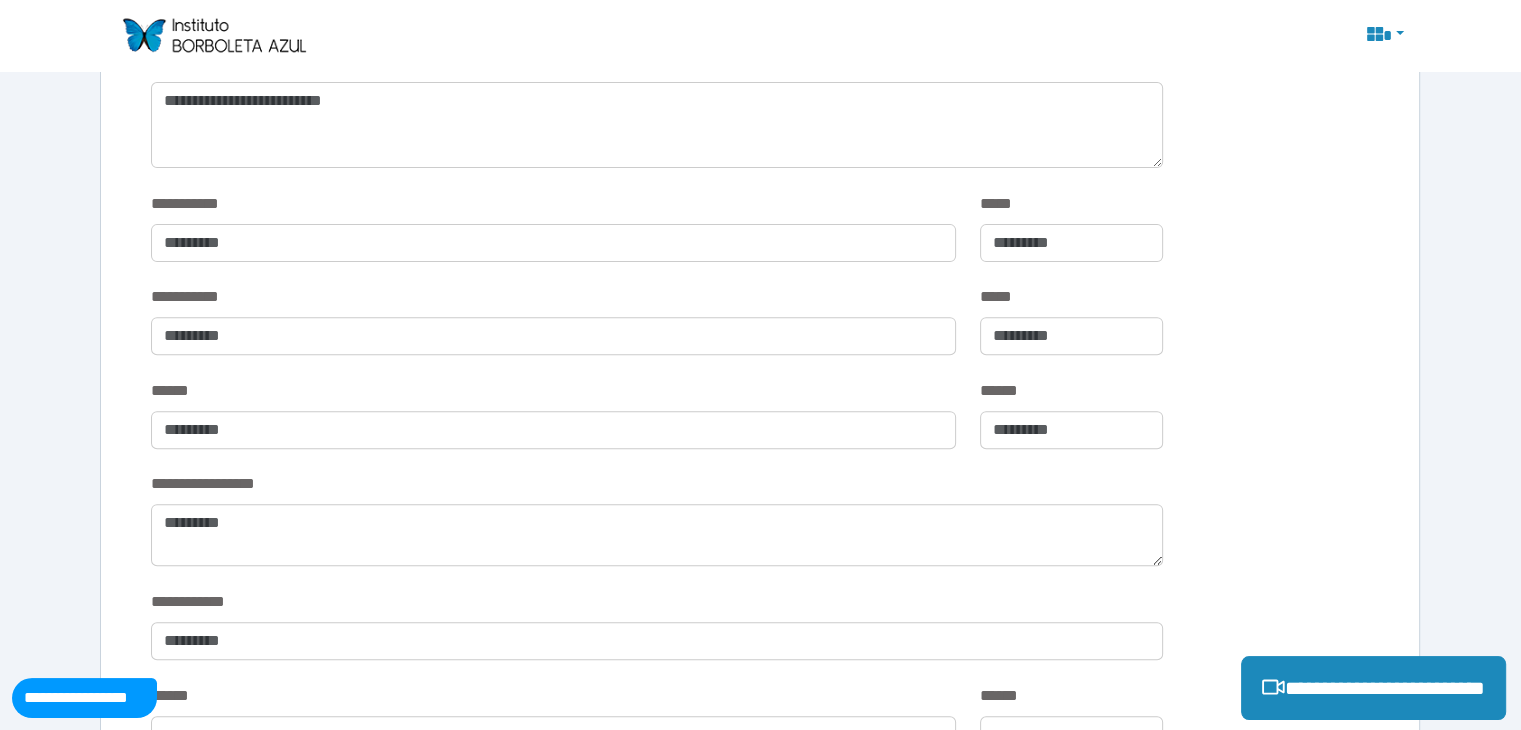 scroll, scrollTop: 800, scrollLeft: 0, axis: vertical 